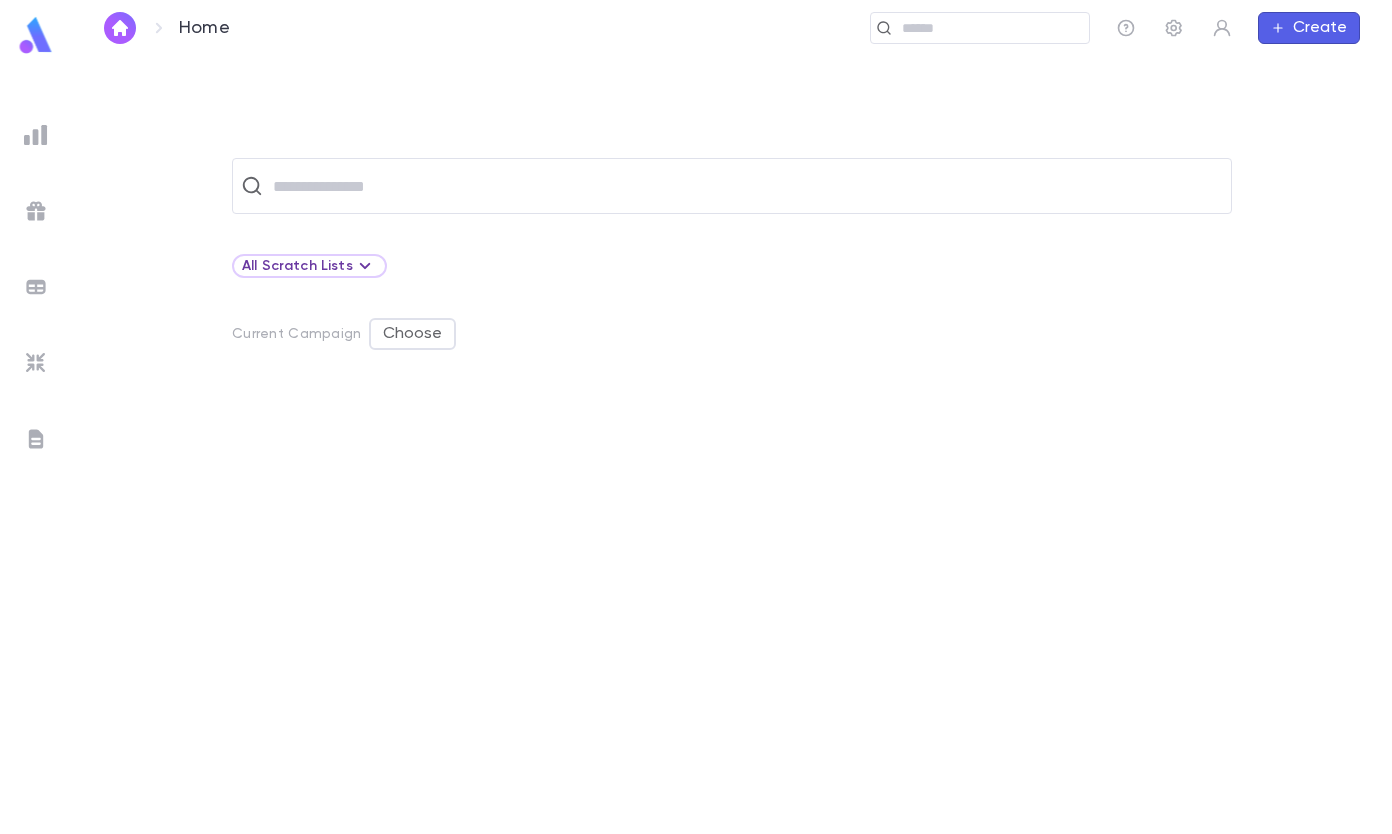 scroll, scrollTop: 0, scrollLeft: 0, axis: both 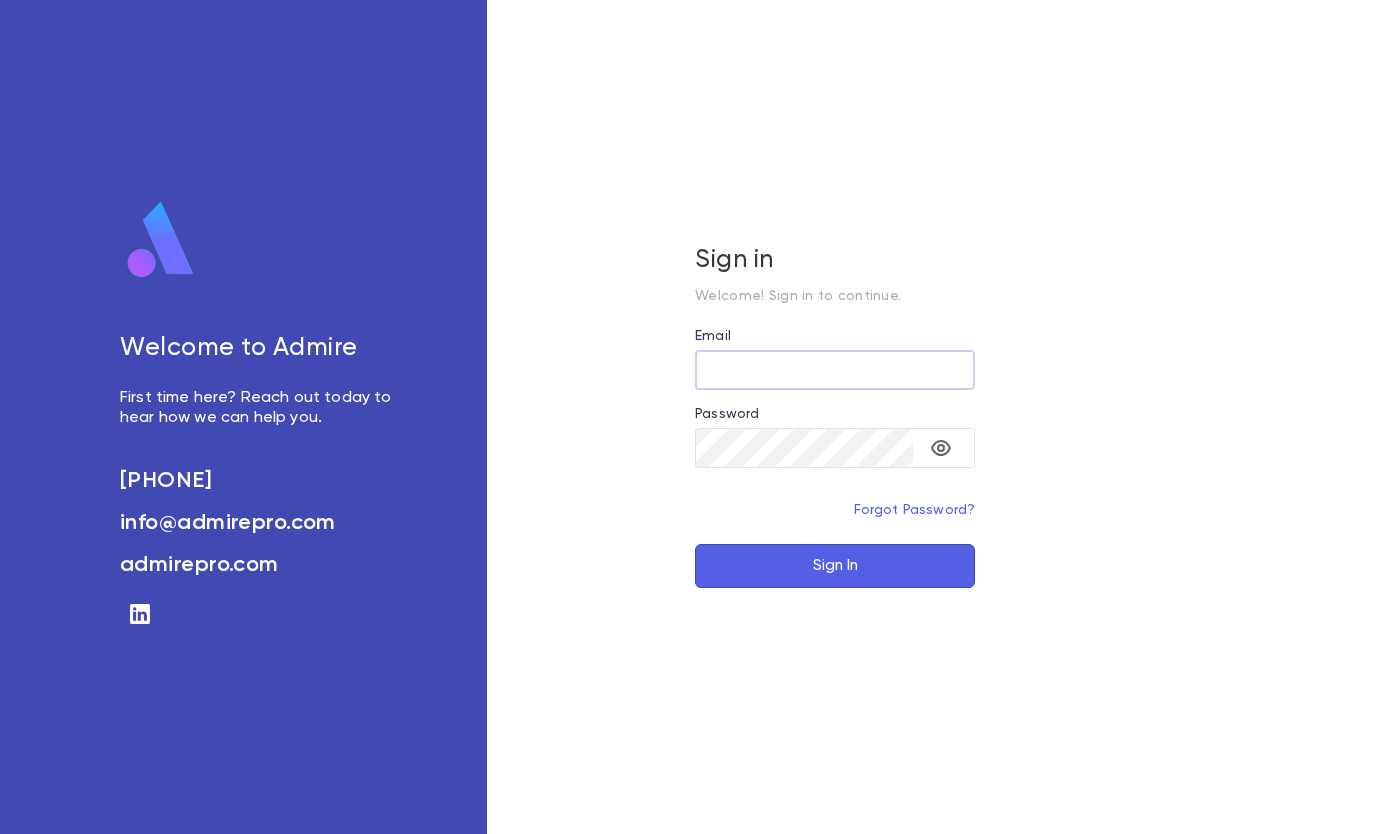 type on "**********" 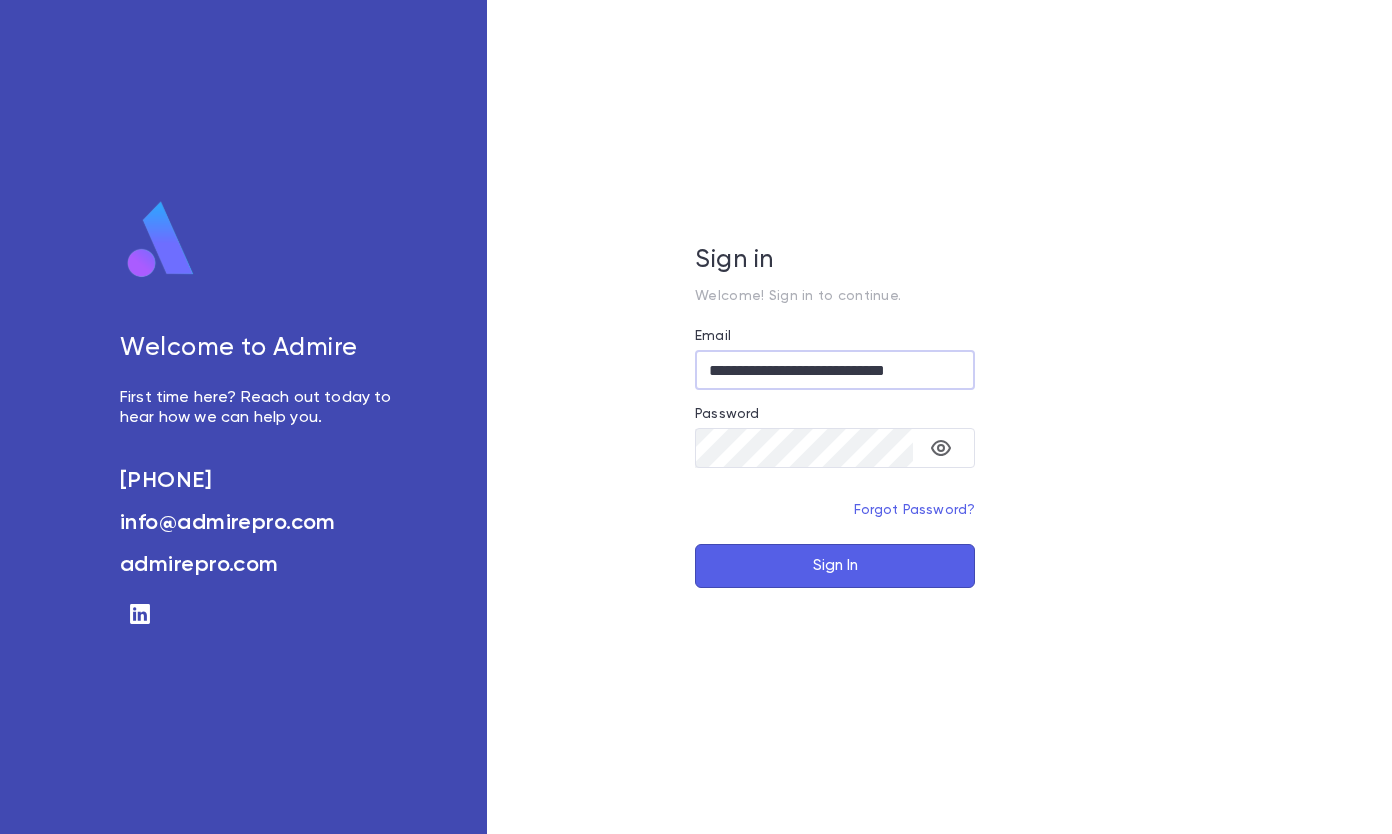 click on "Sign In" at bounding box center (835, 566) 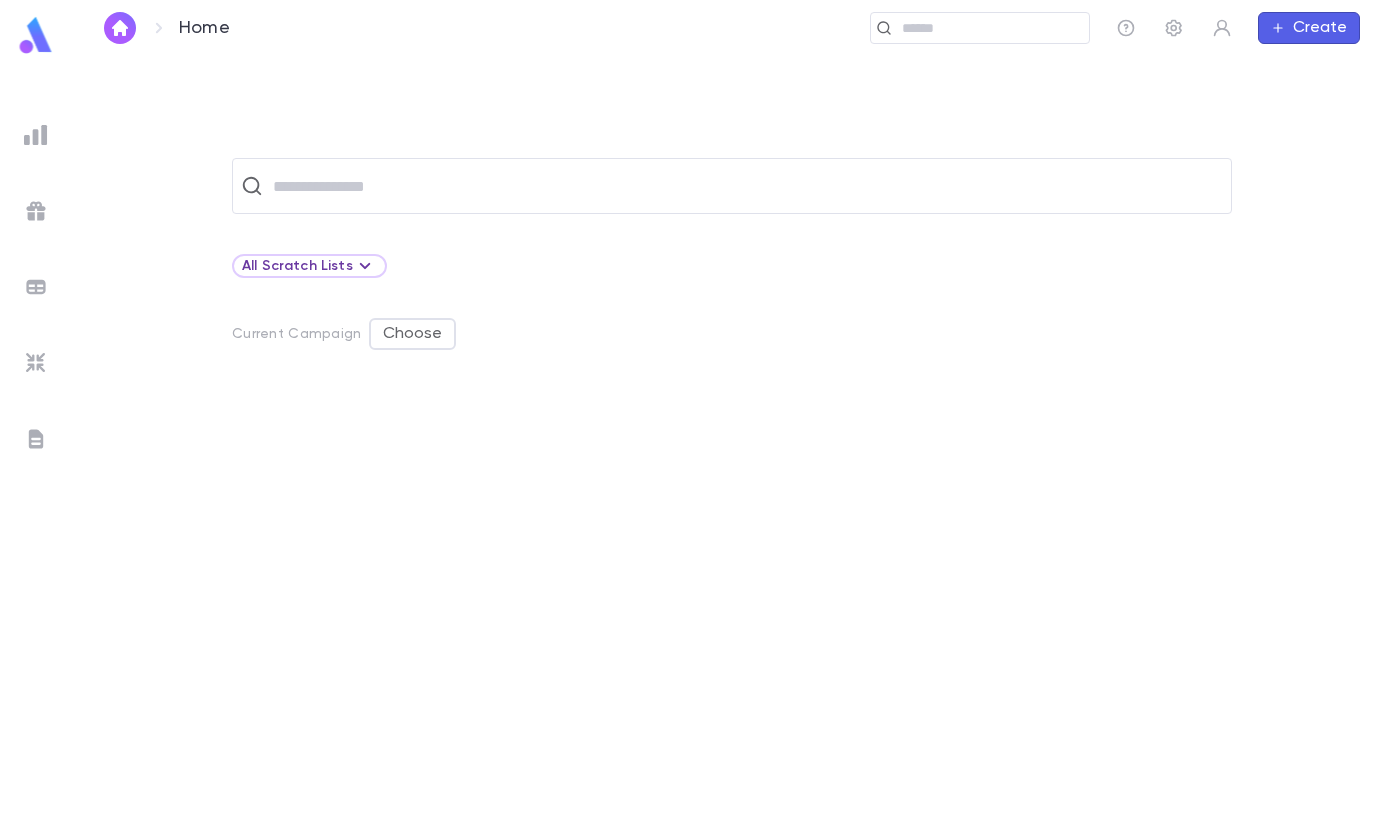 click at bounding box center [745, 186] 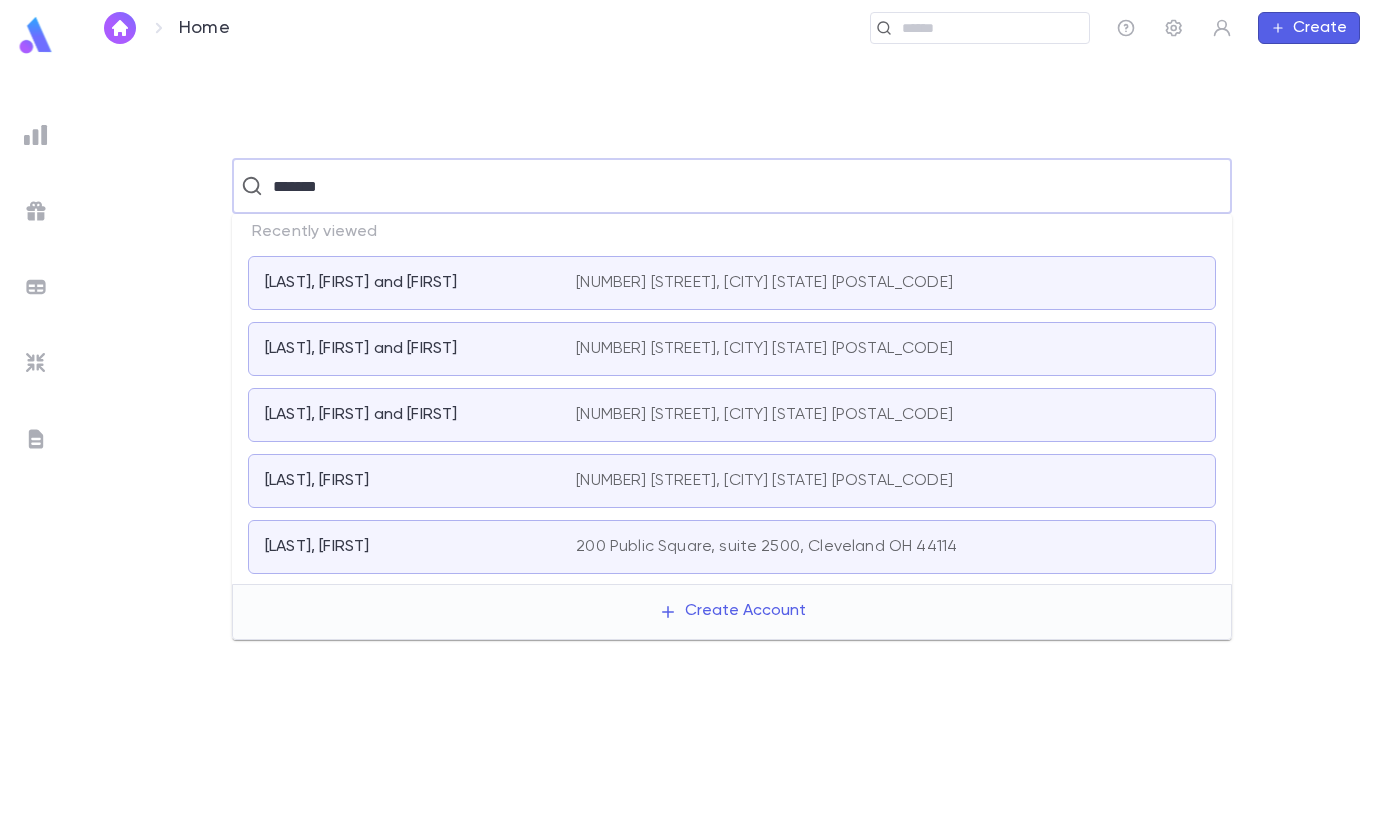 type on "*******" 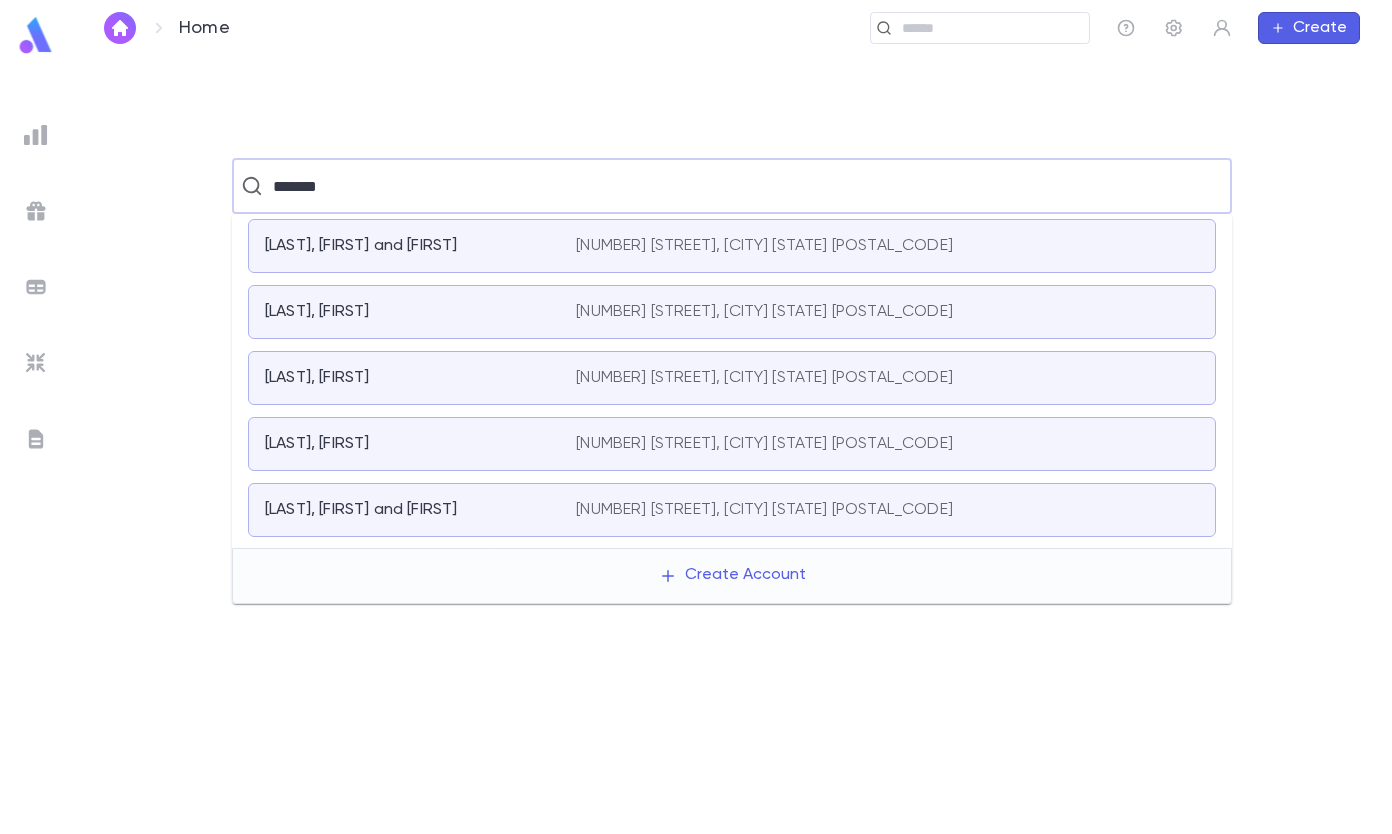 scroll, scrollTop: 400, scrollLeft: 0, axis: vertical 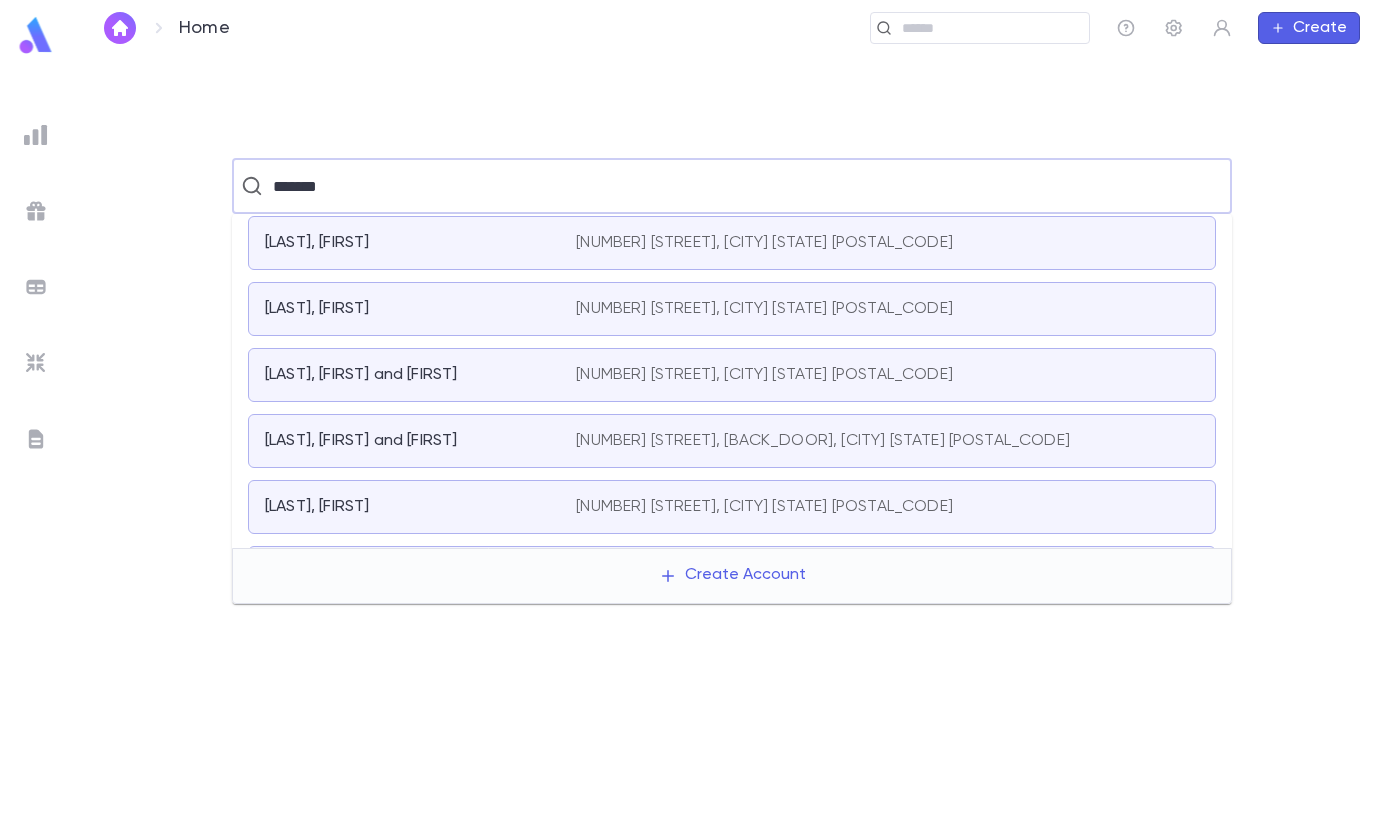 click on "[LAST], [FIRST] and [FIRST] [NUMBER] [STREET], [CITY] [STATE] [POSTAL_CODE]" at bounding box center (732, 375) 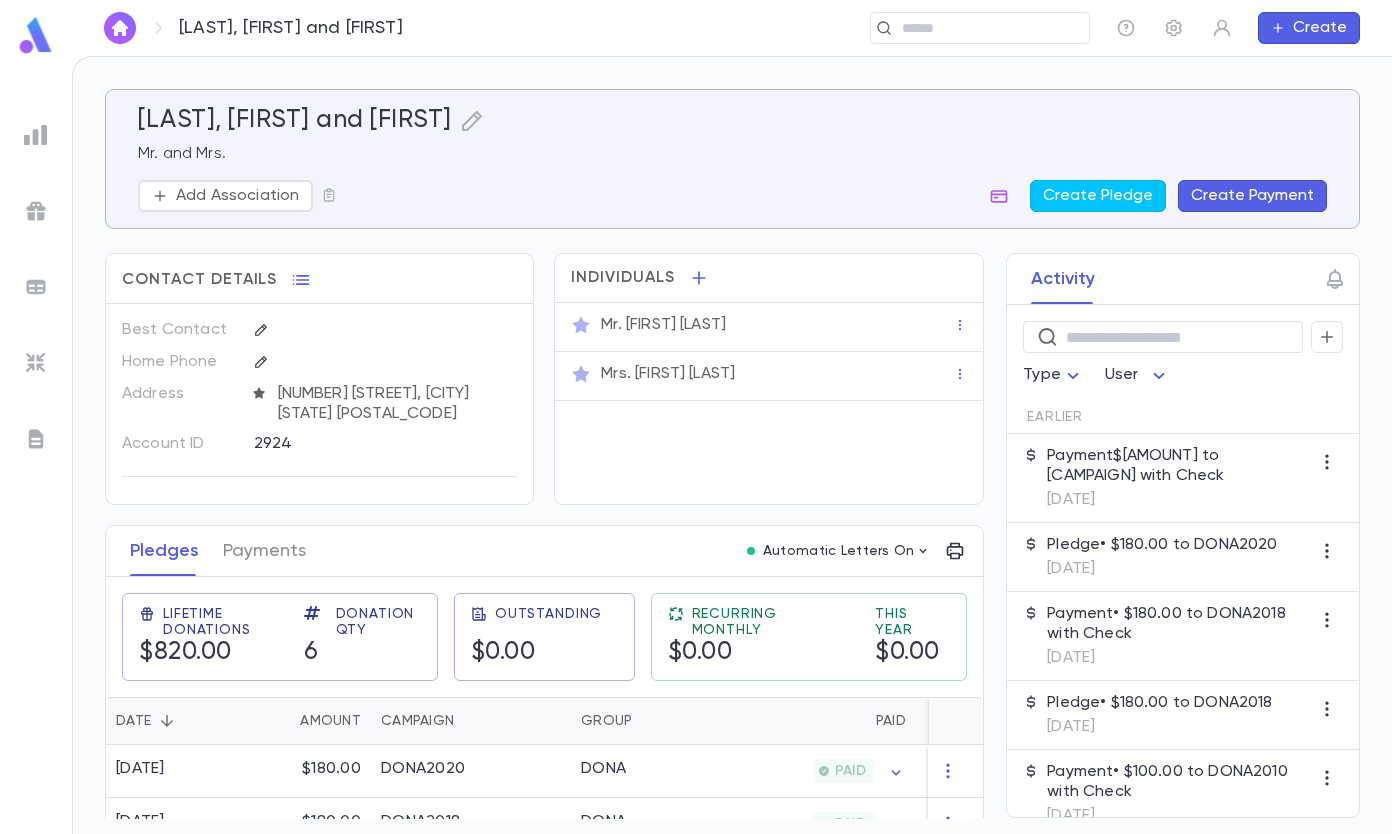 click on "Create Payment" at bounding box center [1252, 196] 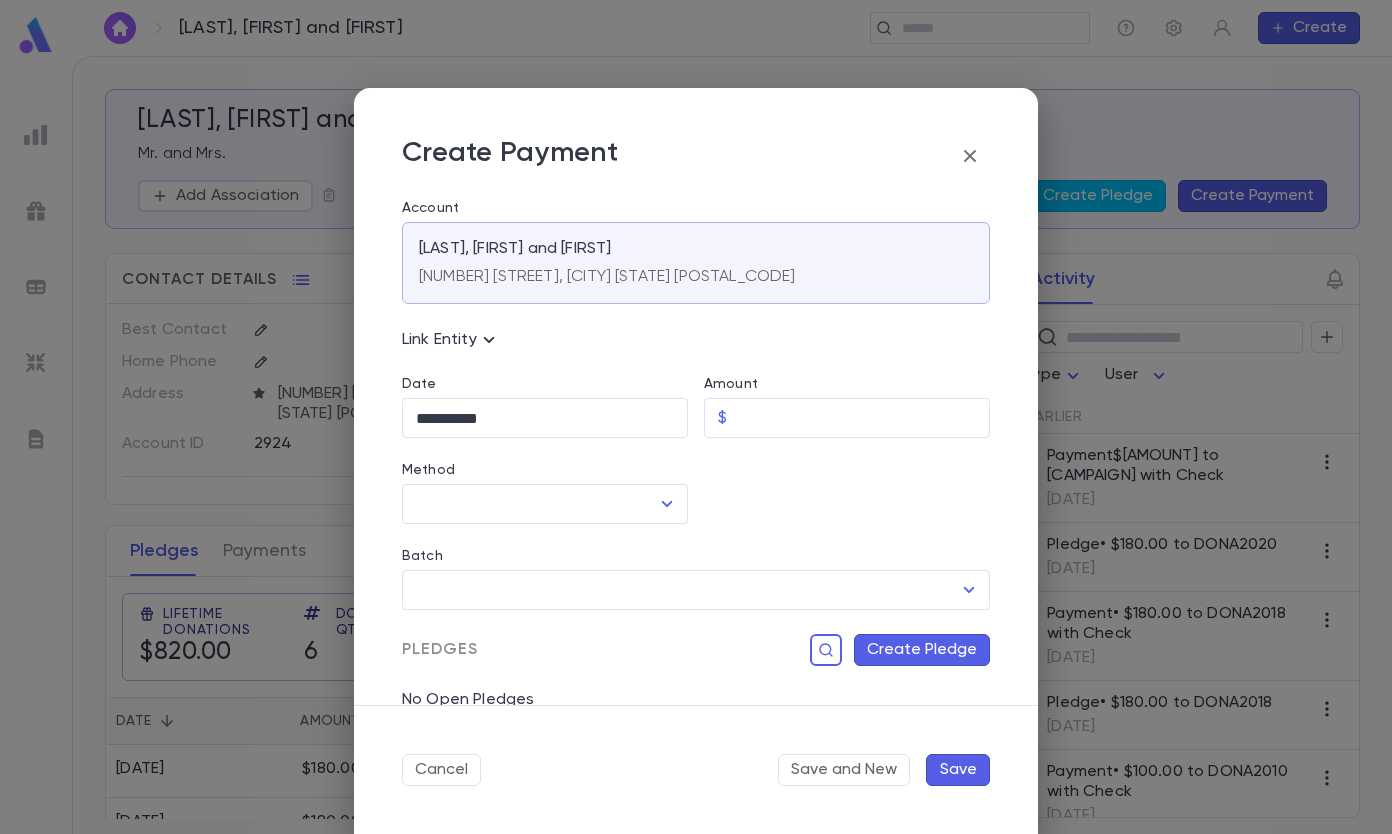 click on "Amount" at bounding box center (862, 418) 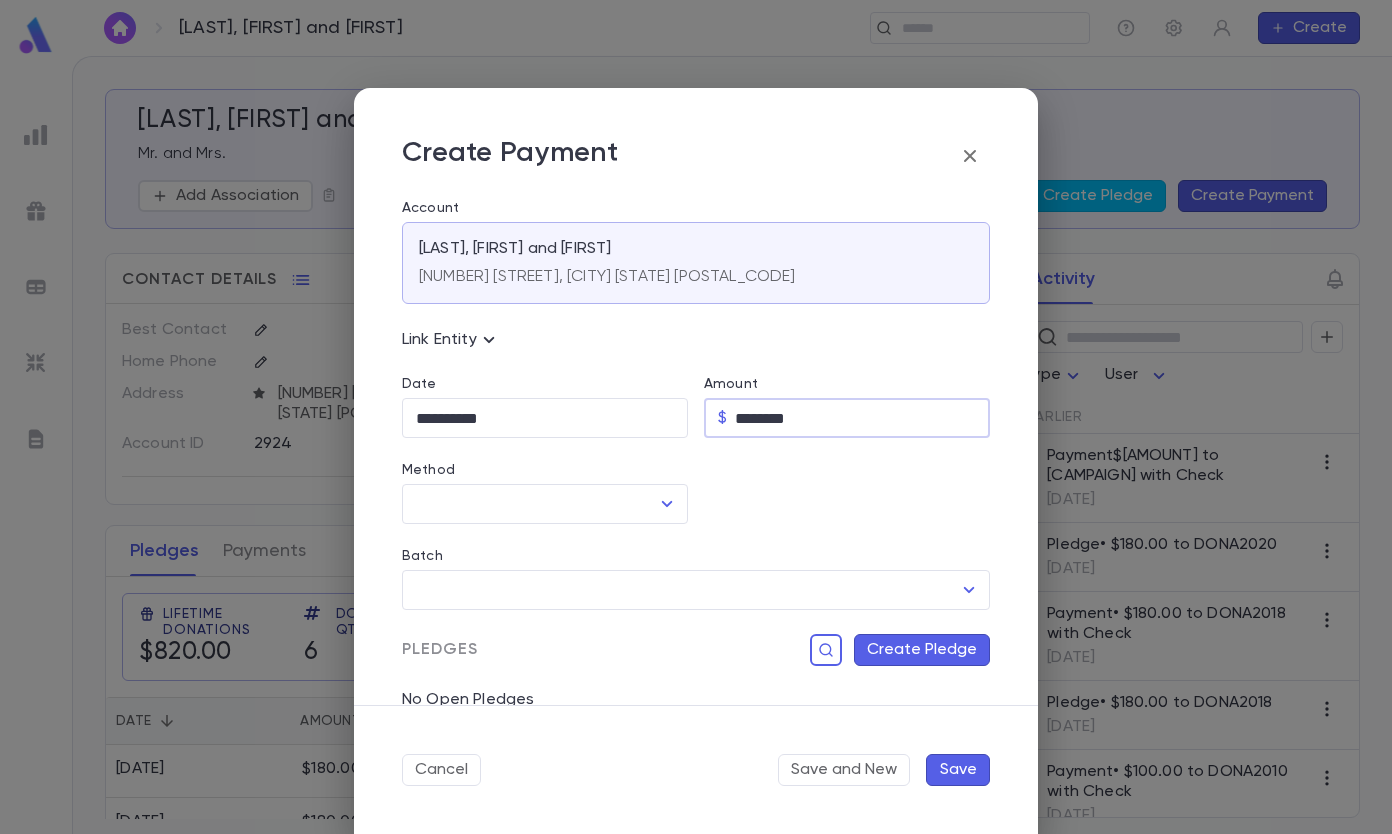type on "********" 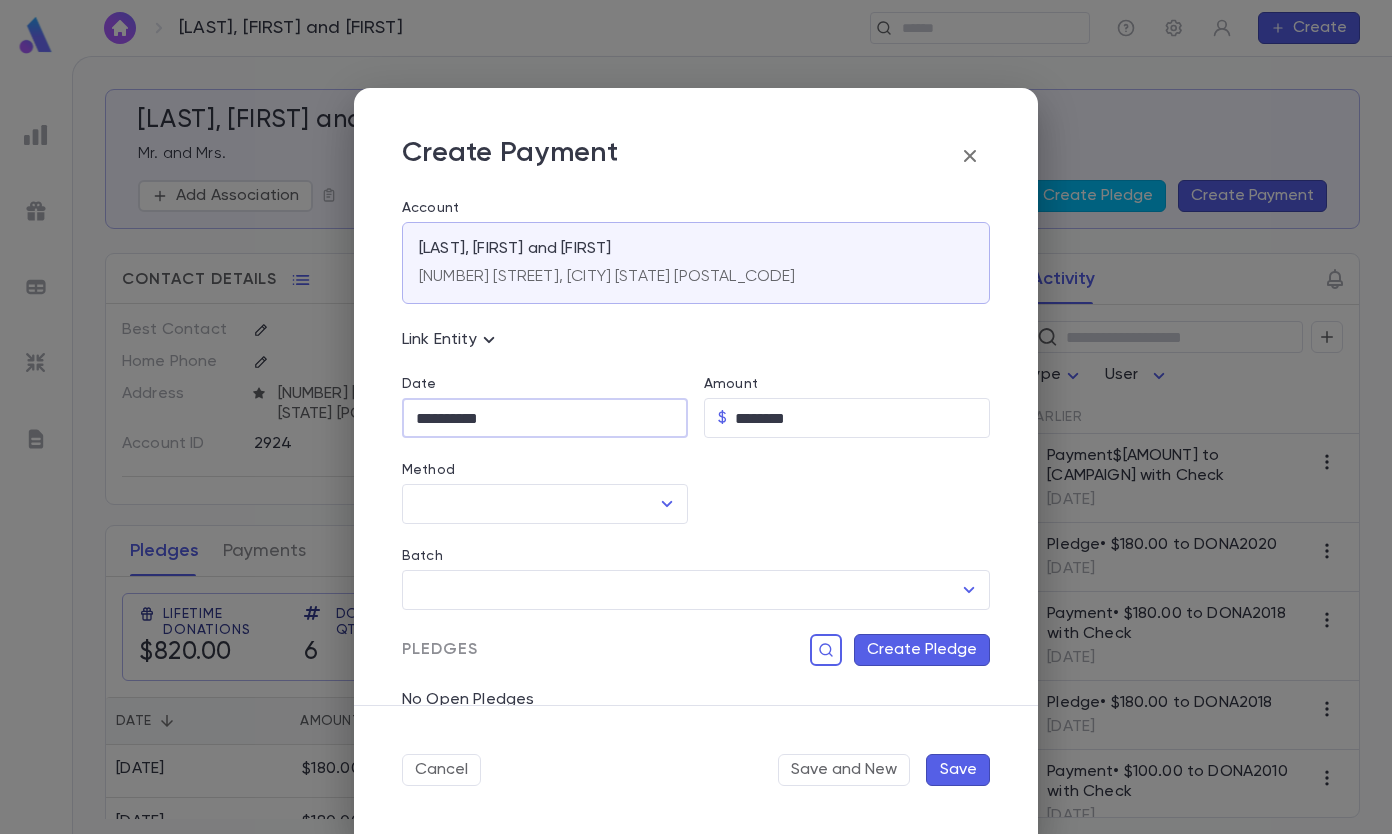 click on "**********" at bounding box center (545, 418) 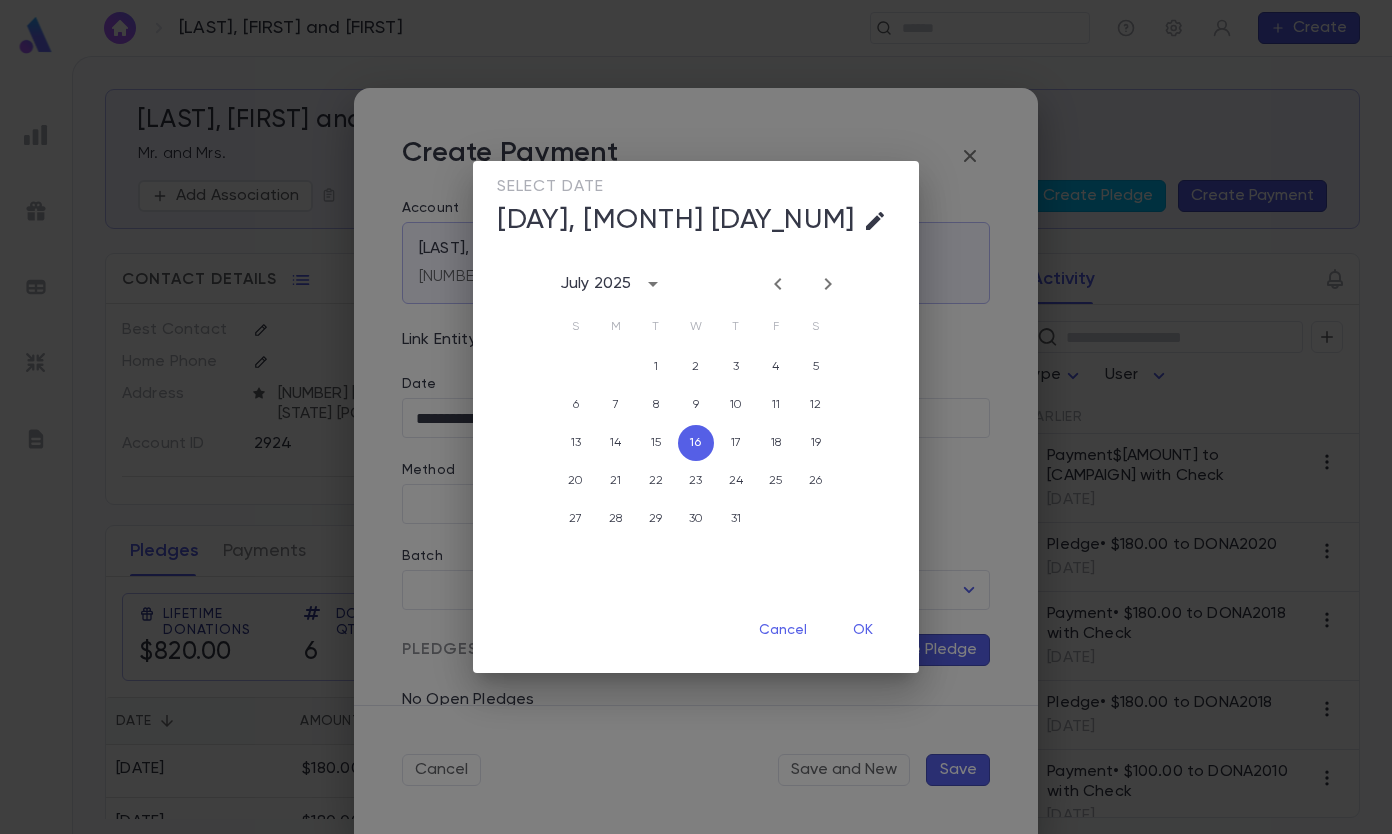 click at bounding box center [778, 284] 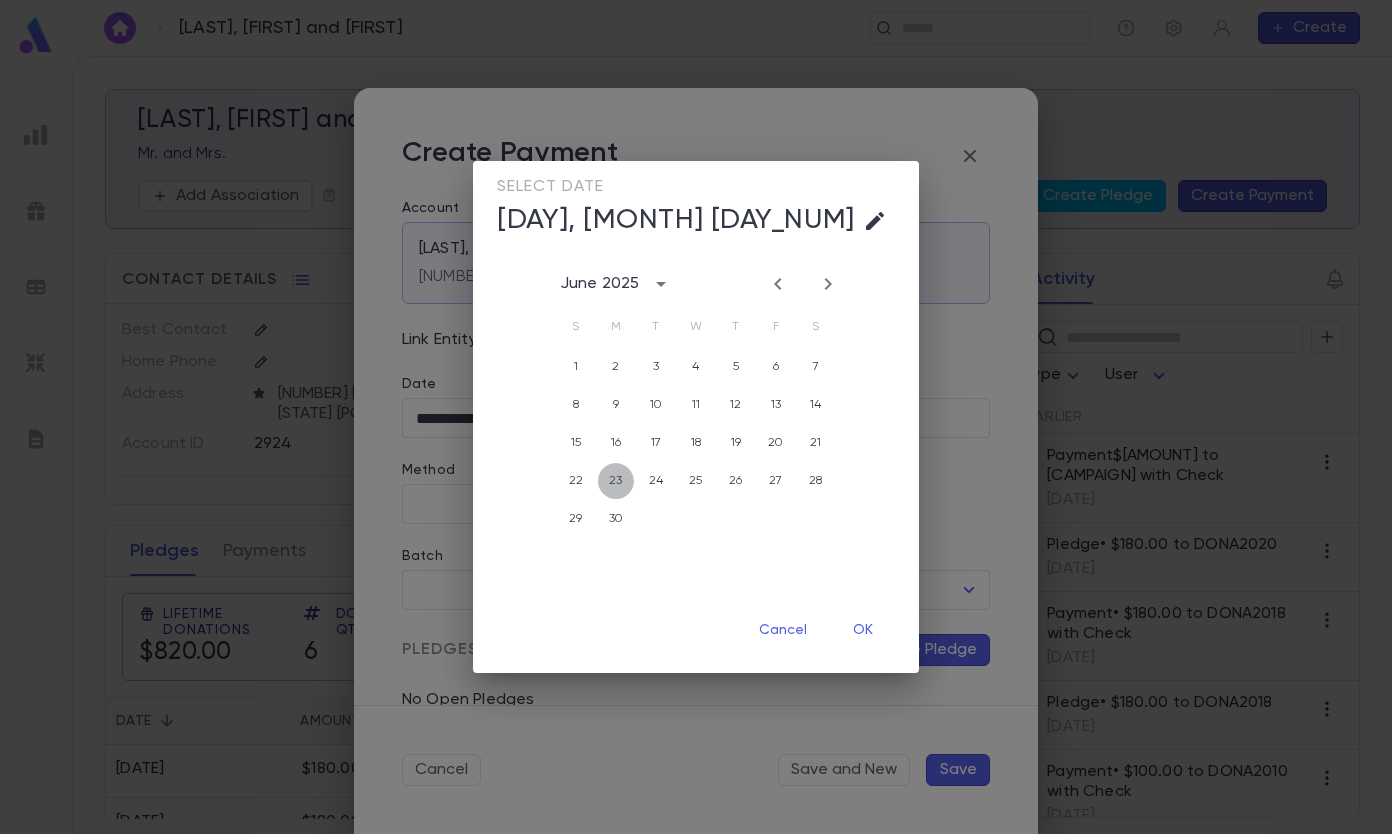 click on "23" at bounding box center (616, 481) 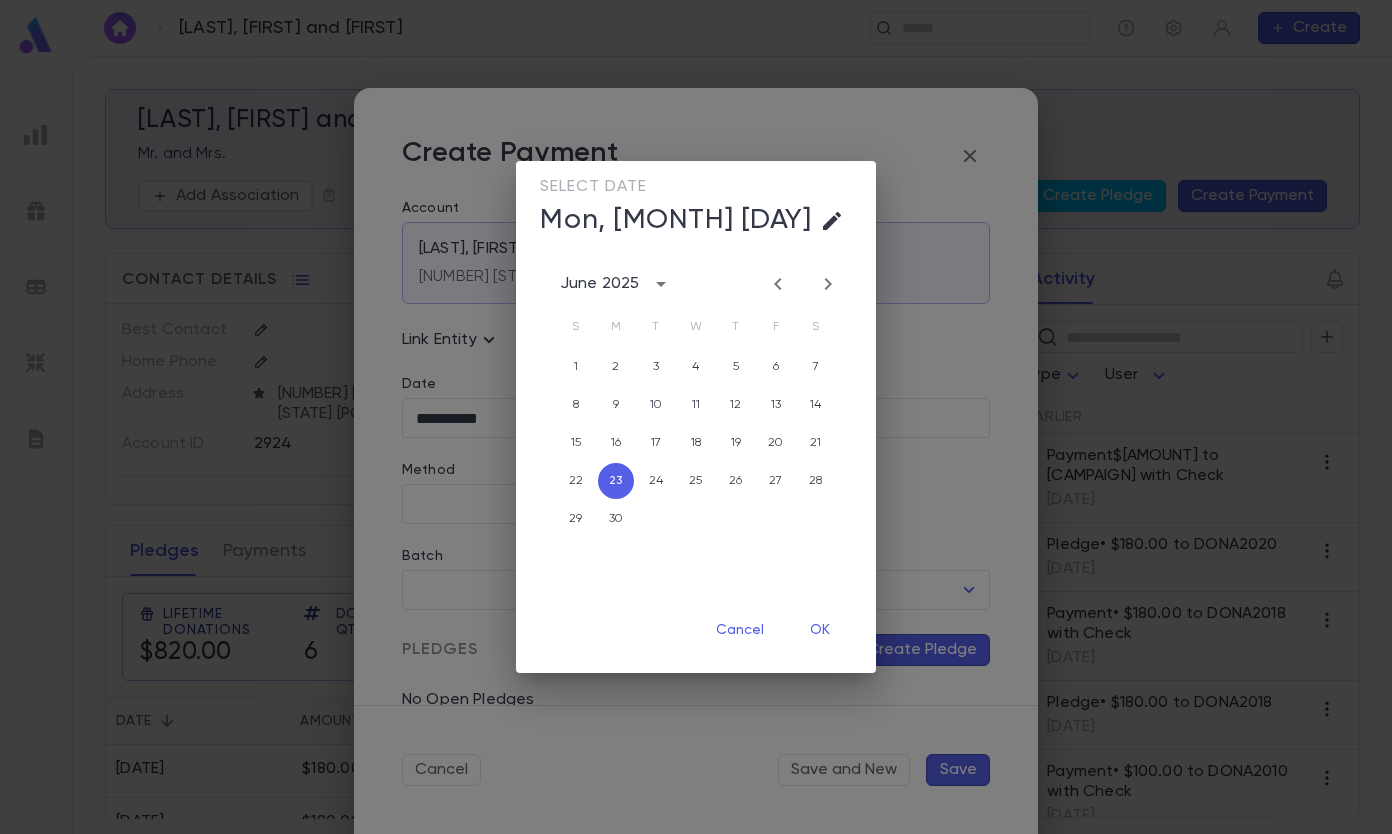 click on "Select date Mon, [MONTH] [DAY] [MONTH] 2025 S M T W T F S 1 2 3 4 5 6 7 8 9 10 11 12 13 14 15 16 17 18 19 20 21 22 23 24 25 26 27 28 29 30 Cancel OK" at bounding box center [696, 417] 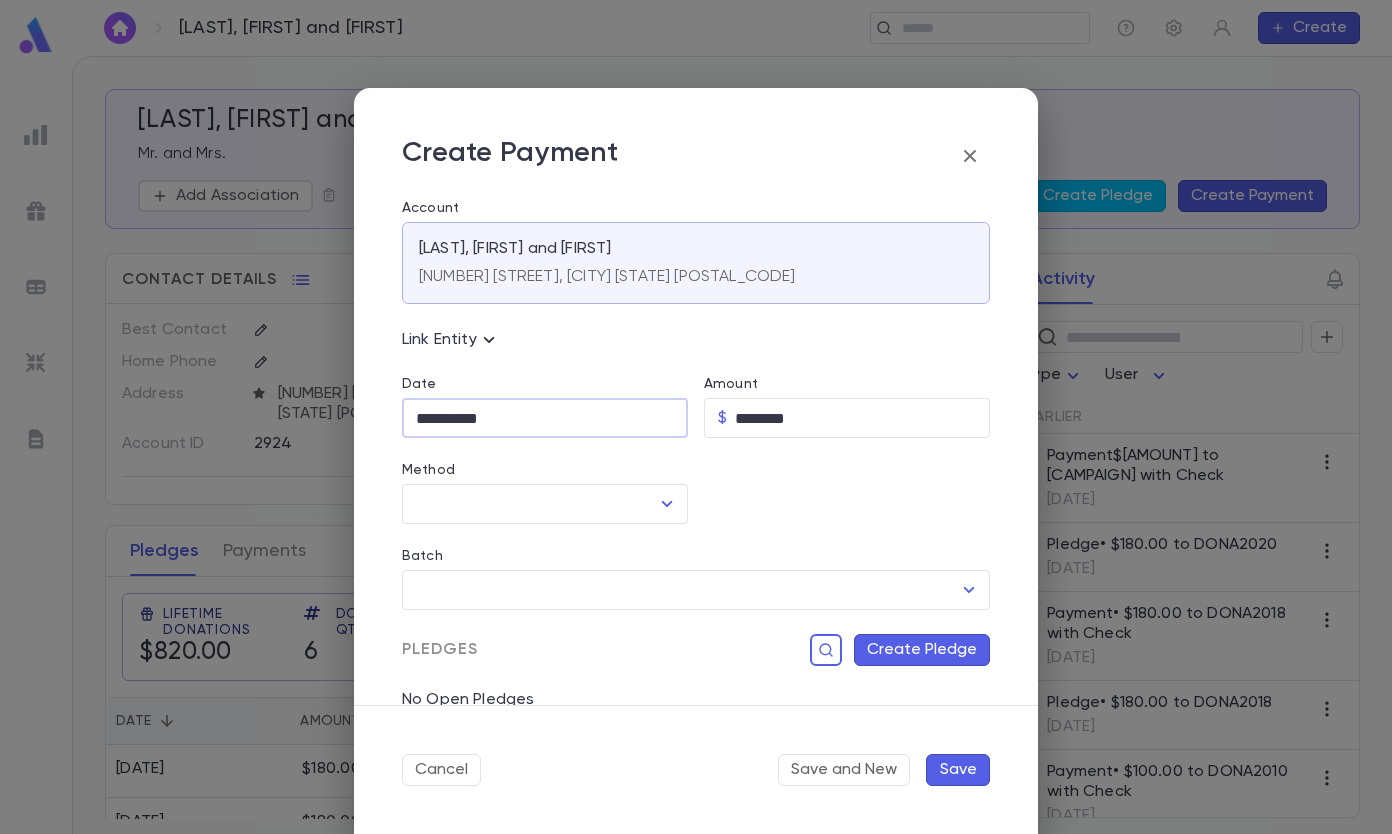 click on "Method" at bounding box center [530, 504] 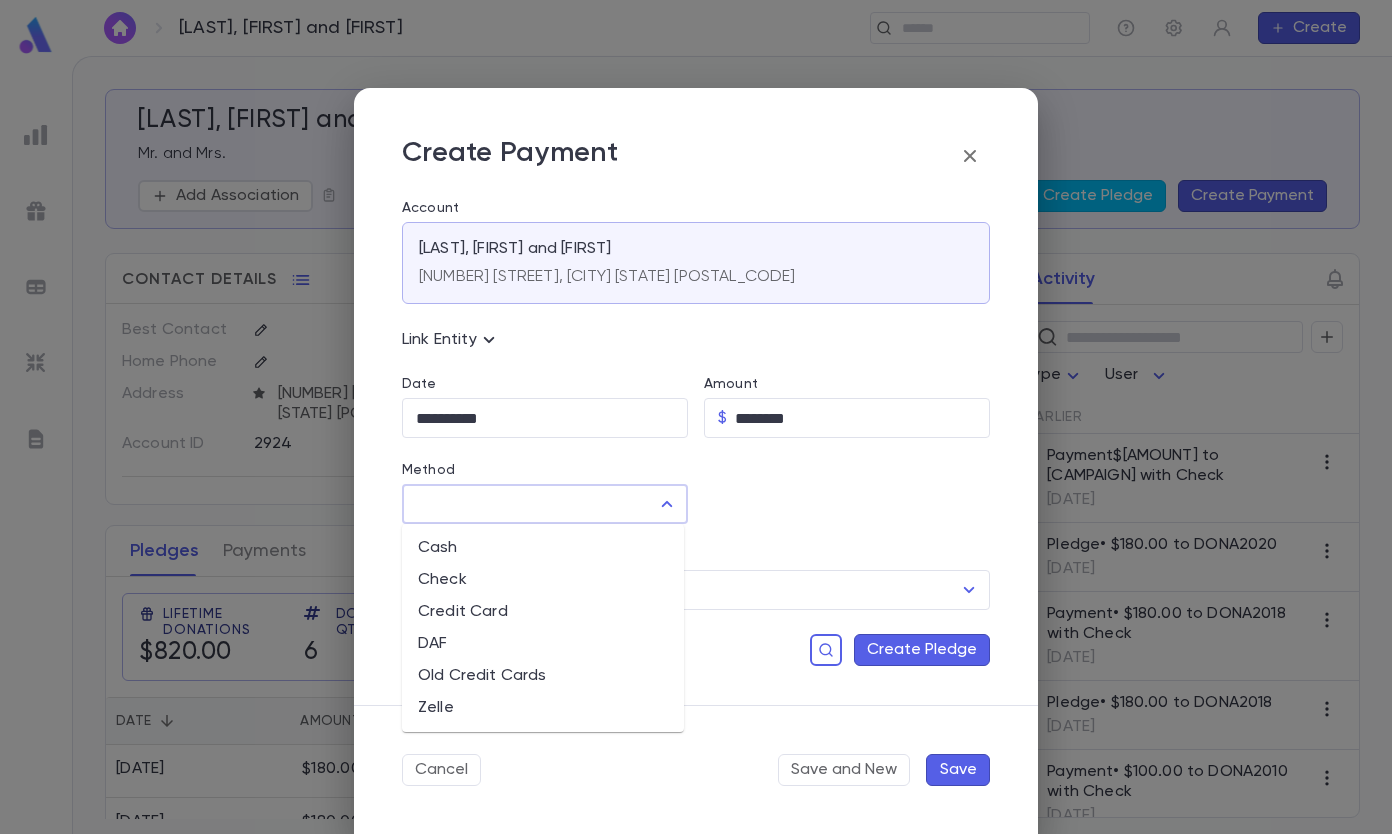 click on "Check" at bounding box center [543, 580] 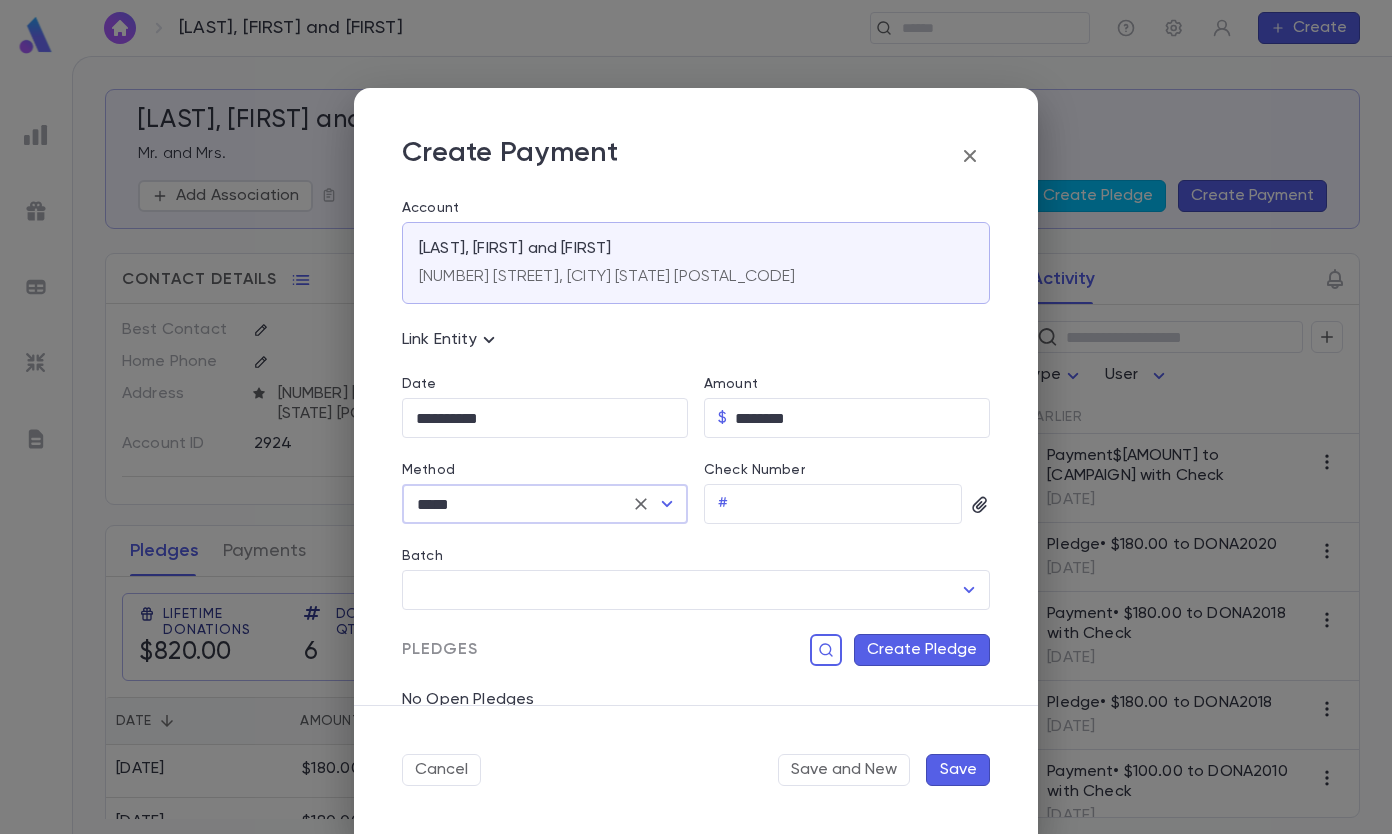 click on "Check Number" at bounding box center (849, 504) 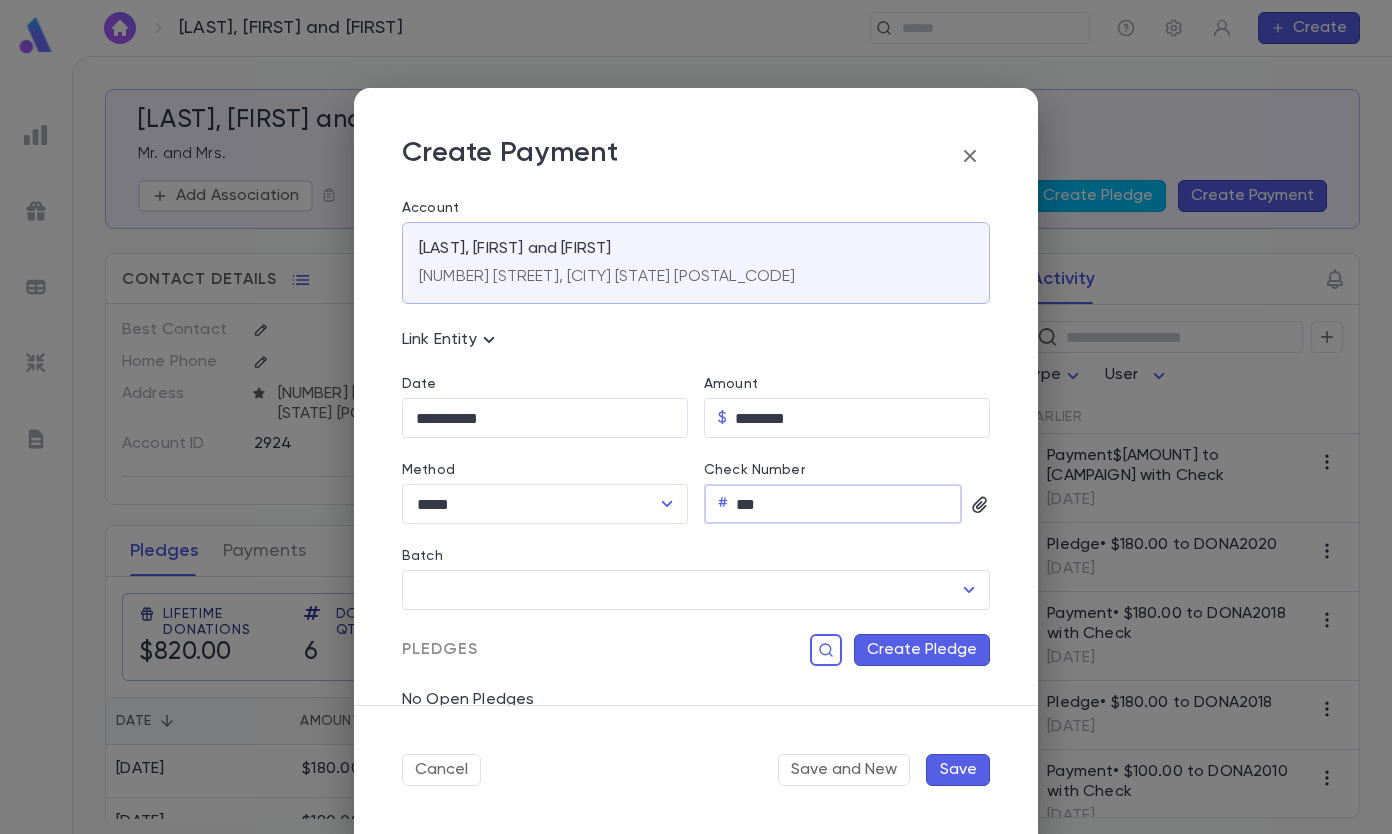 type on "***" 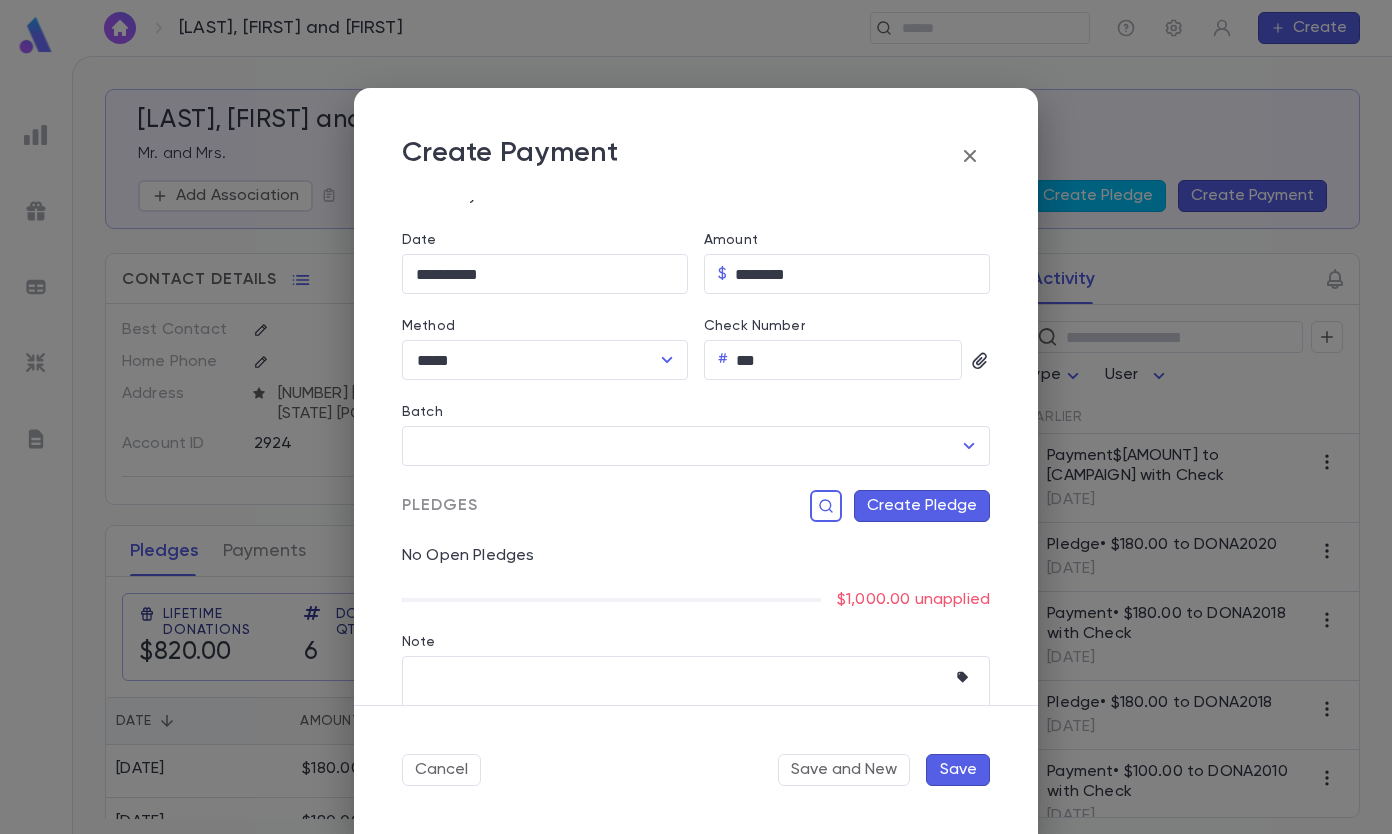scroll, scrollTop: 204, scrollLeft: 0, axis: vertical 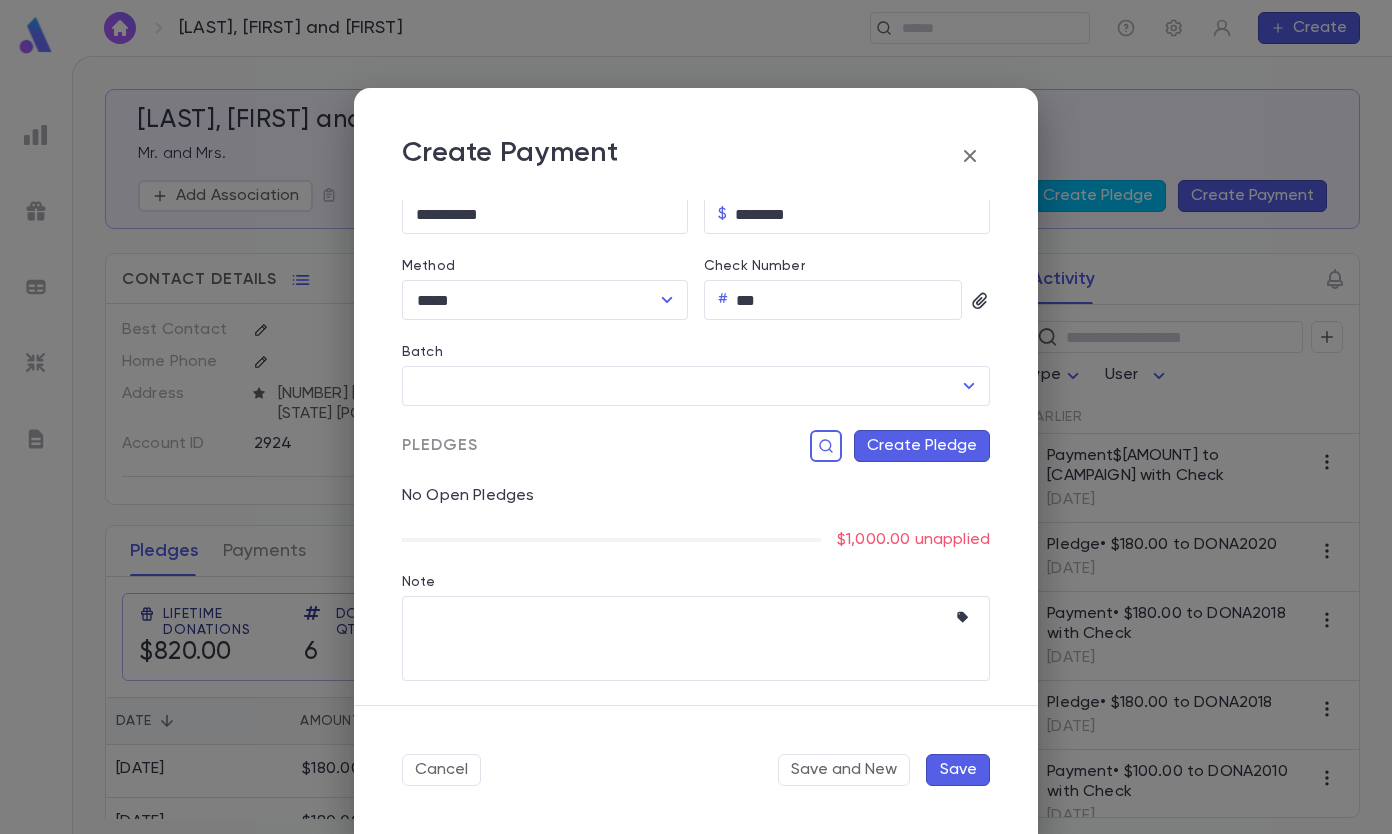 click on "Create Pledge" at bounding box center (922, 446) 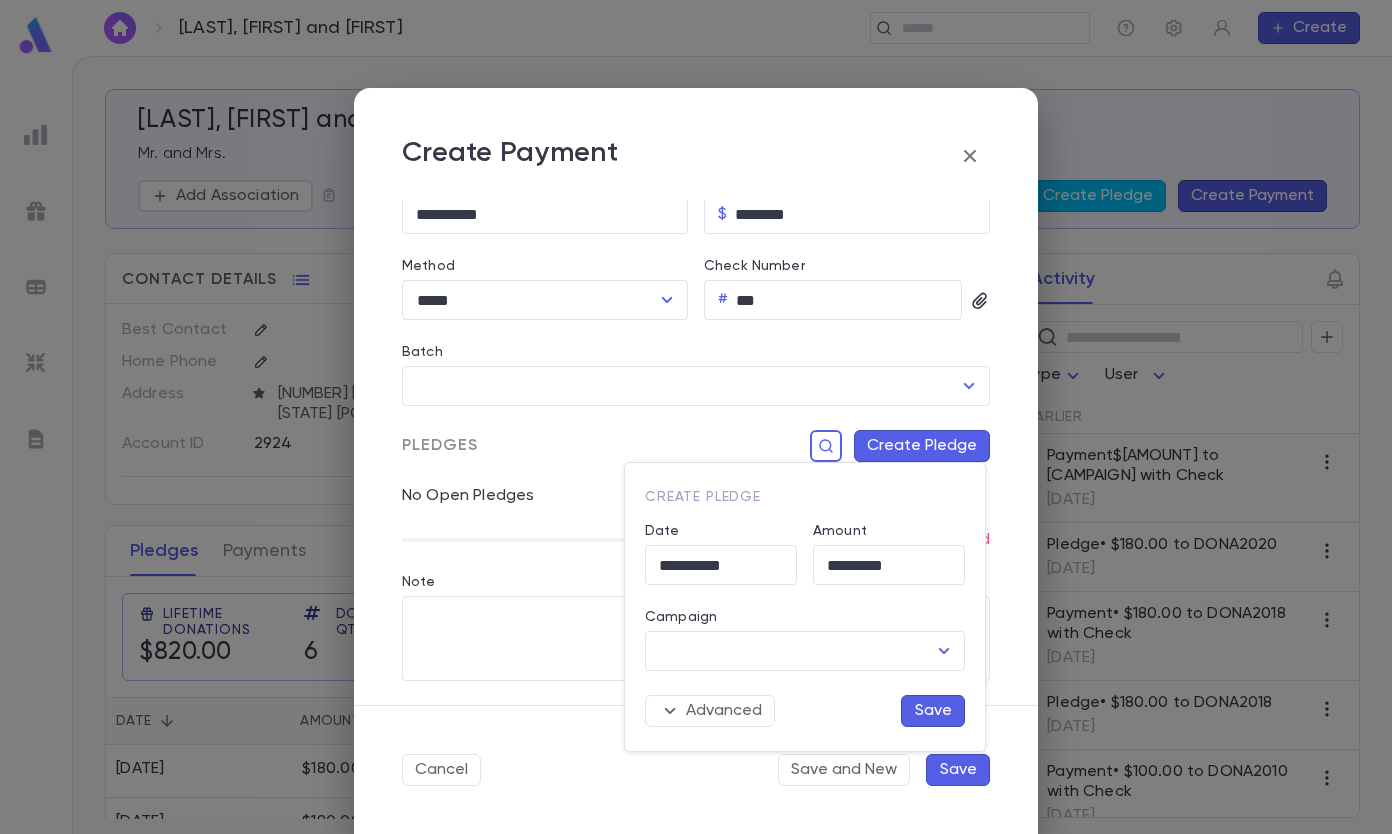 click on "Campaign" at bounding box center (790, 651) 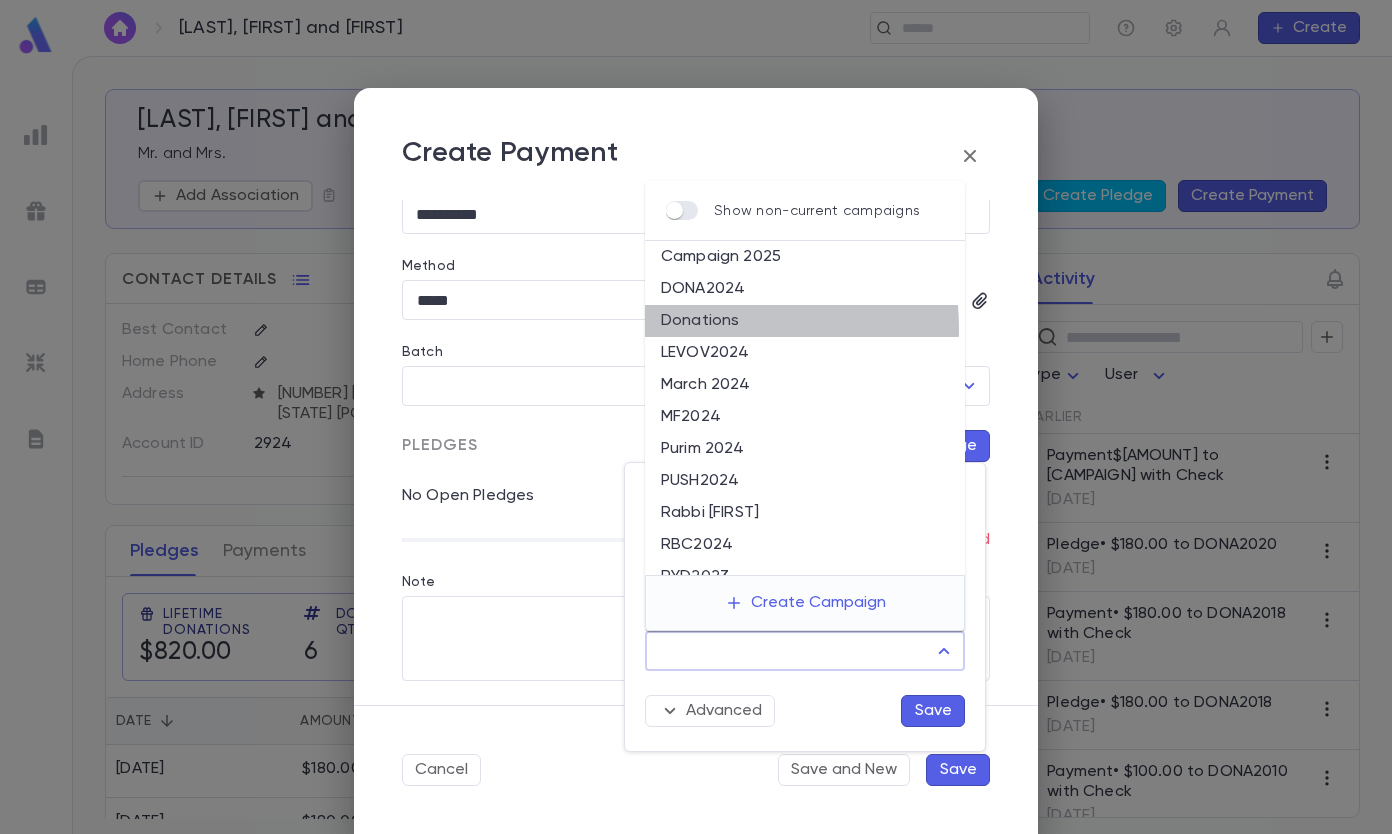 click on "Donations" at bounding box center (805, 321) 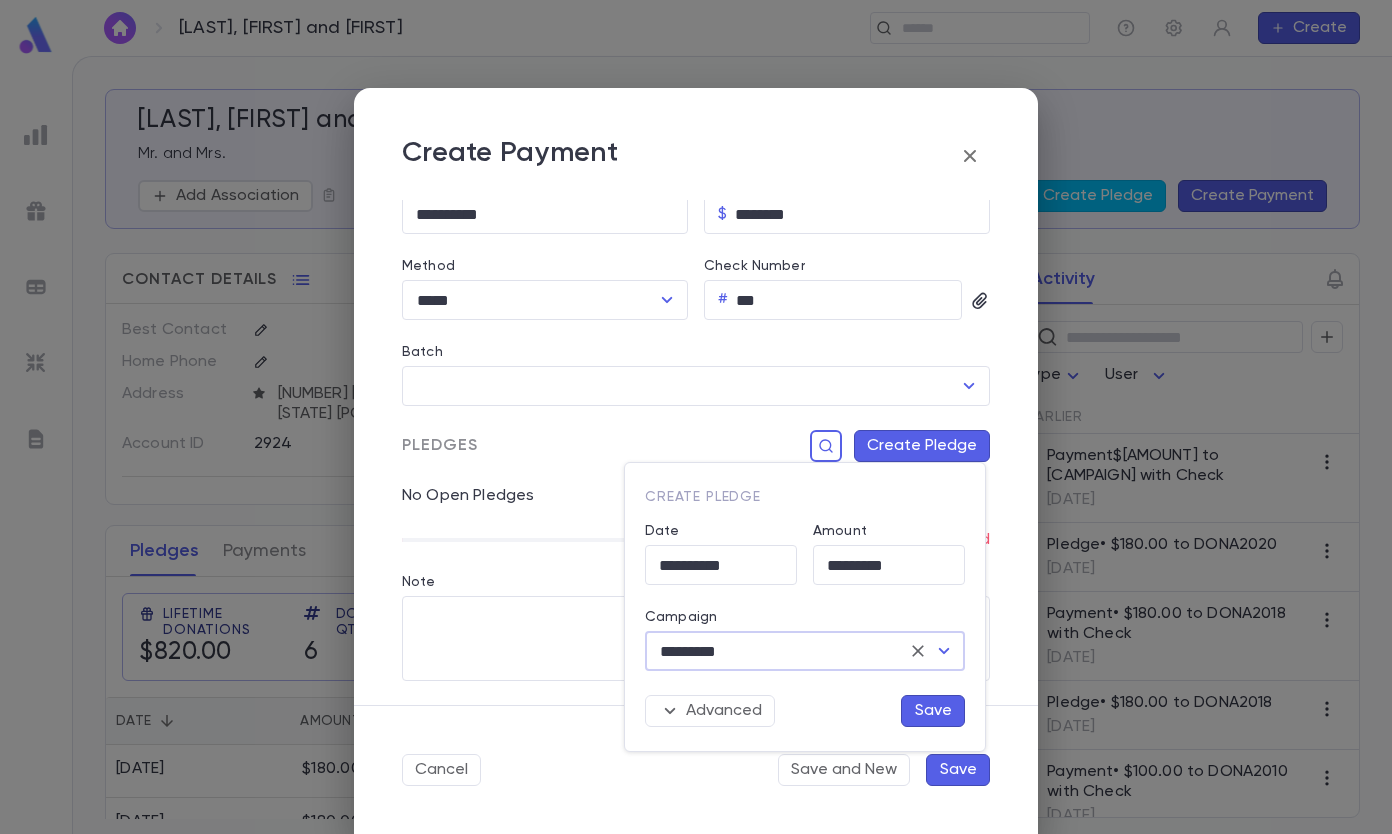 click on "Save" at bounding box center (933, 711) 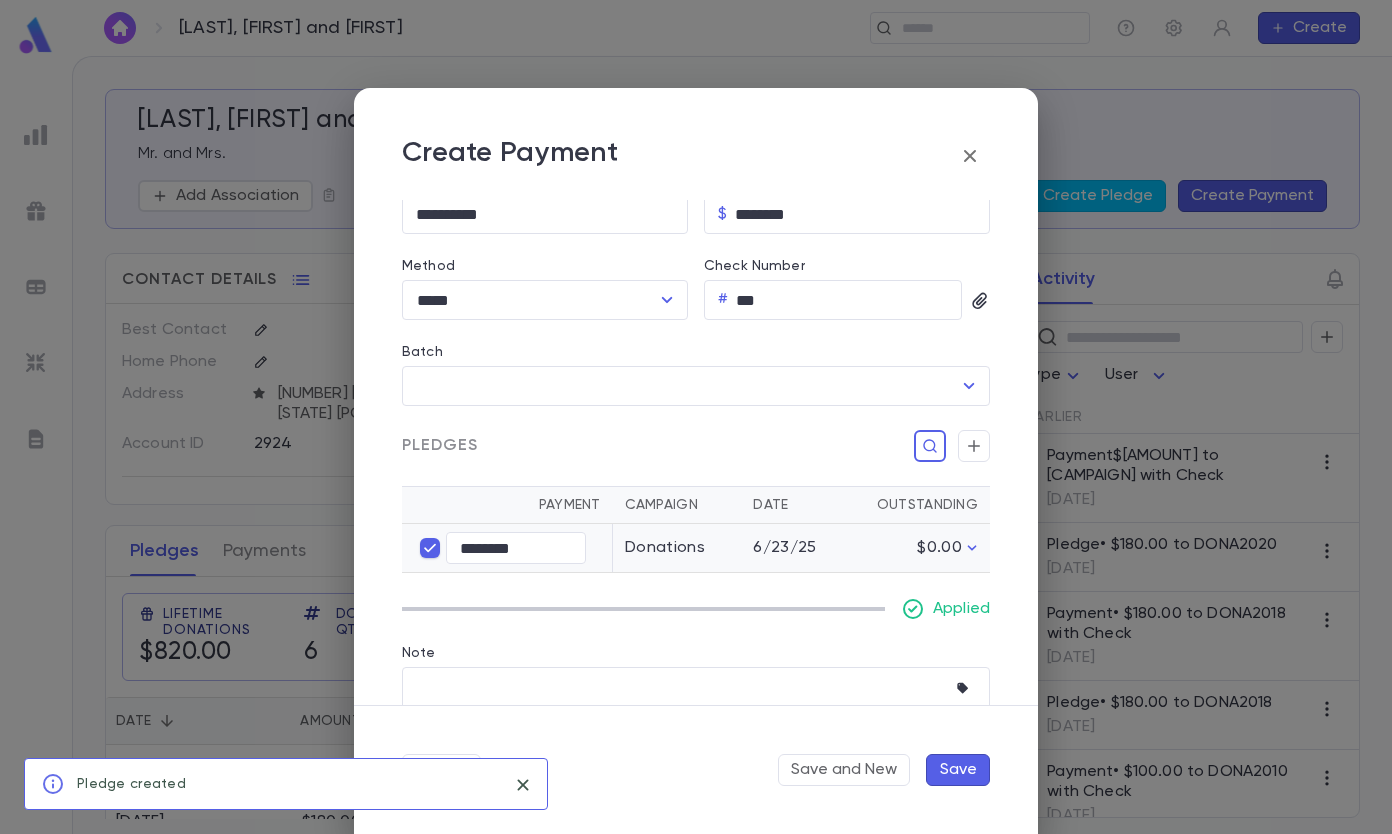 click on "Save" at bounding box center [958, 770] 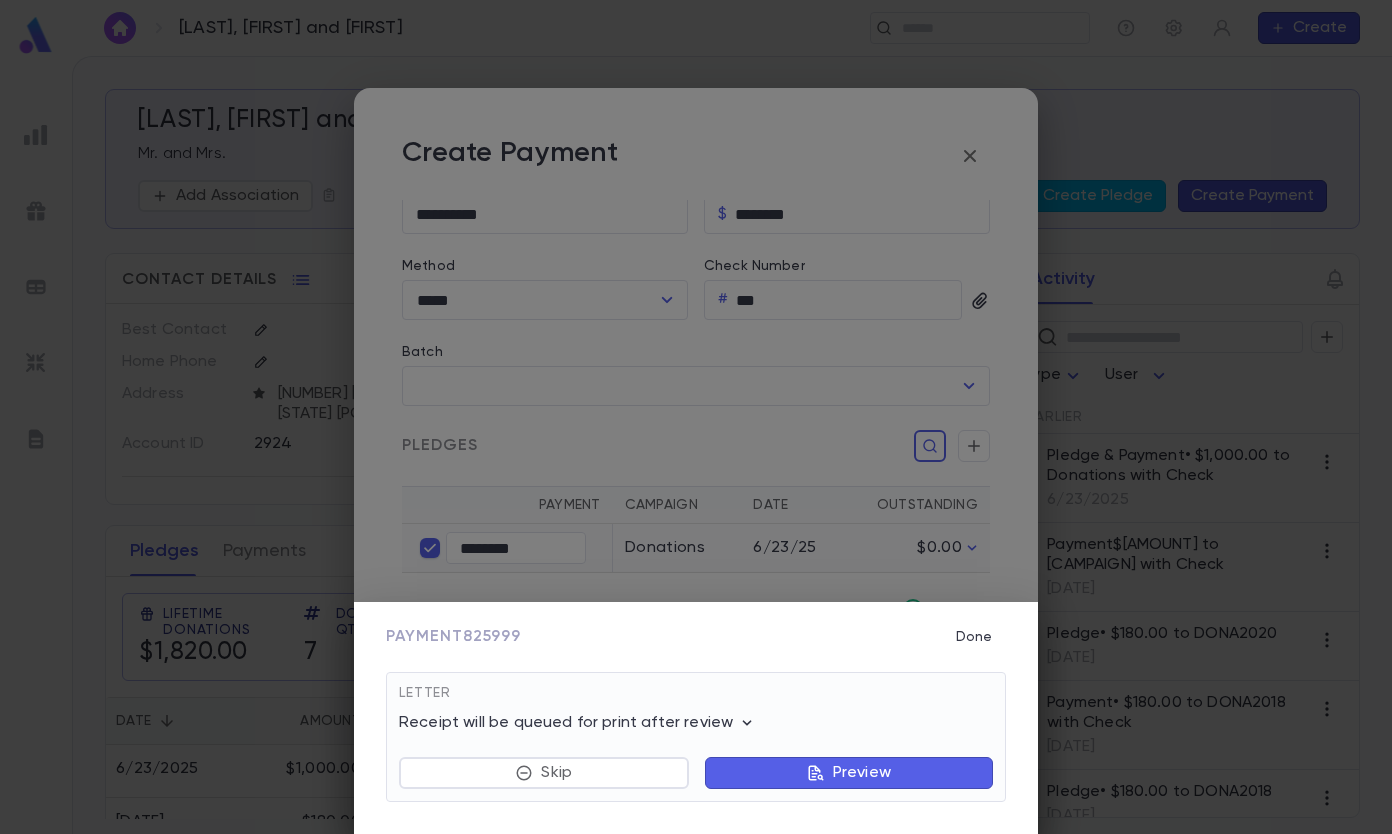 click on "Done" at bounding box center [974, 637] 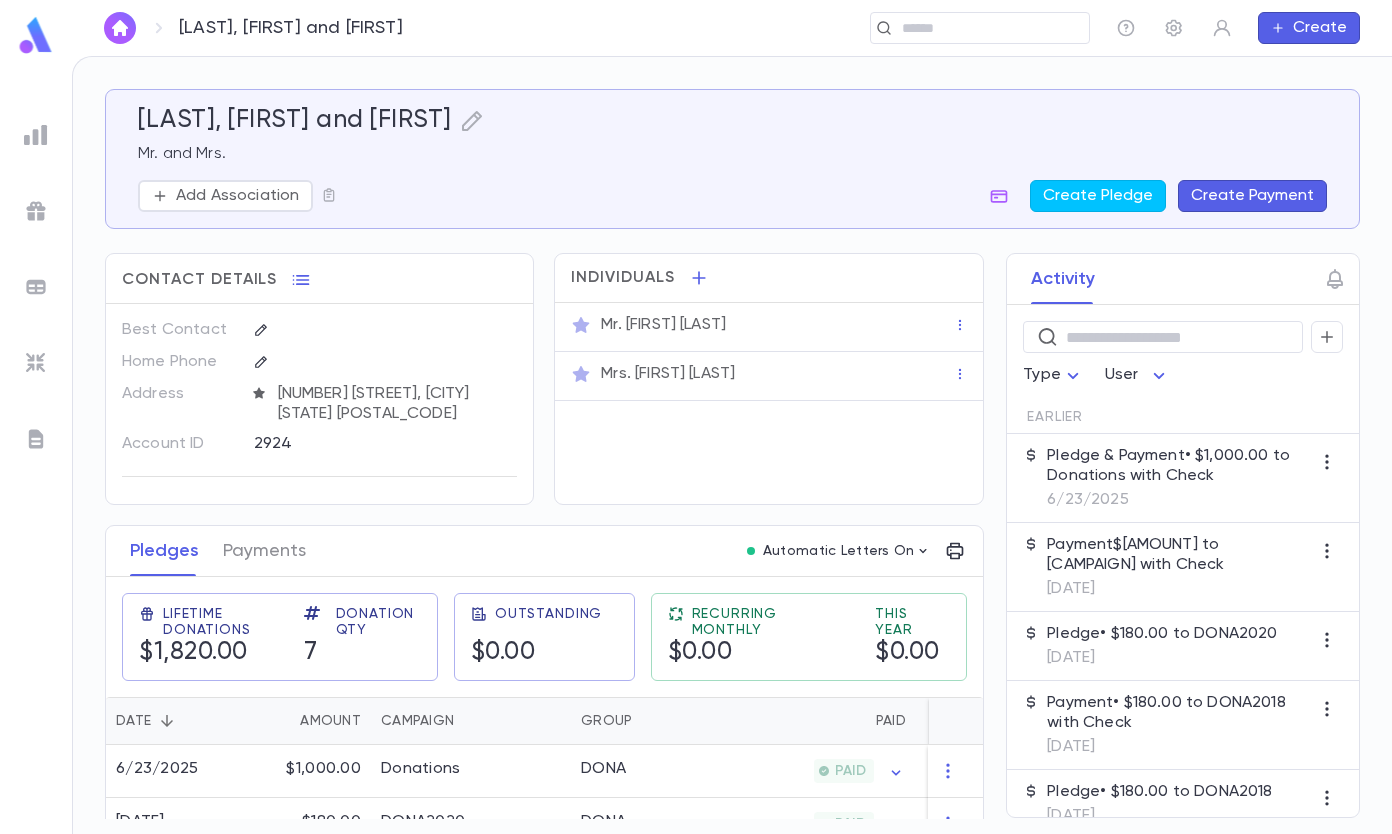 click at bounding box center [988, 28] 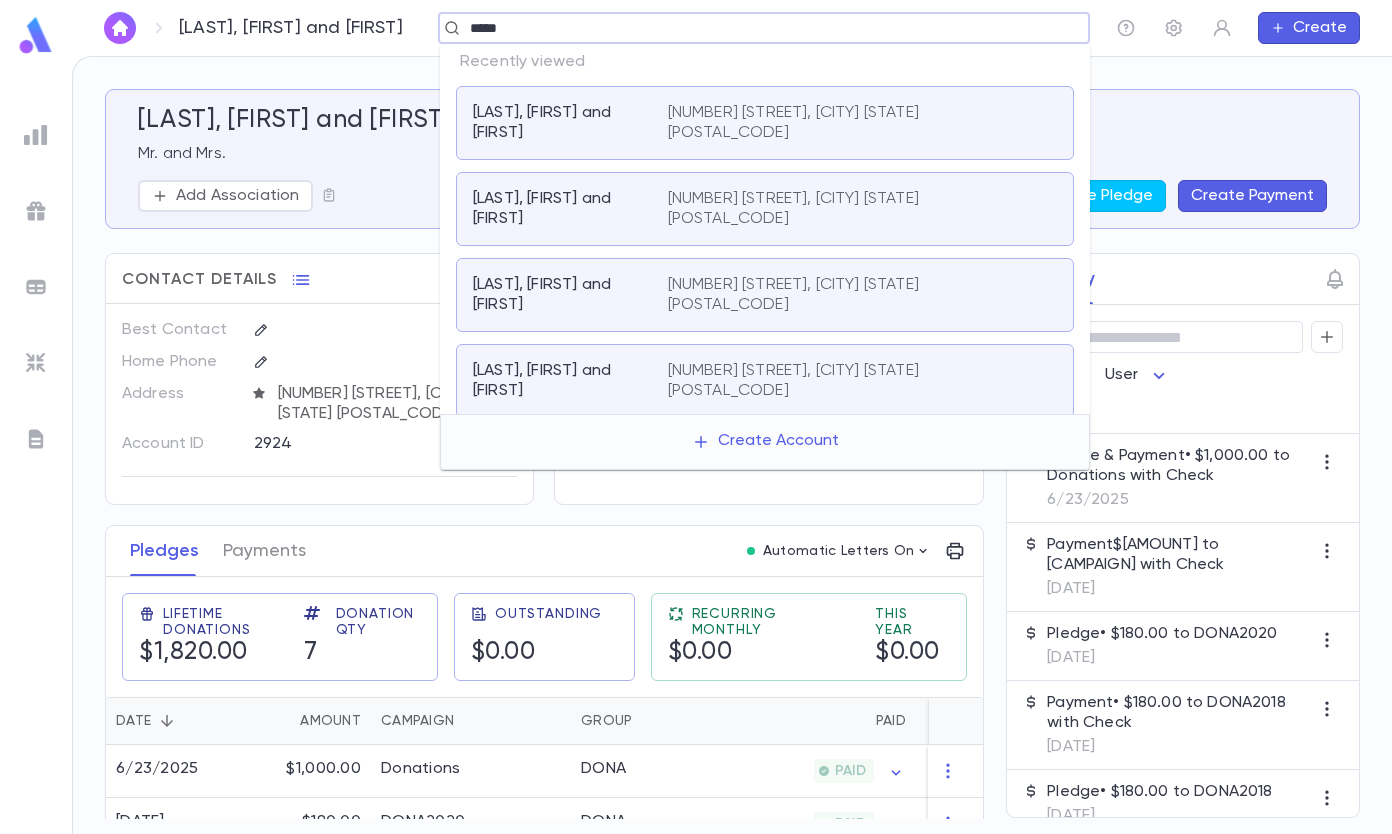 type on "*****" 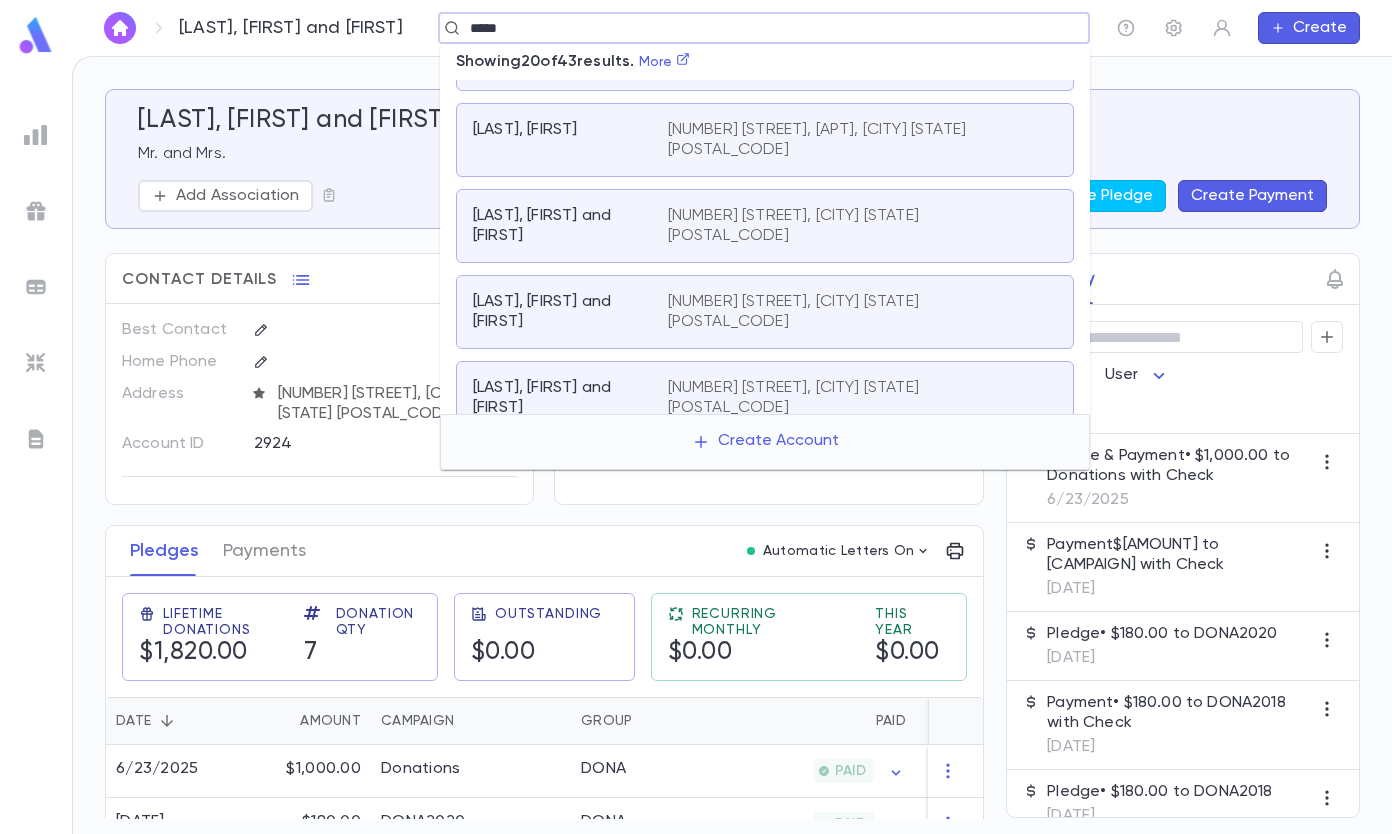 scroll, scrollTop: 1200, scrollLeft: 0, axis: vertical 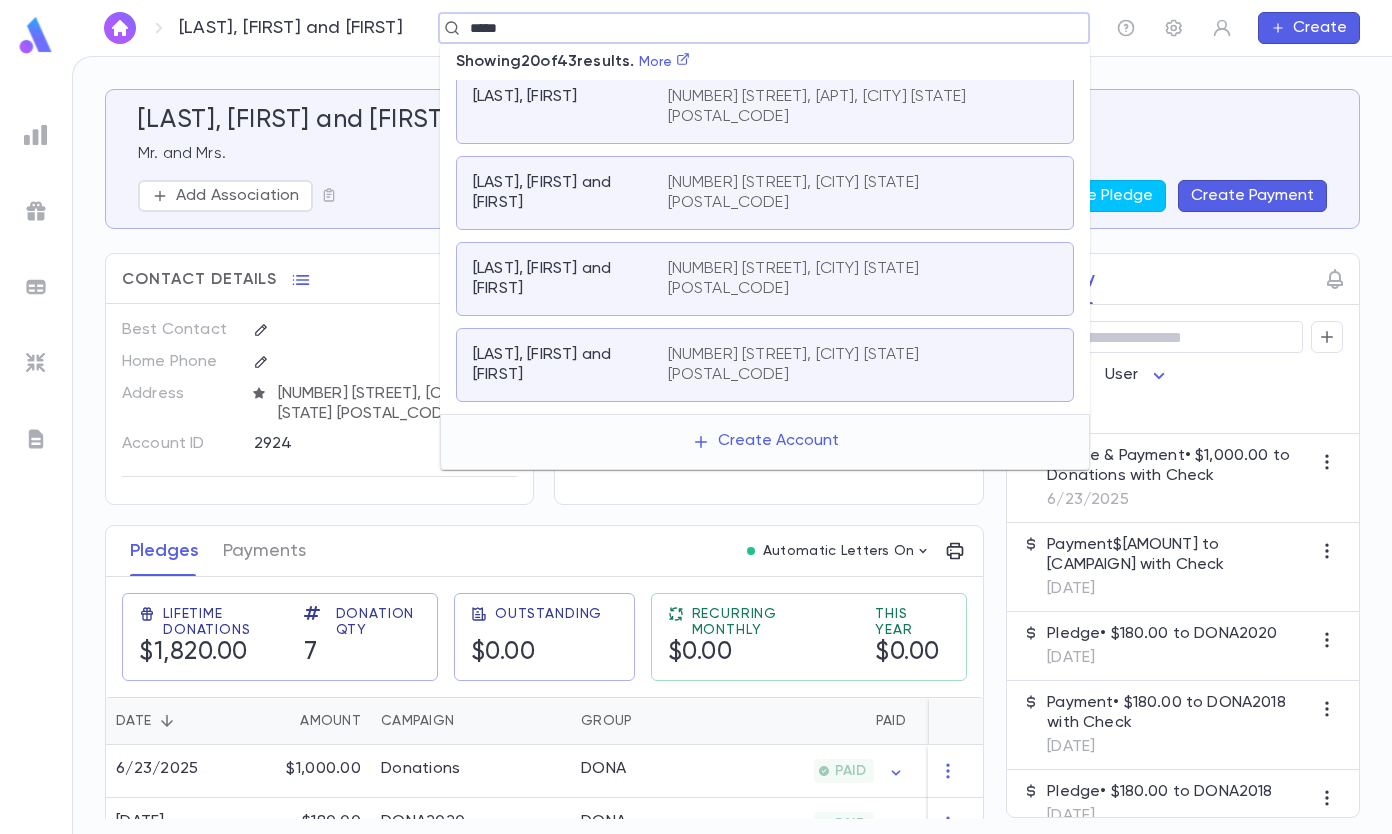 click on "[LAST], [FIRST] and [FIRST]" at bounding box center (558, 365) 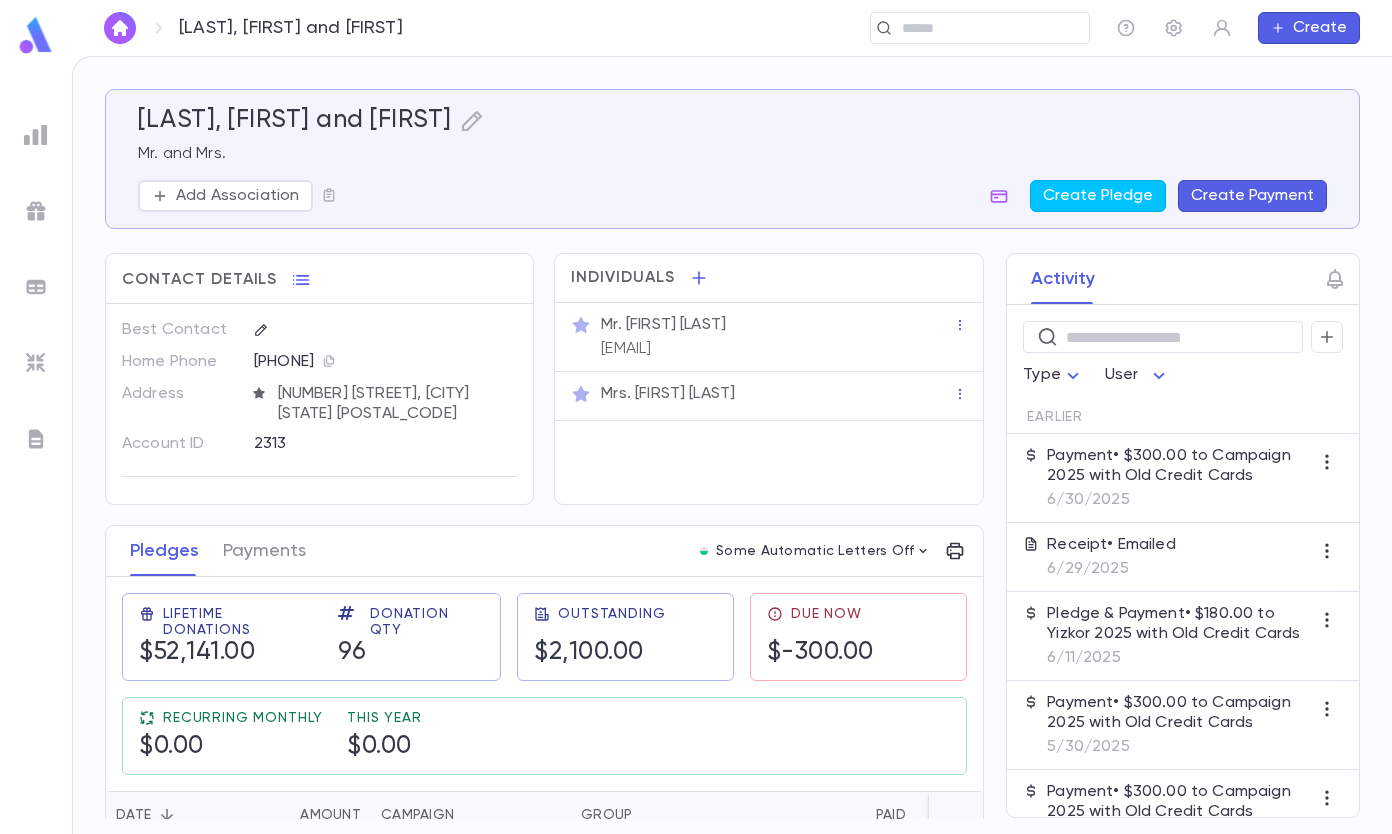 click on "Create Payment" at bounding box center [1252, 196] 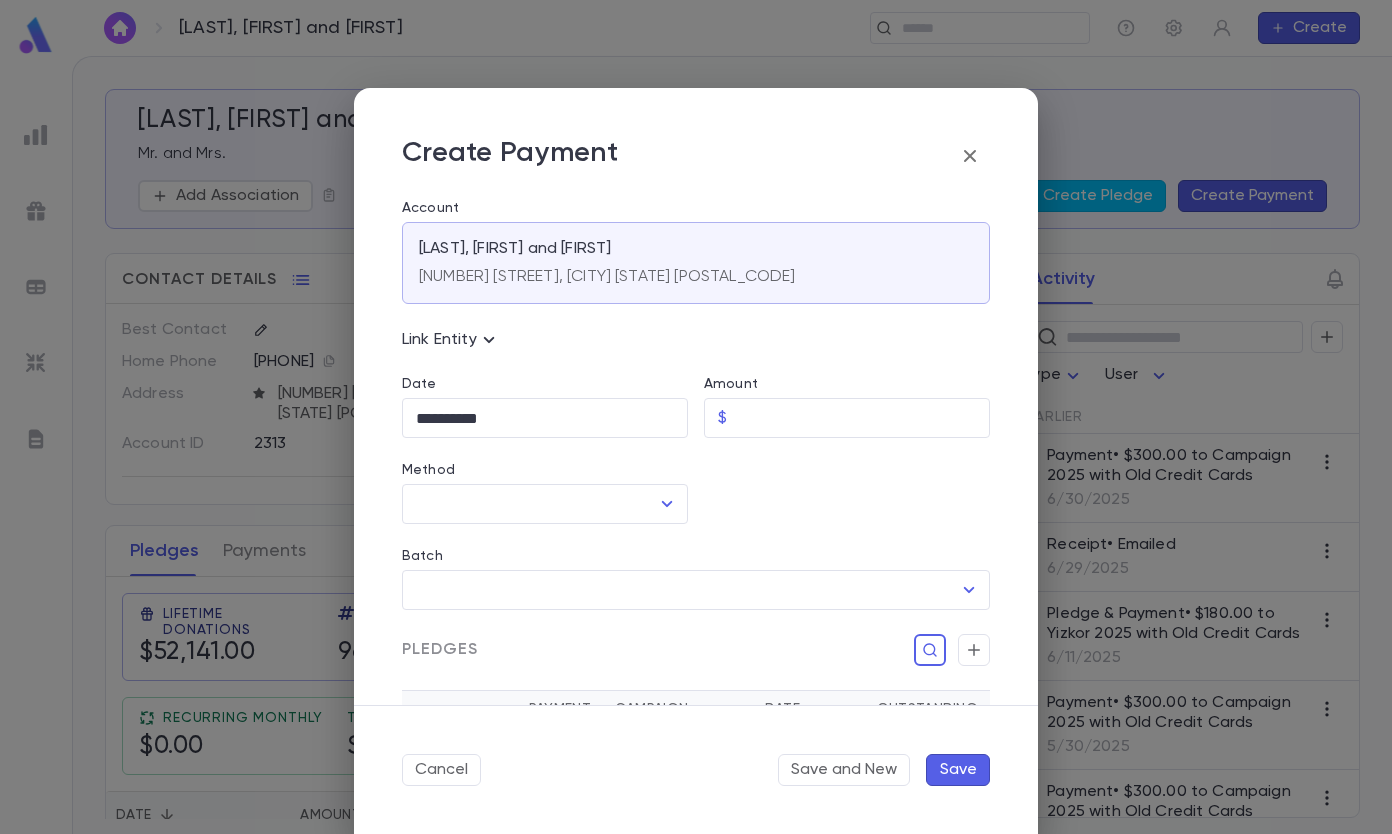 click 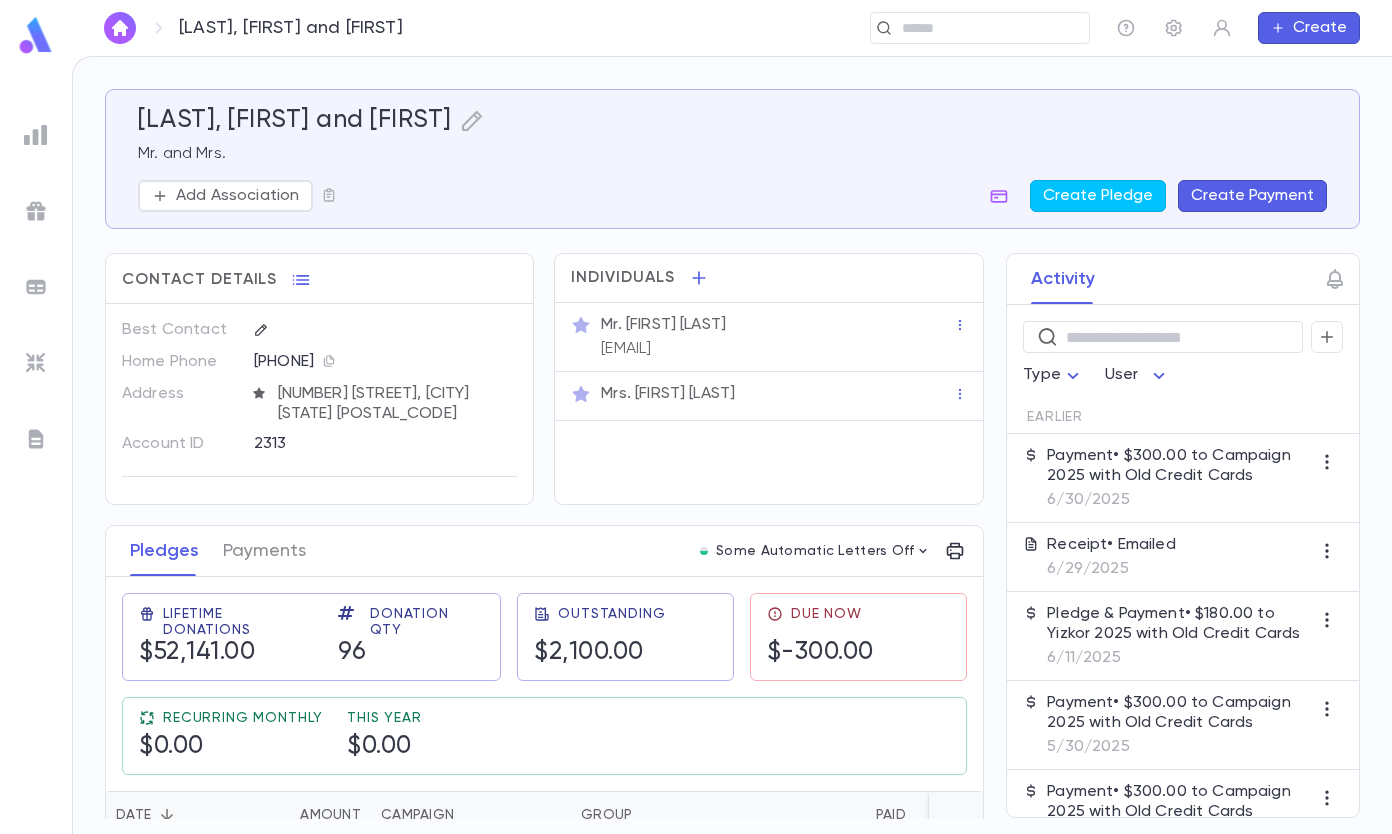 click on "Create Pledge" at bounding box center (1098, 196) 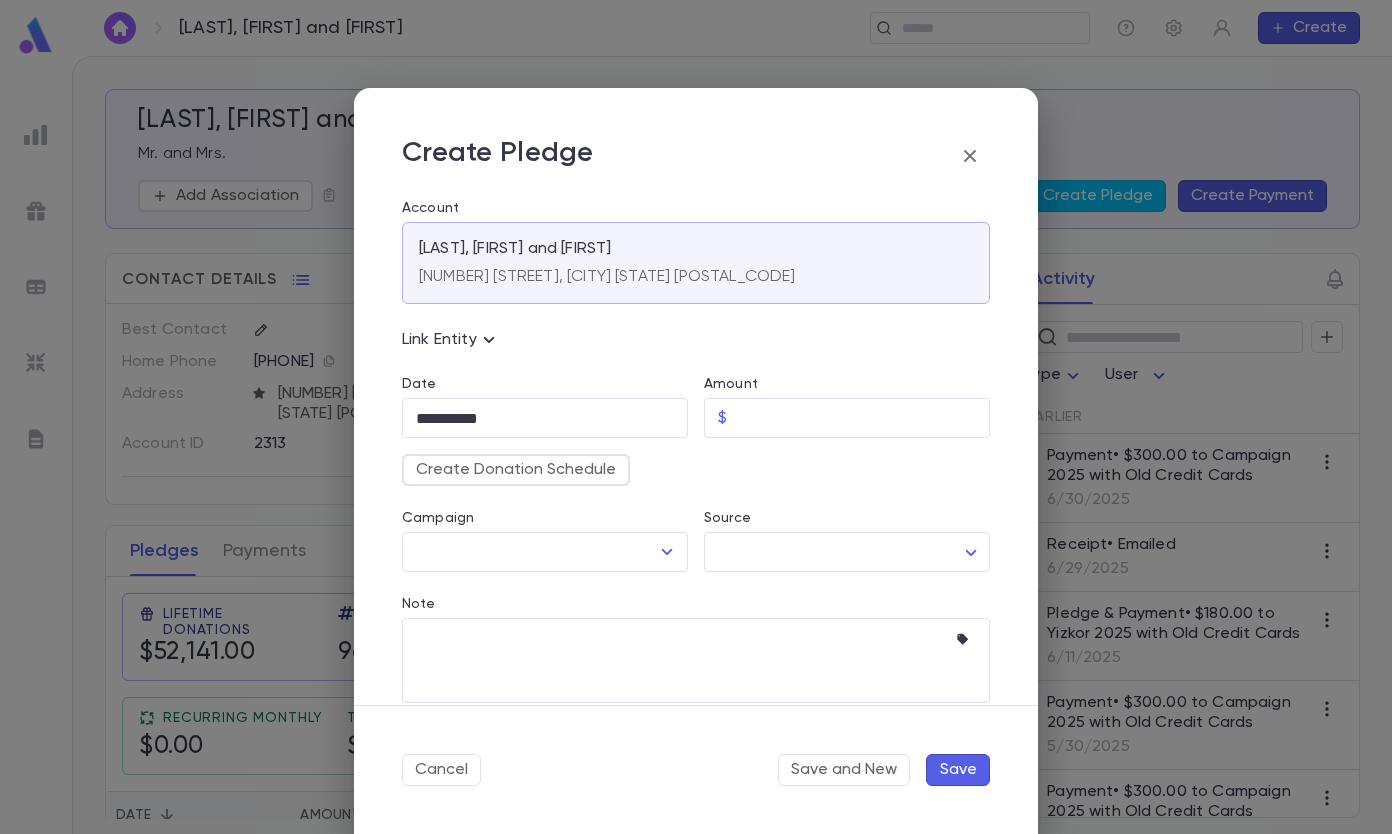 click on "Create Donation Schedule" at bounding box center (516, 470) 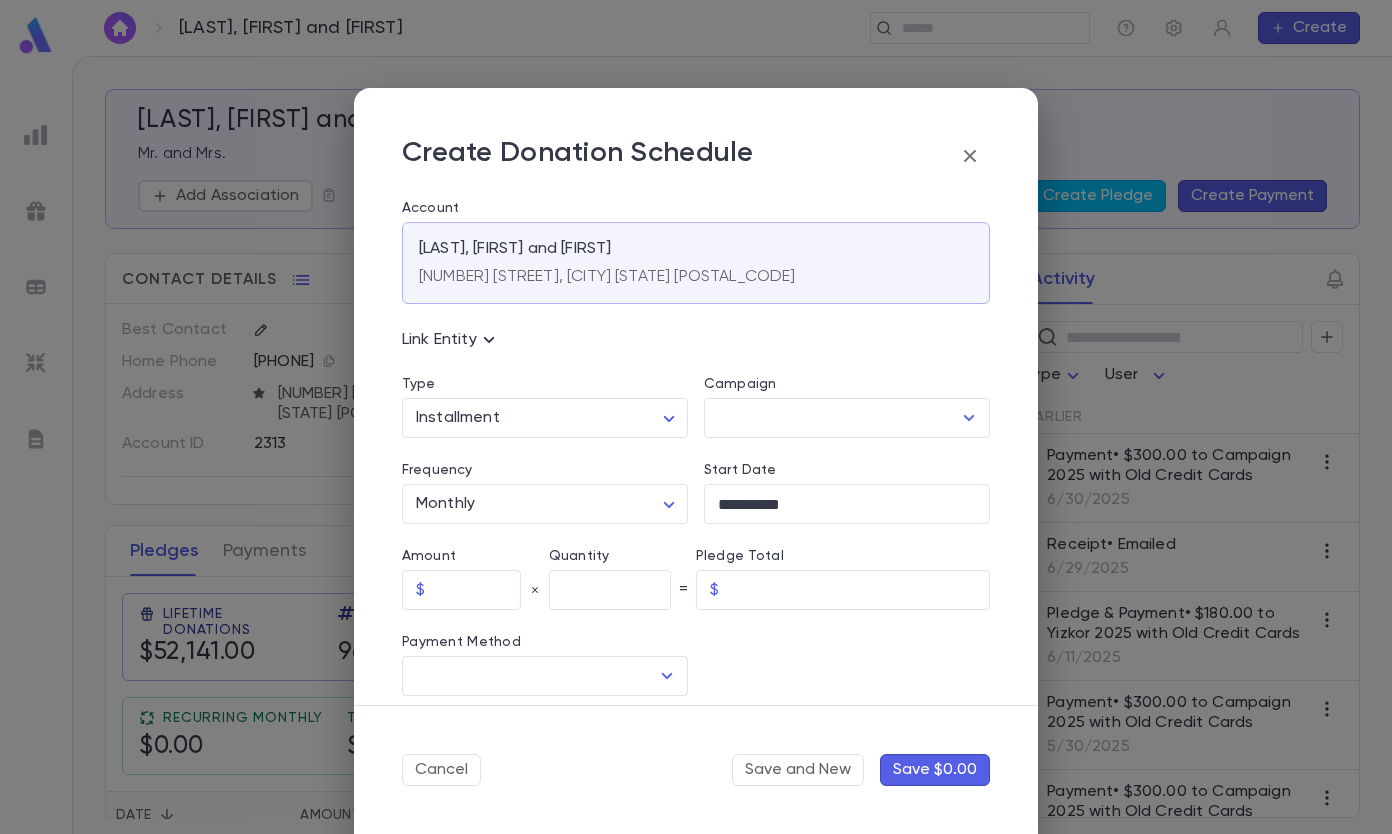click on "[LAST], [FIRST] and [FIRST] Mr. and Mrs. Add Association Create Pledge Create Payment Contact Details Best Contact Home Phone [PHONE] Address [NUMBER] [STREET], [CITY] [STATE] [POSTAL_CODE] Account ID [NUMBER] Individuals Mr. [FIRST] [LAST] [EMAIL] Mrs. [FIRST] [LAST] Pledges Payments Some Automatic Letters Off Lifetime Donations $52,141.00 Donation Qty 96 Outstanding $2,100.00 Due Now $-300.00 Recurring Monthly $0.00 This Year $0.00 Date Amount Campaign Group Paid Outstanding Installments Notes [DATE] $180.00 Yizkor 2025 DONA PAID $0.00 1 [DATE] $3,600.00 Campaign 2025 DONA $1,500.00 $2,100.00
$-300.00 due now 12 [DATE] $300.00 Donations DONA PAID $0.00 1 [DATE] $300.00 Donations DONA PAID $0.00 1 [DATE] $250.00 DONA2024 DONA PAID $0.00 1 [DATE] $250.00 DONA2024 DONA PAID $0.00 1 [DATE] $250.00 DONA2024 DONA PAID $0.00 1 [DATE] $250.00 DONA2024 DONA PAID $0.00 1 [DATE] $525.00 DONA2024 DONA PAID $0.00 1 [DATE] $250.00 DONA2024 DONA" at bounding box center [696, 445] 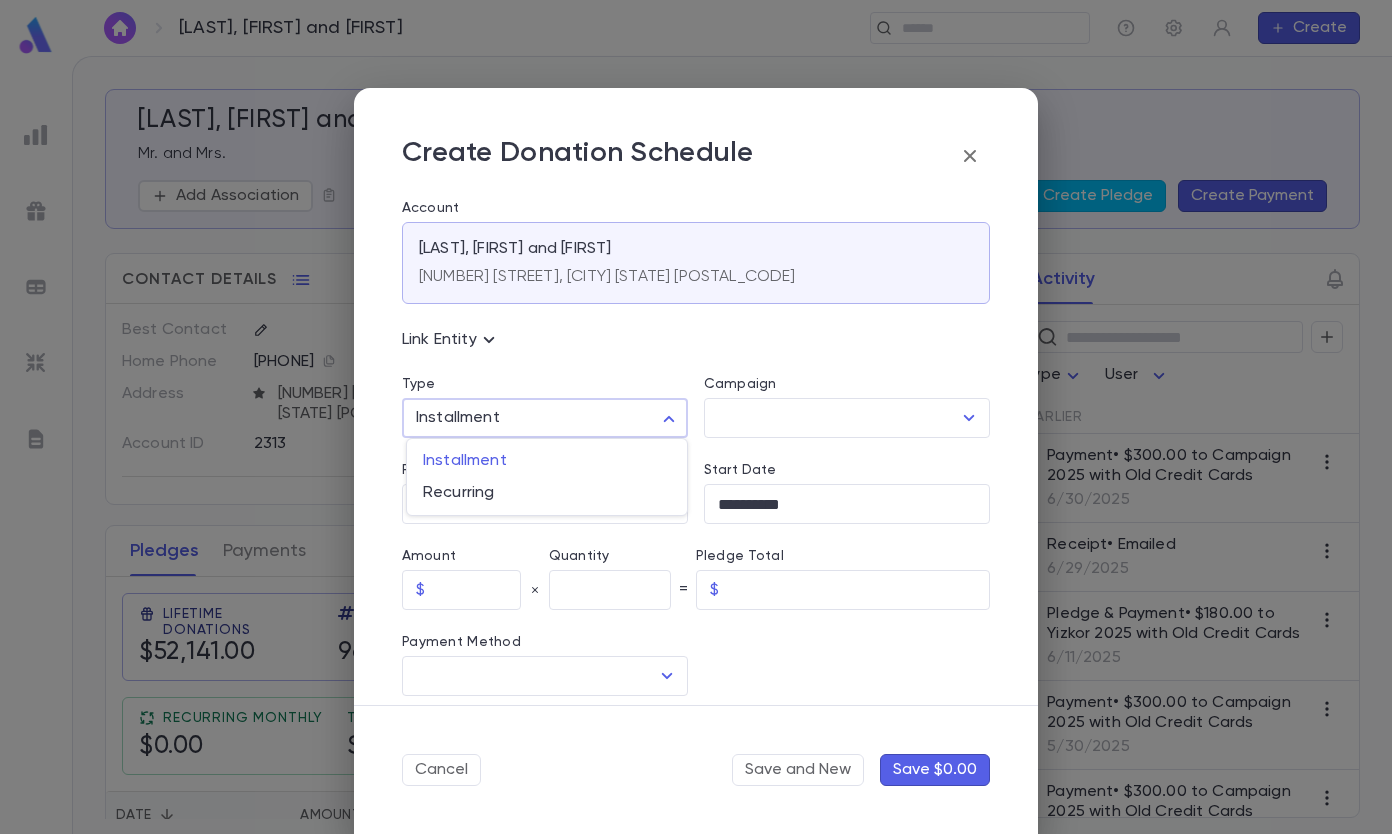 click on "Recurring" at bounding box center (547, 493) 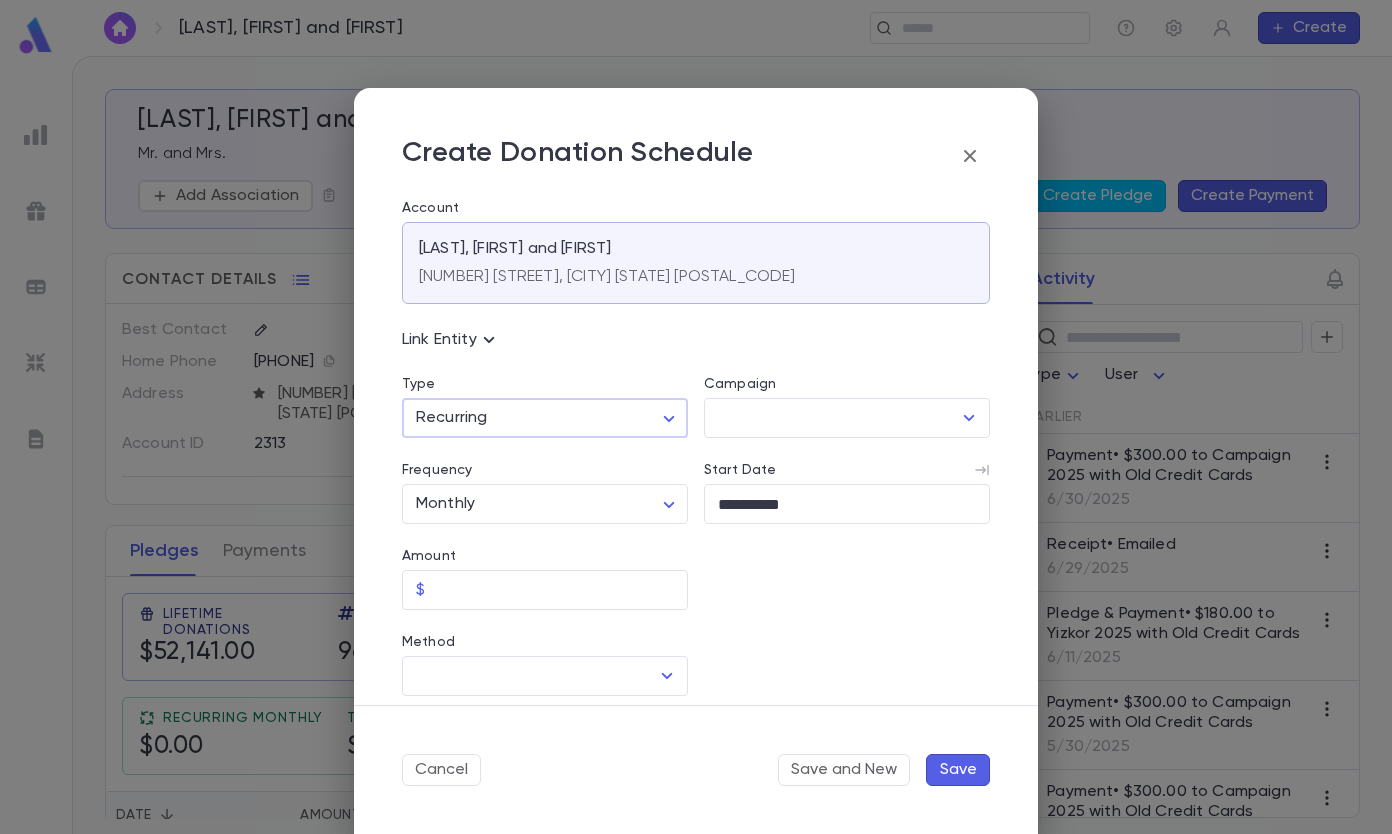 click on "Campaign" at bounding box center (832, 418) 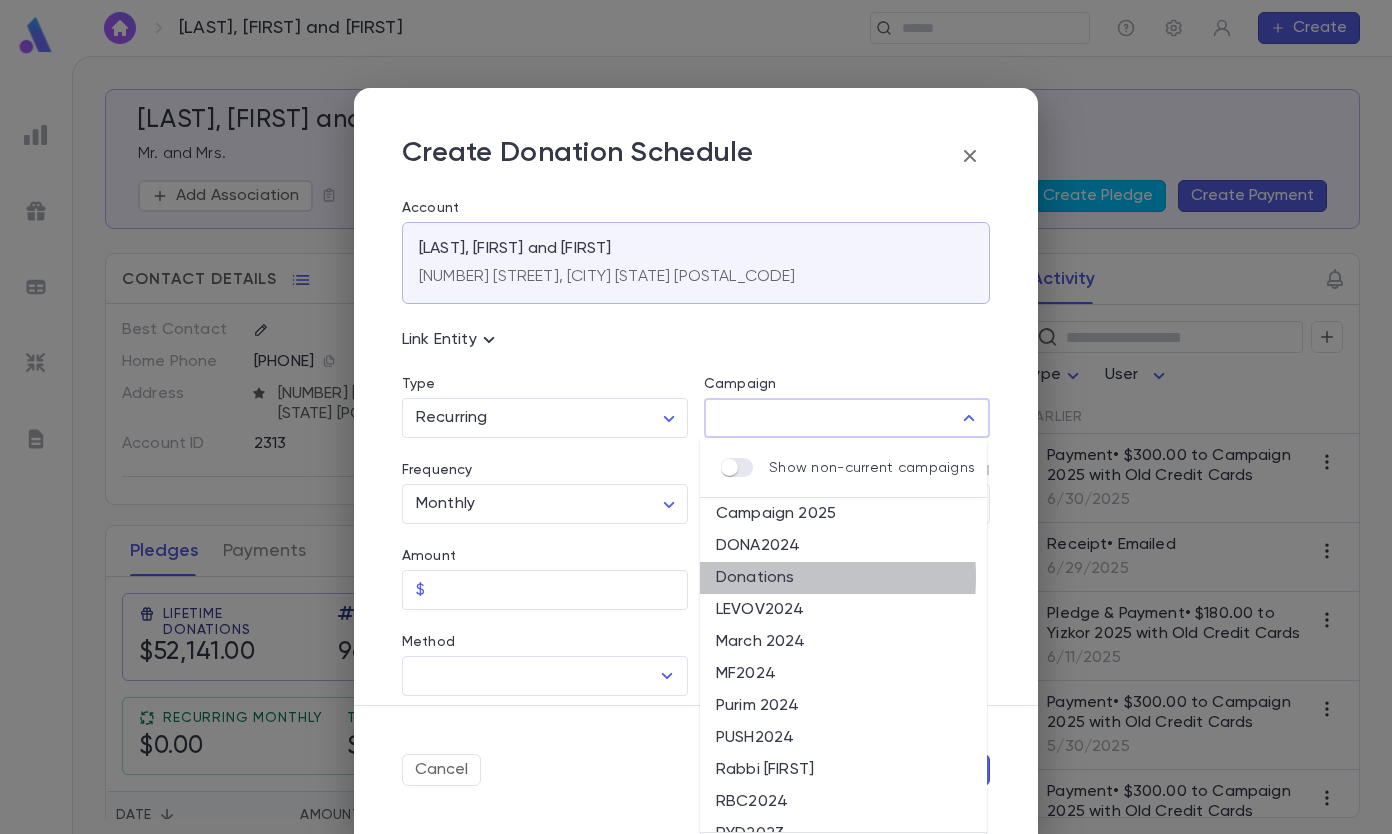 click on "Donations" at bounding box center [843, 578] 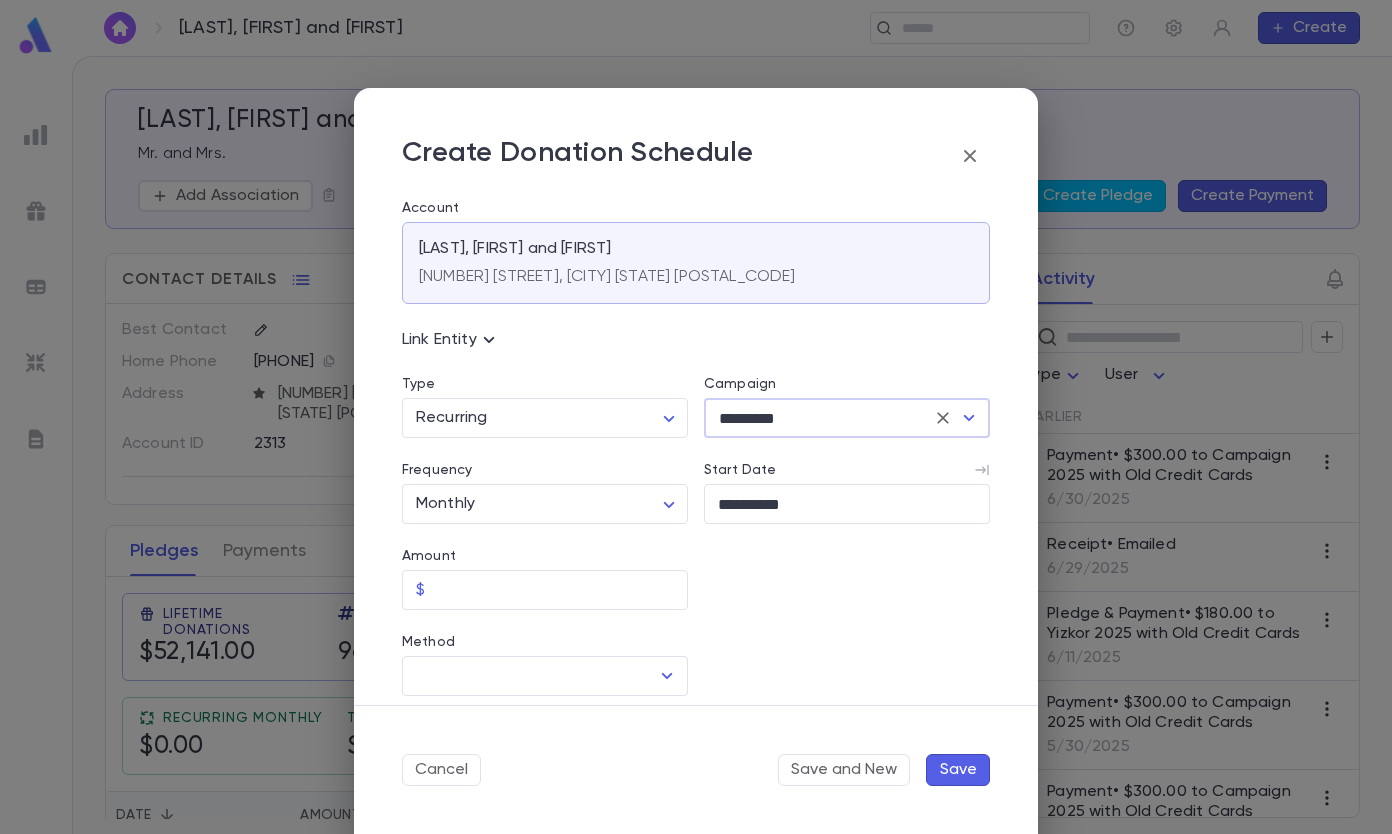 click on "[LAST], [FIRST] and [FIRST] Mr. and Mrs. Add Association Create Pledge Create Payment Contact Details Best Contact Home Phone [PHONE] Address [NUMBER] [STREET], [CITY] [STATE] [POSTAL_CODE] Account ID [NUMBER] Individuals Mr. [FIRST] [LAST] [EMAIL] Mrs. [FIRST] [LAST] Pledges Payments Some Automatic Letters Off Lifetime Donations $52,141.00 Donation Qty 96 Outstanding $2,100.00 Due Now $-300.00 Recurring Monthly $0.00 This Year $0.00 Date Amount Campaign Group Paid Outstanding Installments Notes [DATE] $180.00 Yizkor 2025 DONA PAID $0.00 1 [DATE] $3,600.00 Campaign 2025 DONA $1,500.00 $2,100.00
$-300.00 due now 12 [DATE] $300.00 Donations DONA PAID $0.00 1 [DATE] $300.00 Donations DONA PAID $0.00 1 [DATE] $250.00 DONA2024 DONA PAID $0.00 1 [DATE] $250.00 DONA2024 DONA PAID $0.00 1 [DATE] $250.00 DONA2024 DONA PAID $0.00 1 [DATE] $250.00 DONA2024 DONA PAID $0.00 1 [DATE] $525.00 DONA2024 DONA PAID $0.00 1 [DATE] $250.00 DONA2024 DONA" at bounding box center [696, 445] 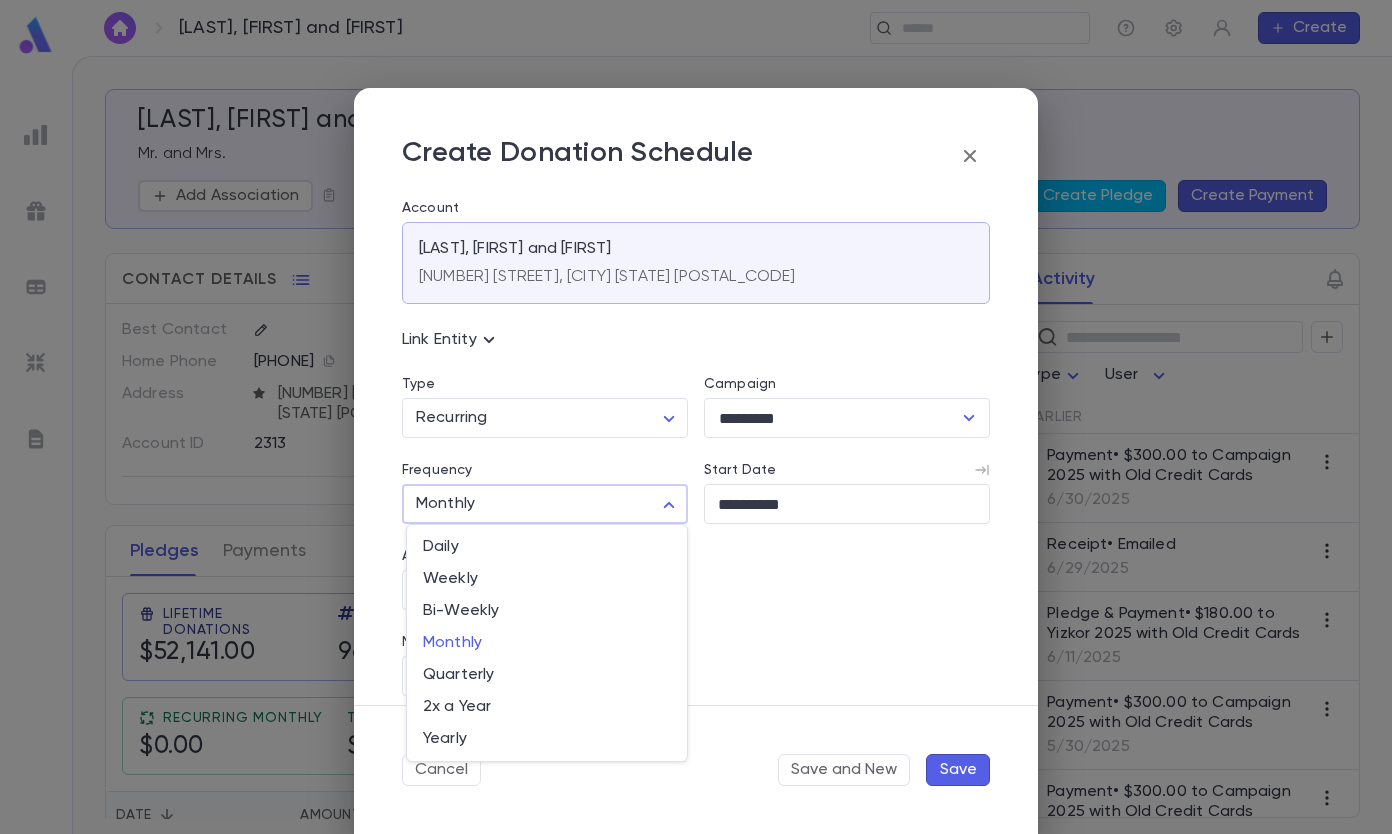 click at bounding box center [696, 417] 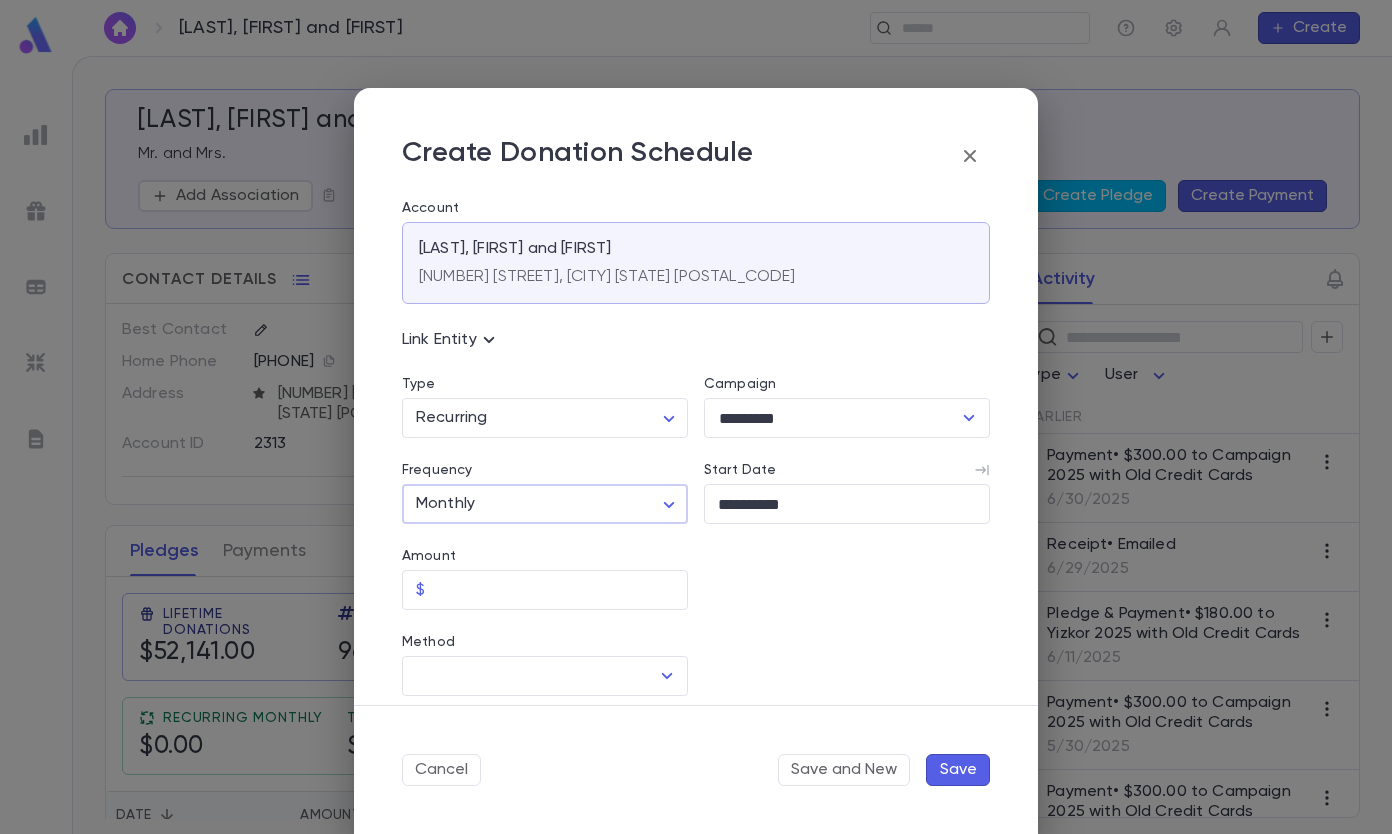 click on "**********" at bounding box center (847, 504) 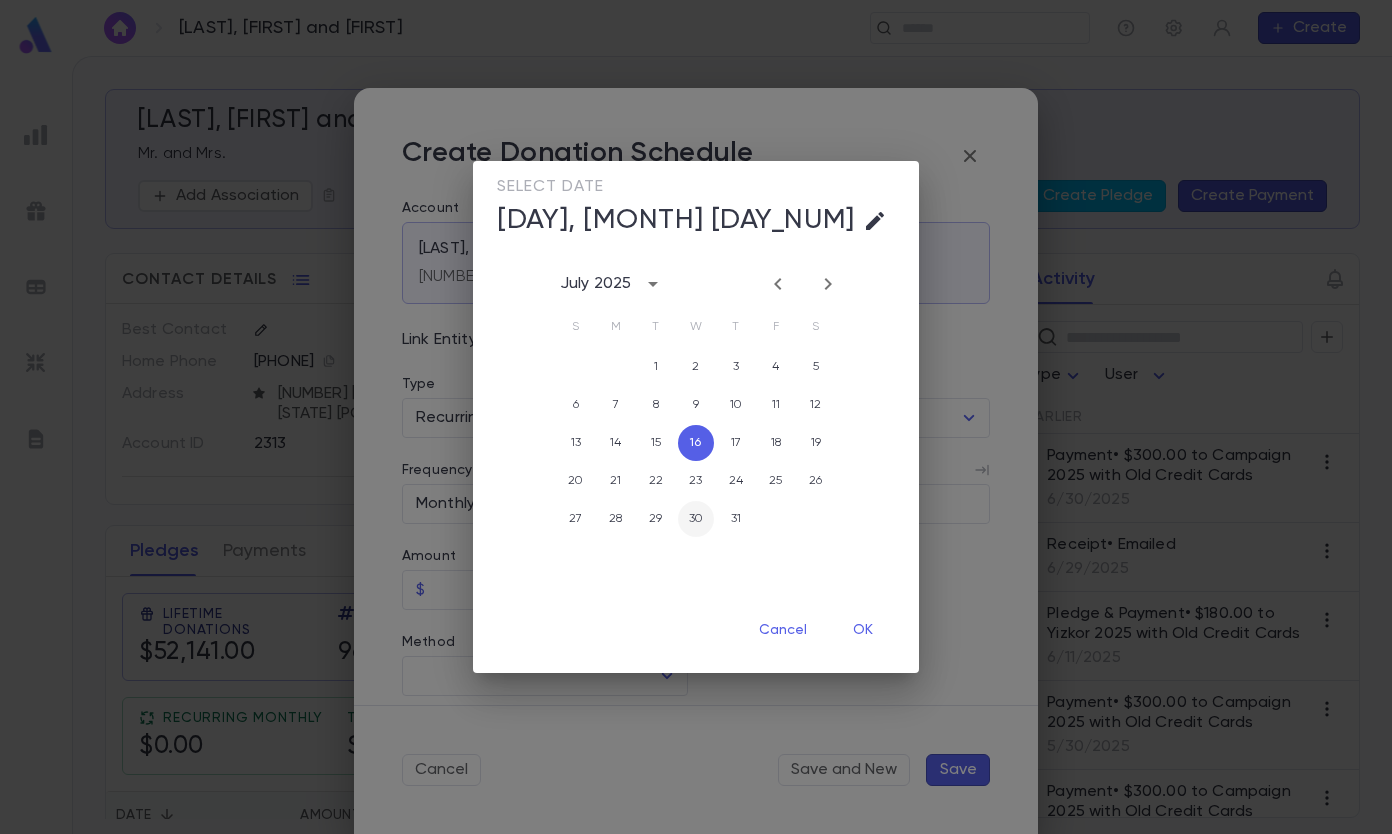 click on "30" at bounding box center [696, 519] 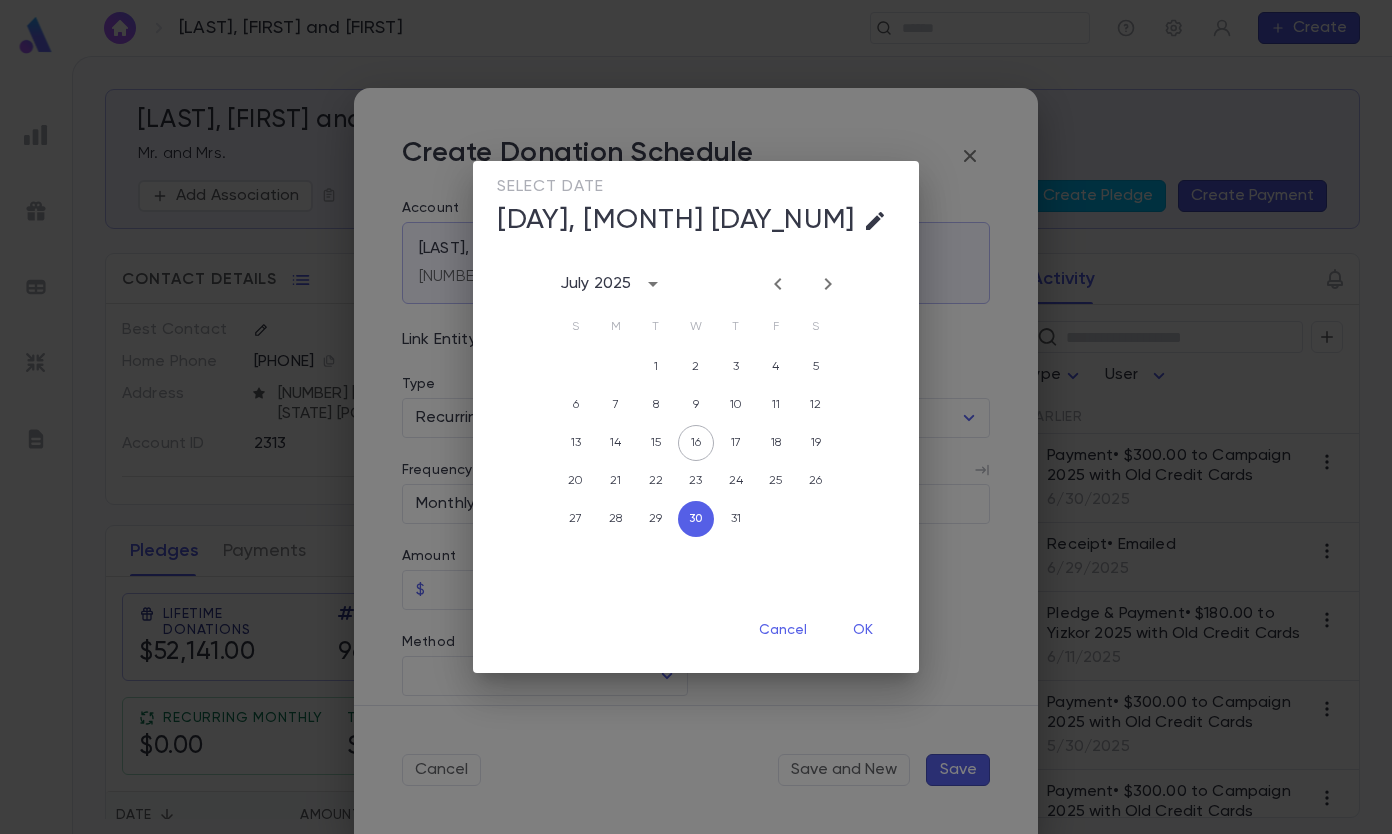 click on "OK" at bounding box center [863, 630] 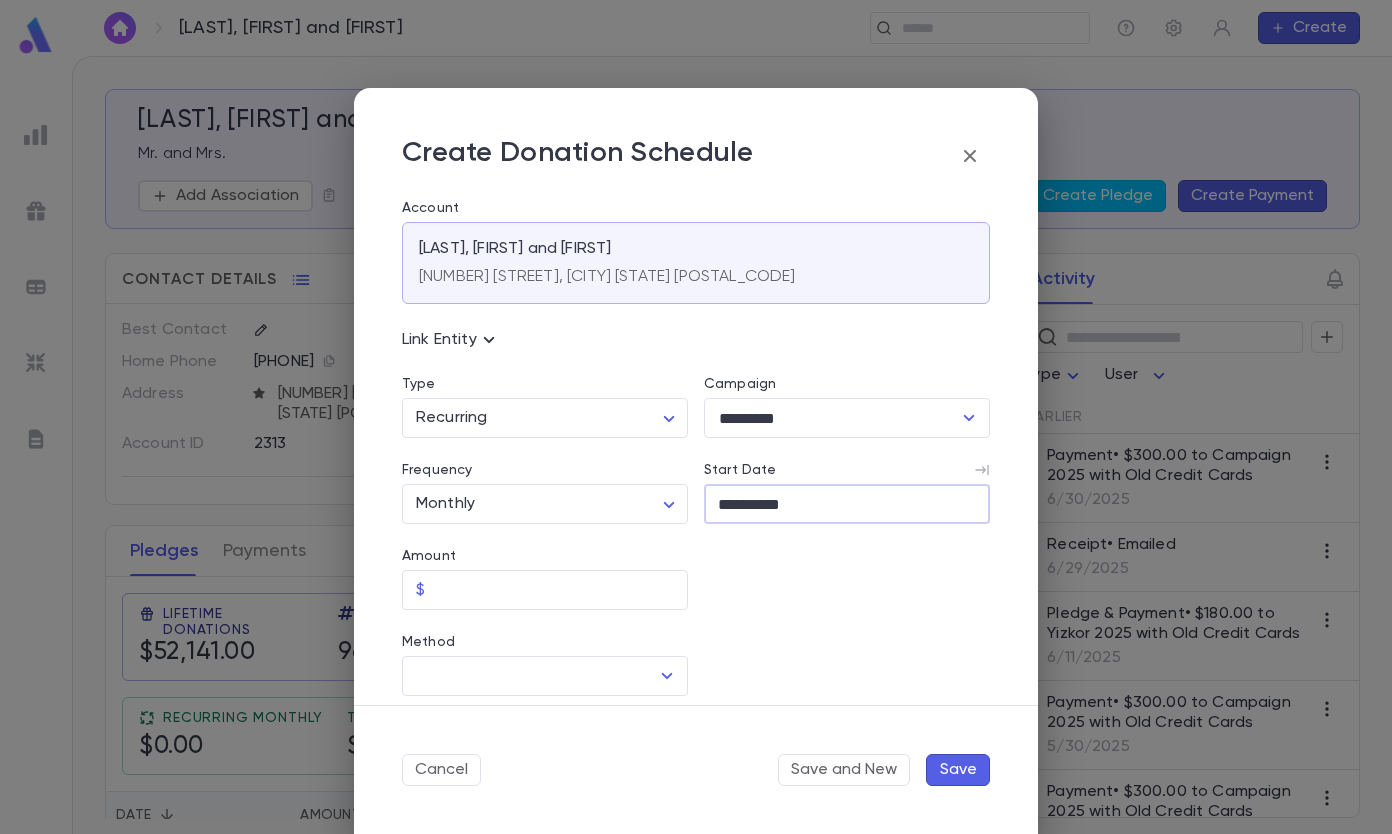 click on "Amount" at bounding box center (560, 590) 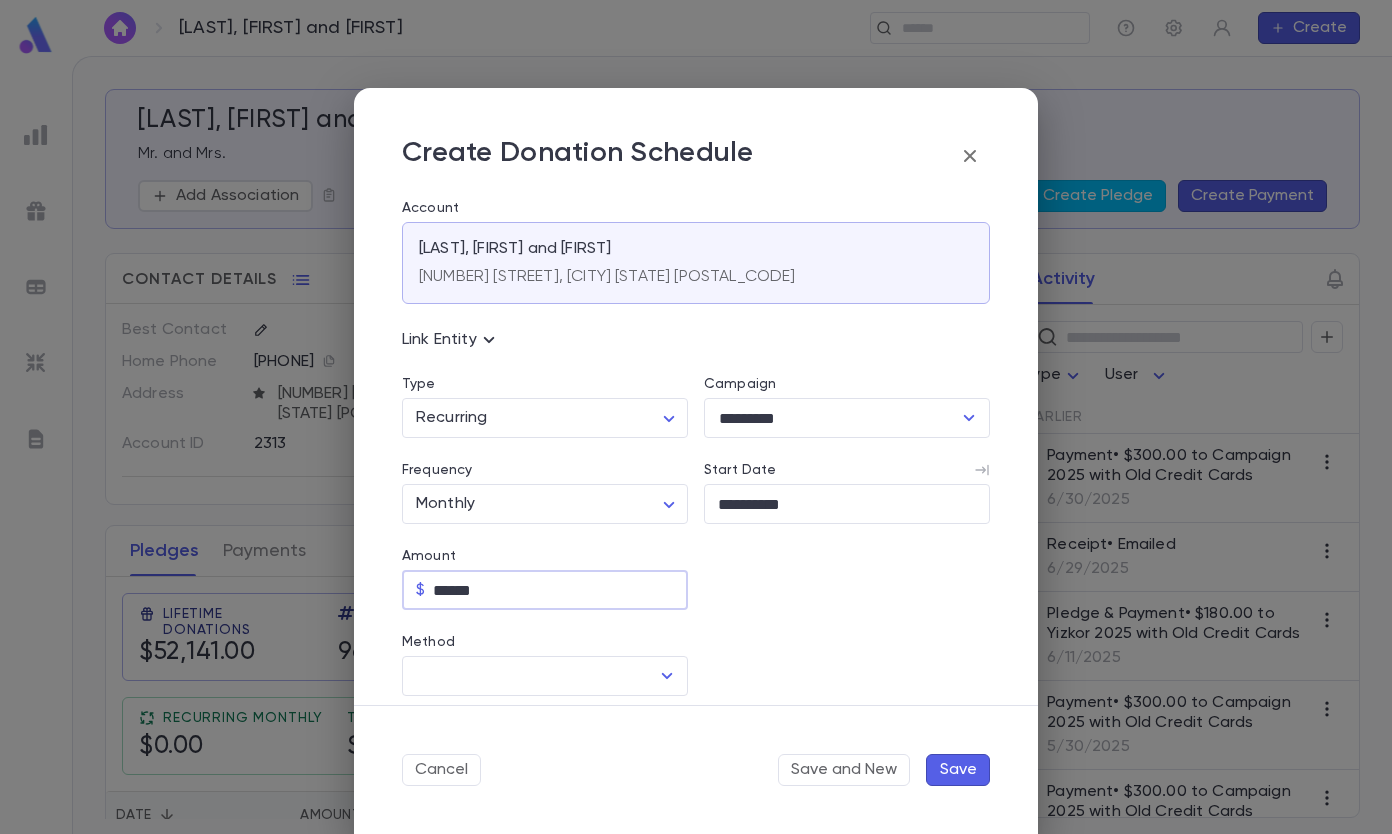 type on "******" 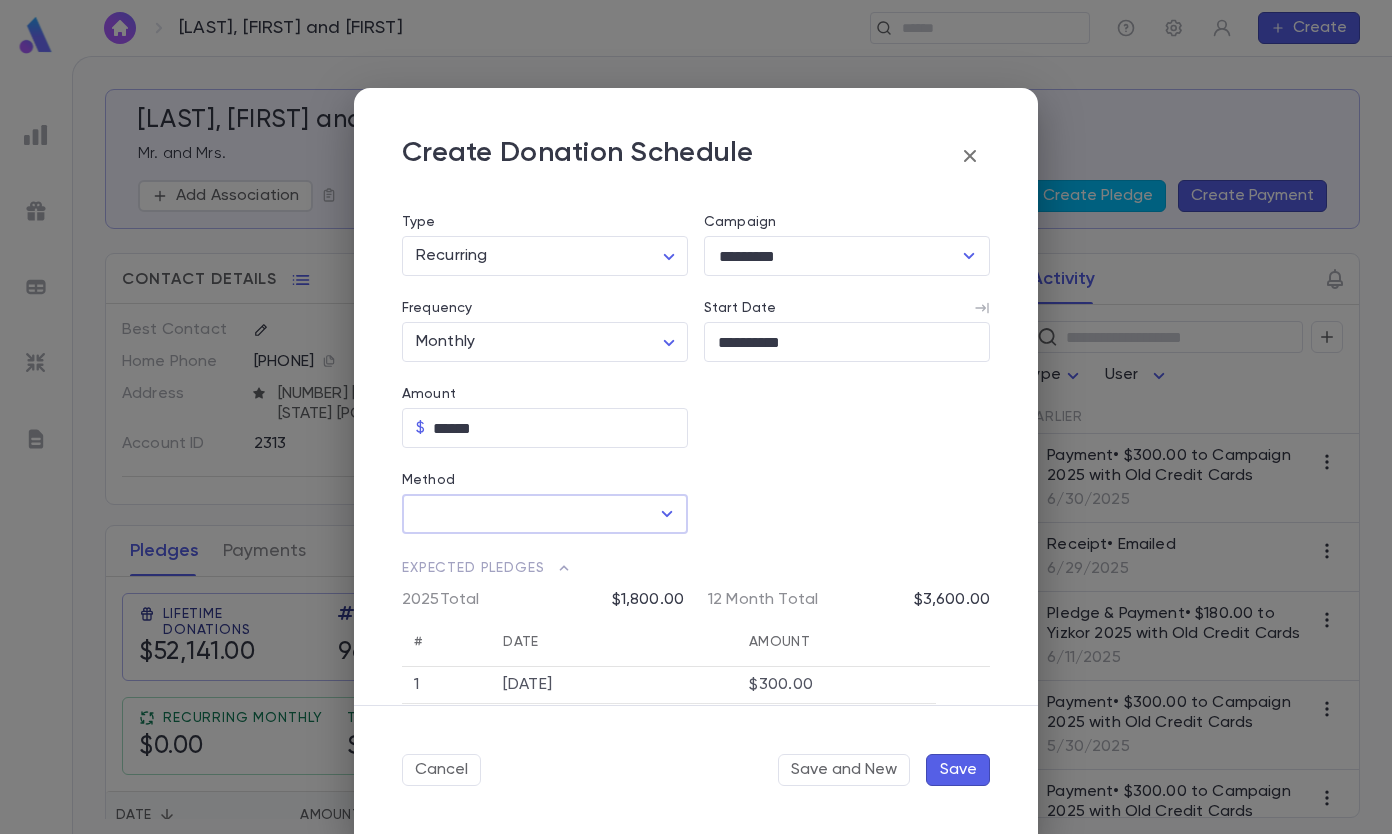 scroll, scrollTop: 400, scrollLeft: 0, axis: vertical 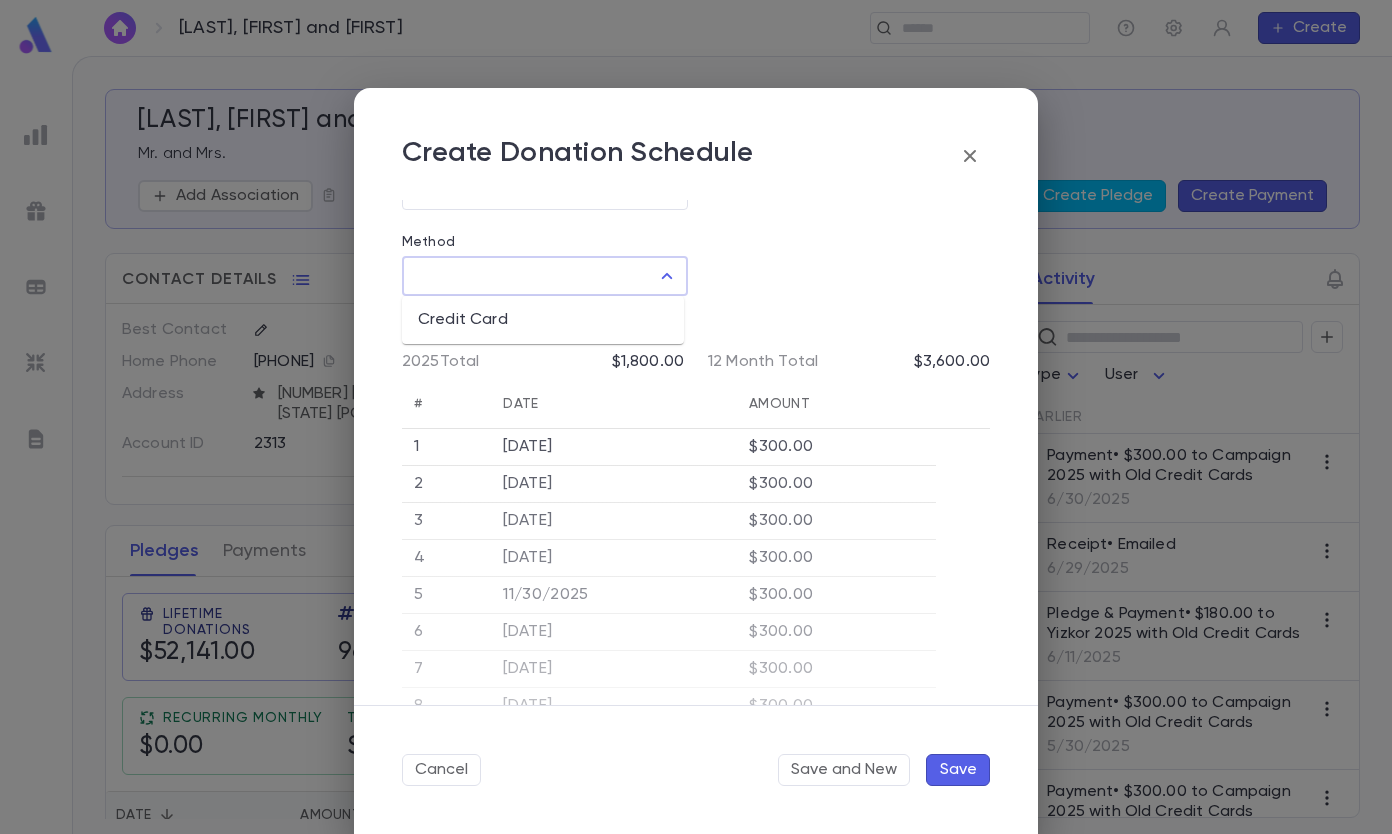 click on "Method" at bounding box center [530, 276] 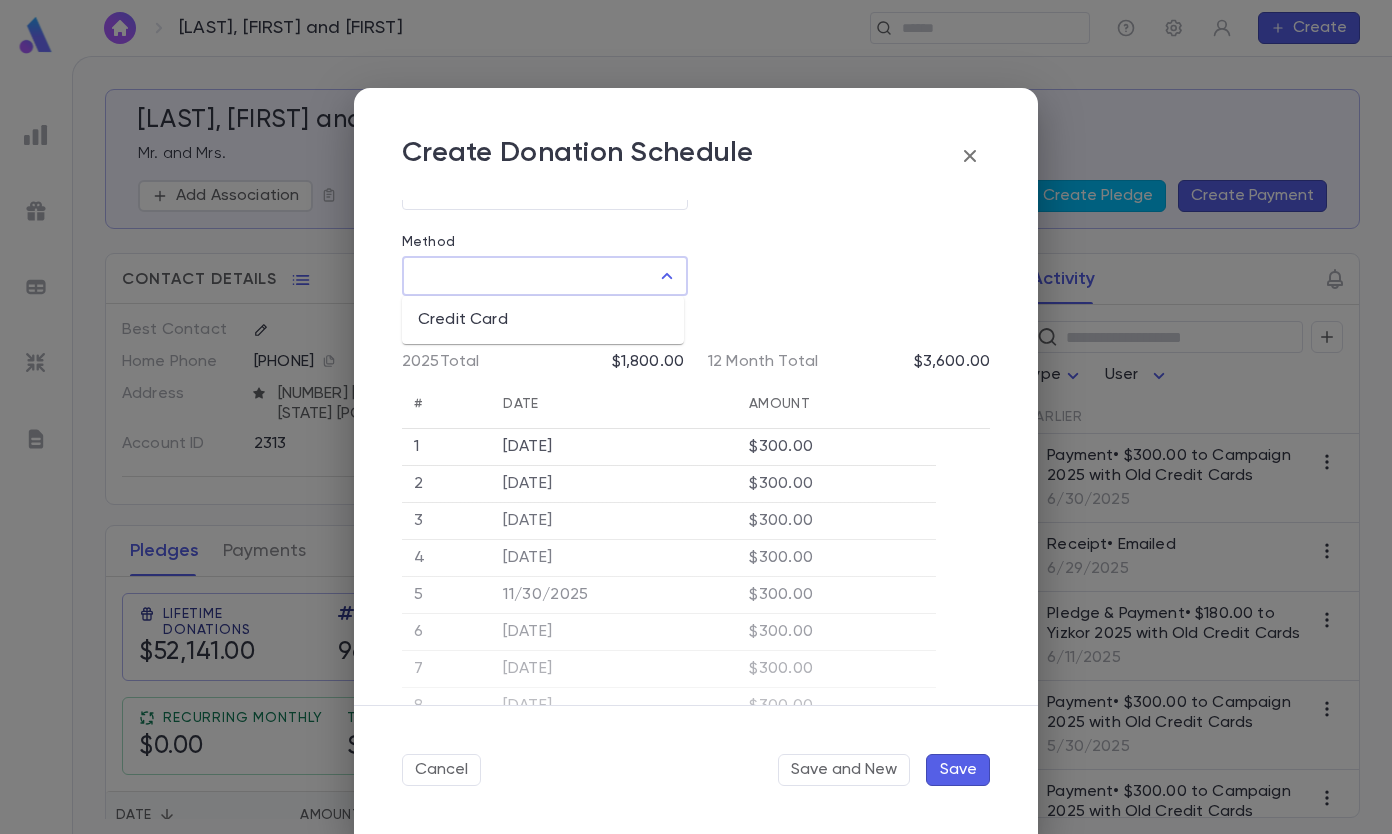 type on "**********" 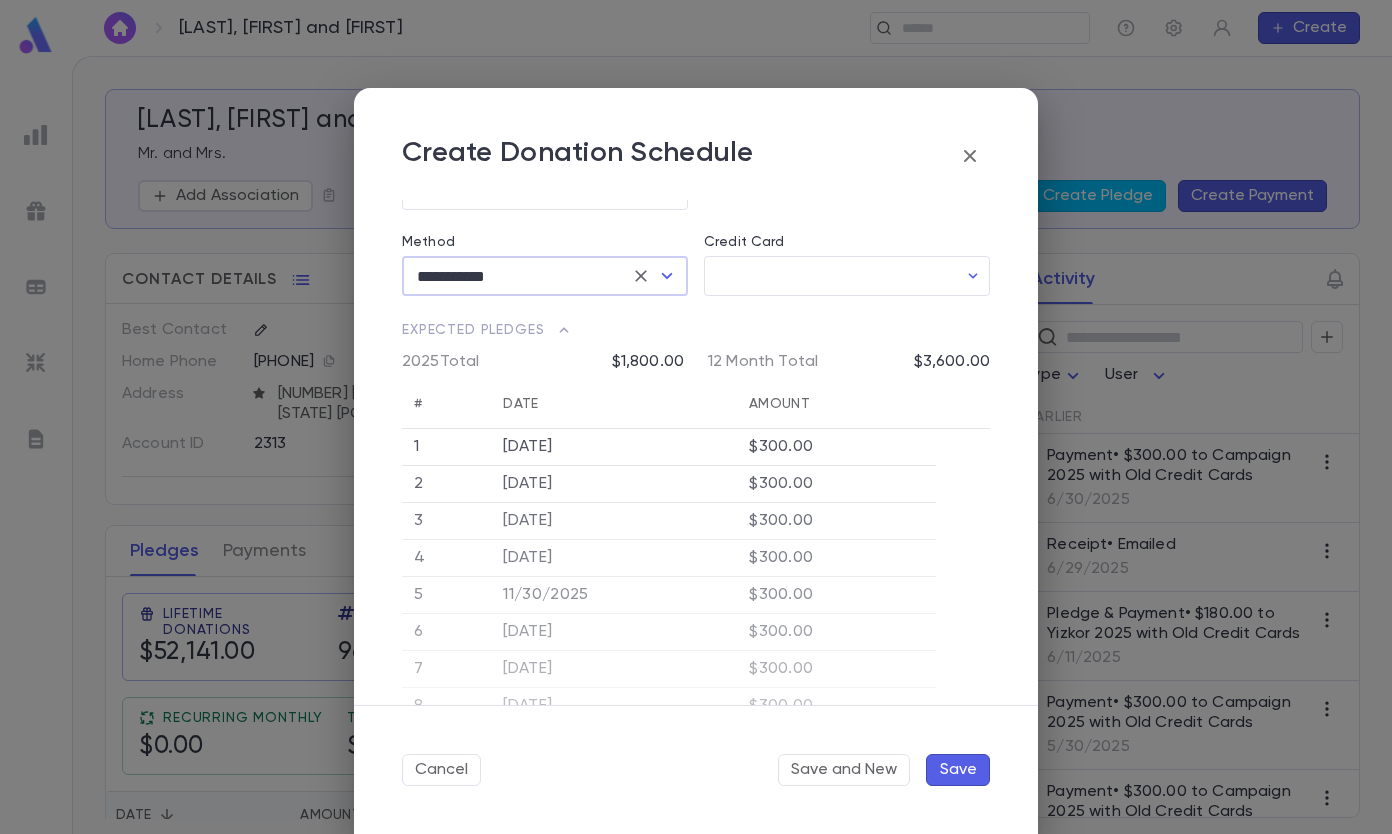 click on "Credit Card" at bounding box center [830, 276] 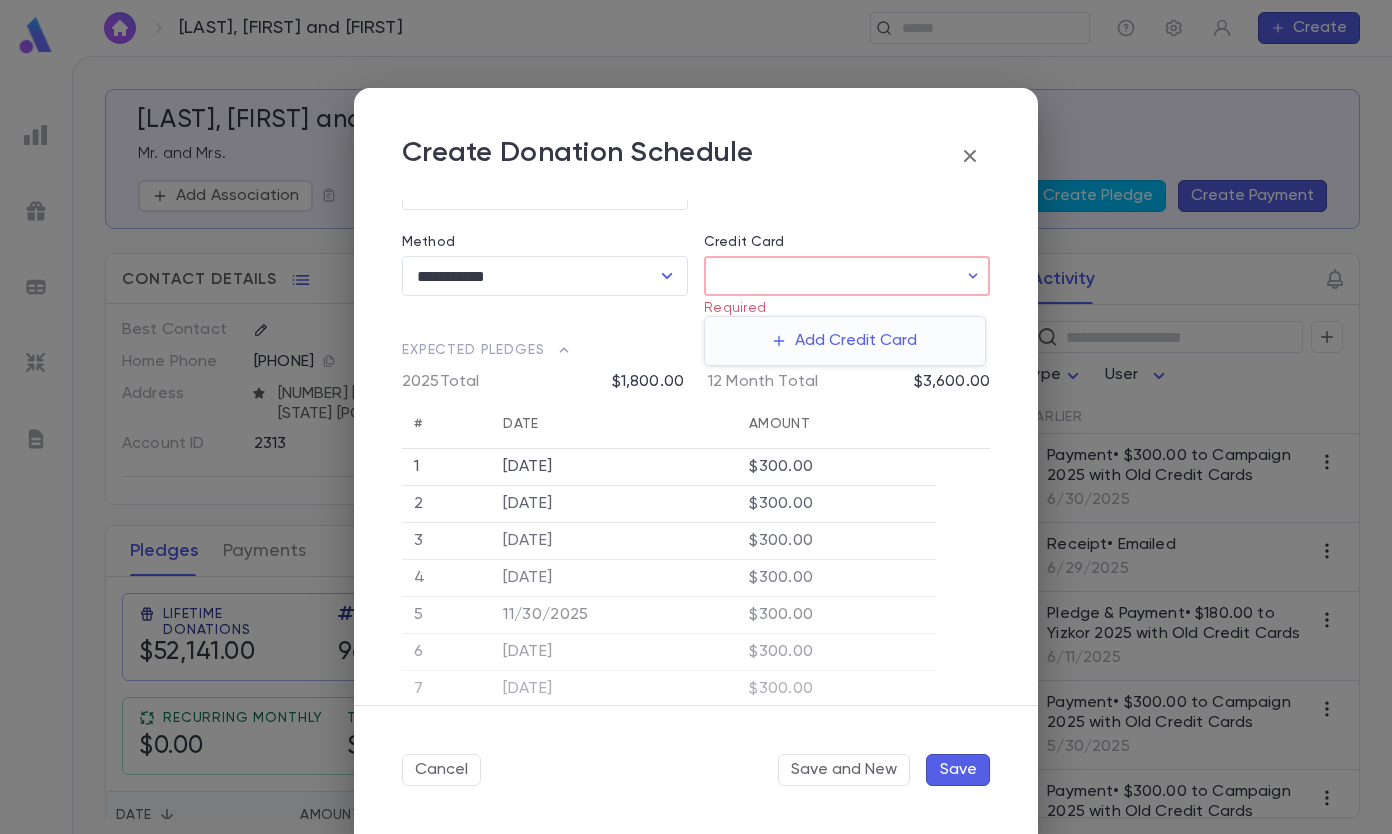 click on "Add   Credit Card" at bounding box center [845, 341] 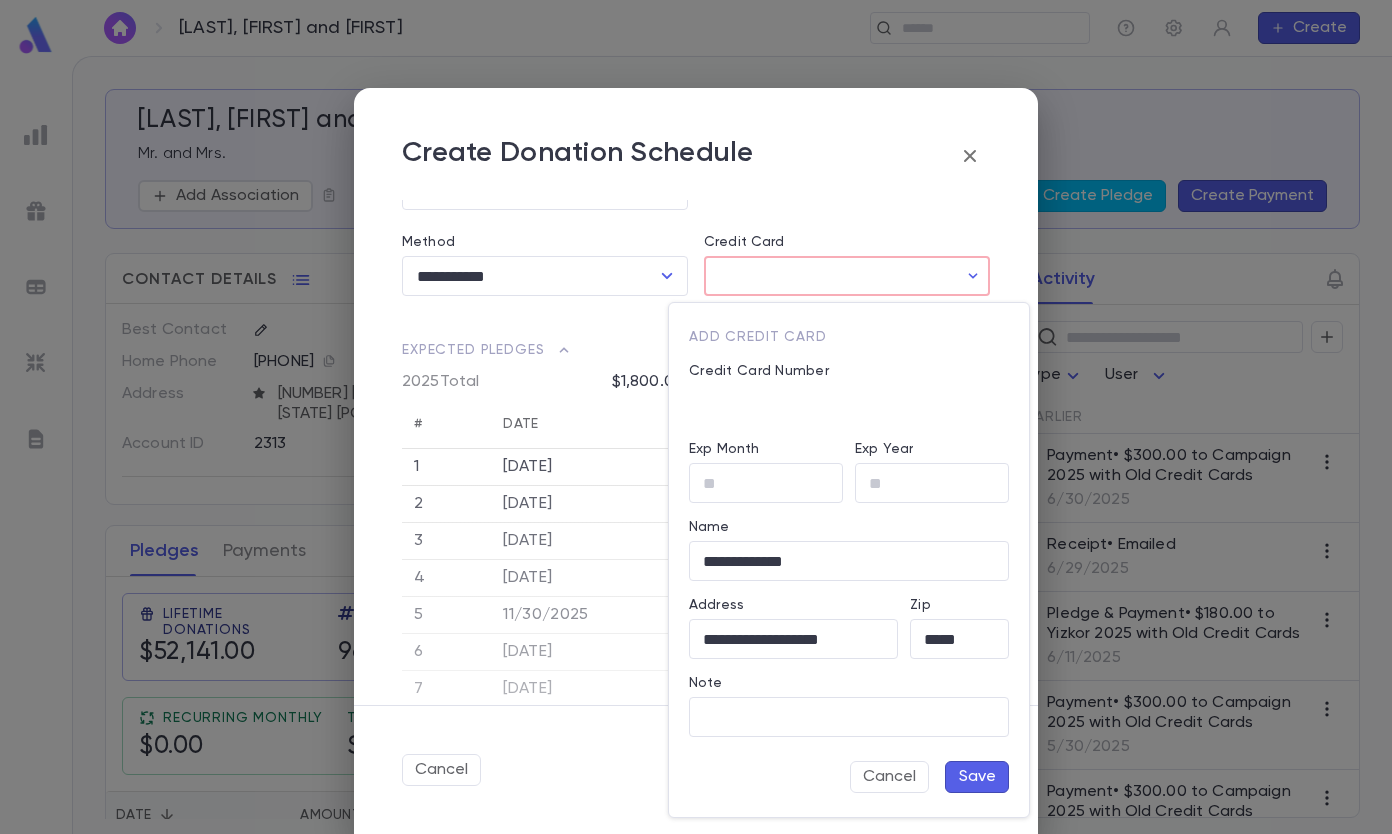 click on "Add  Credit Card" at bounding box center [843, 329] 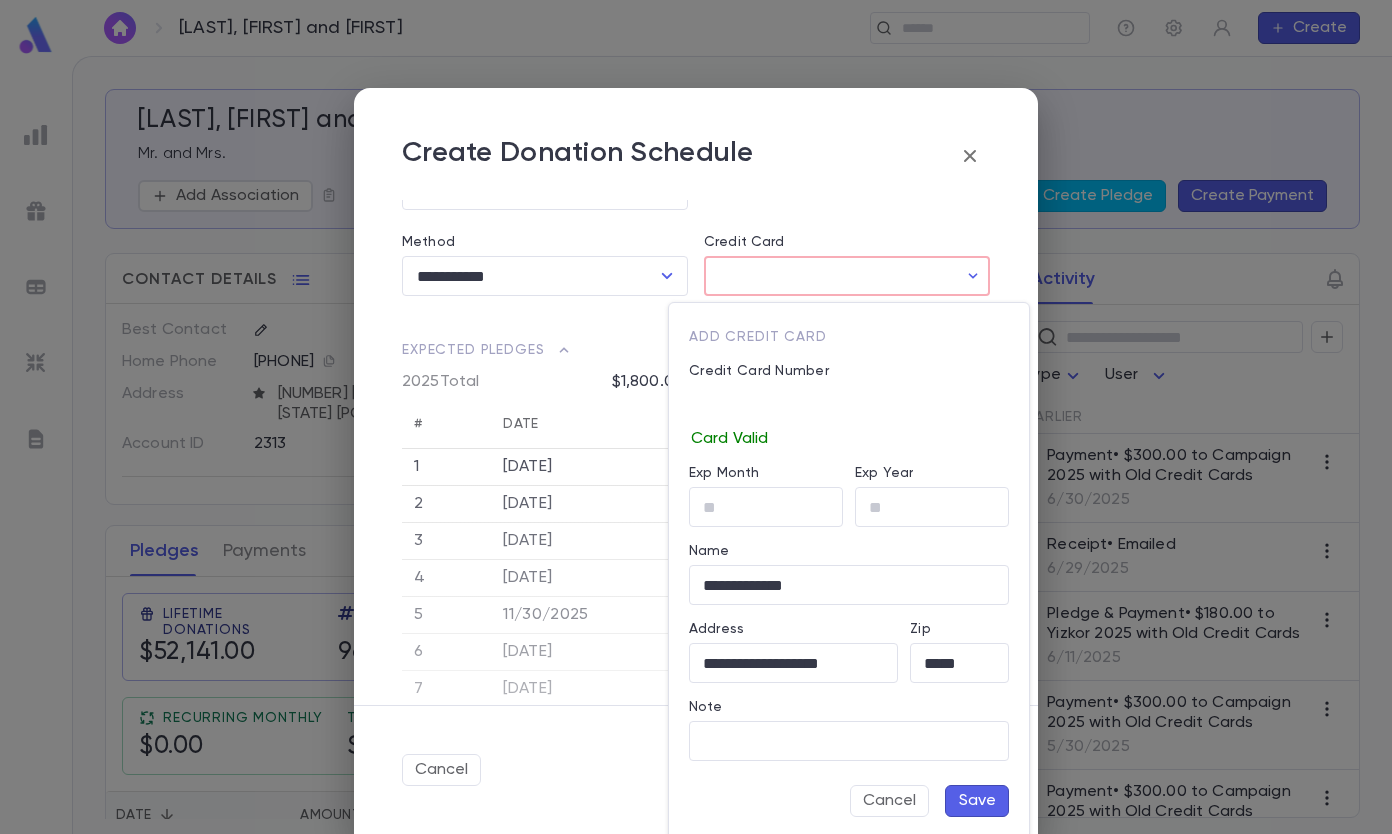 click on "Exp Month" at bounding box center (766, 507) 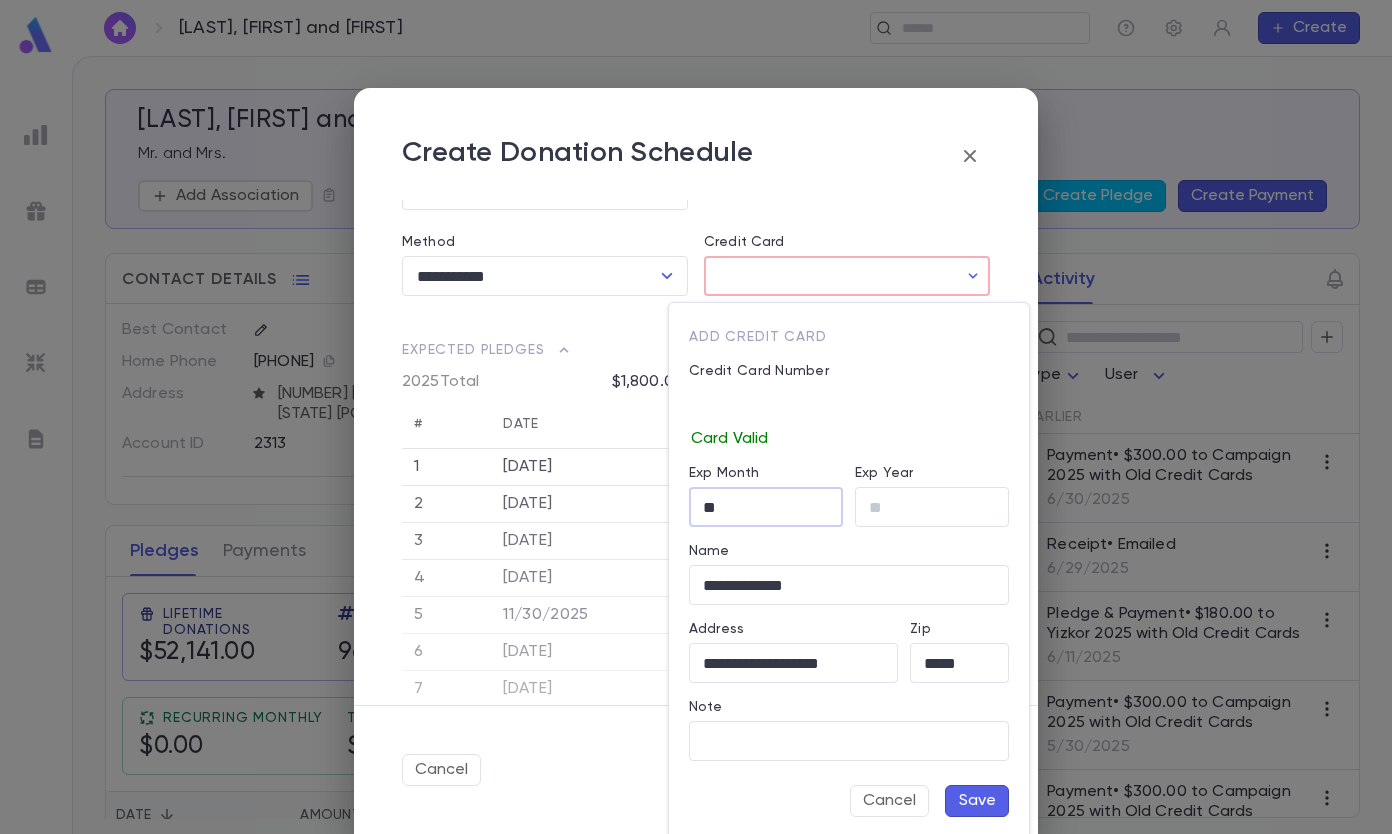 type on "**" 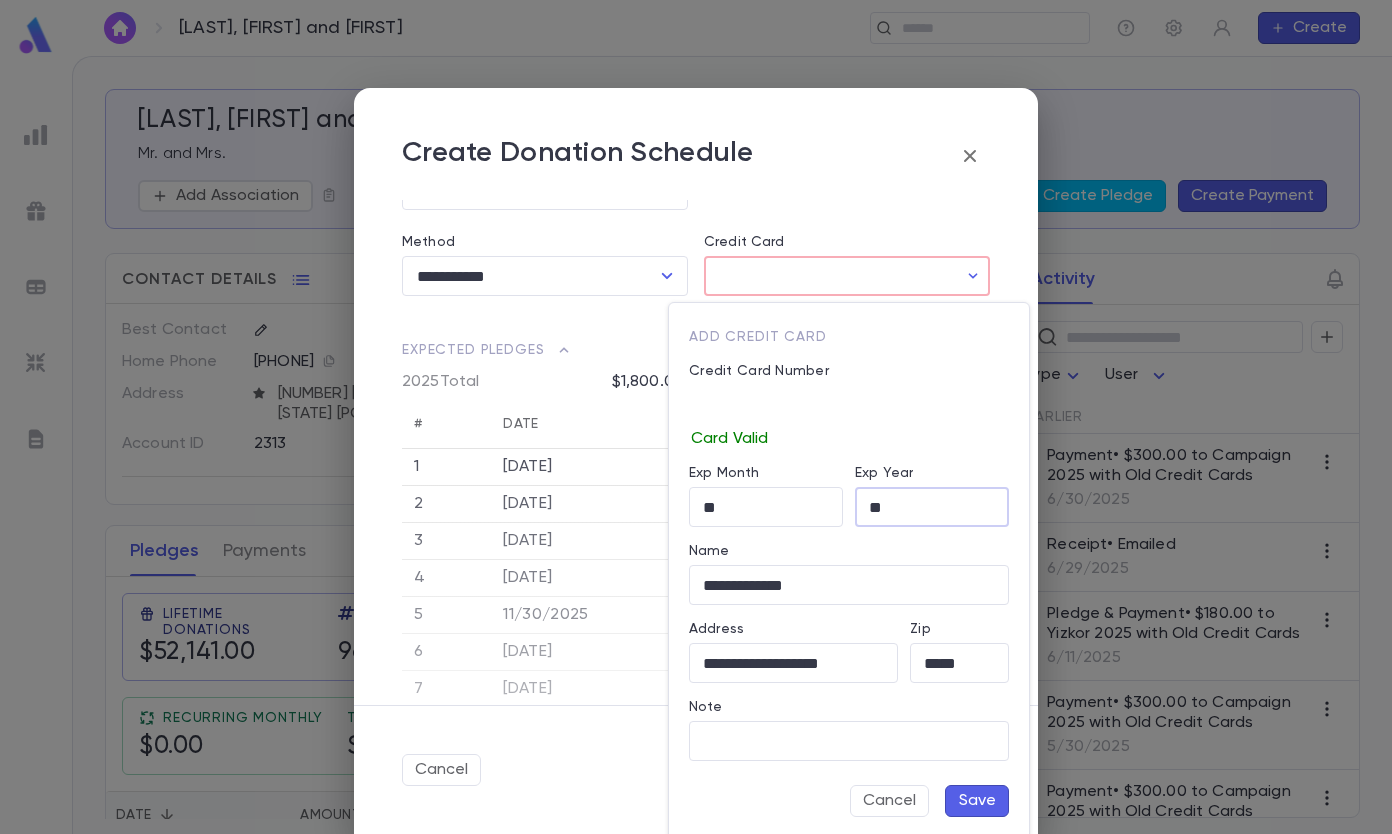 type on "**" 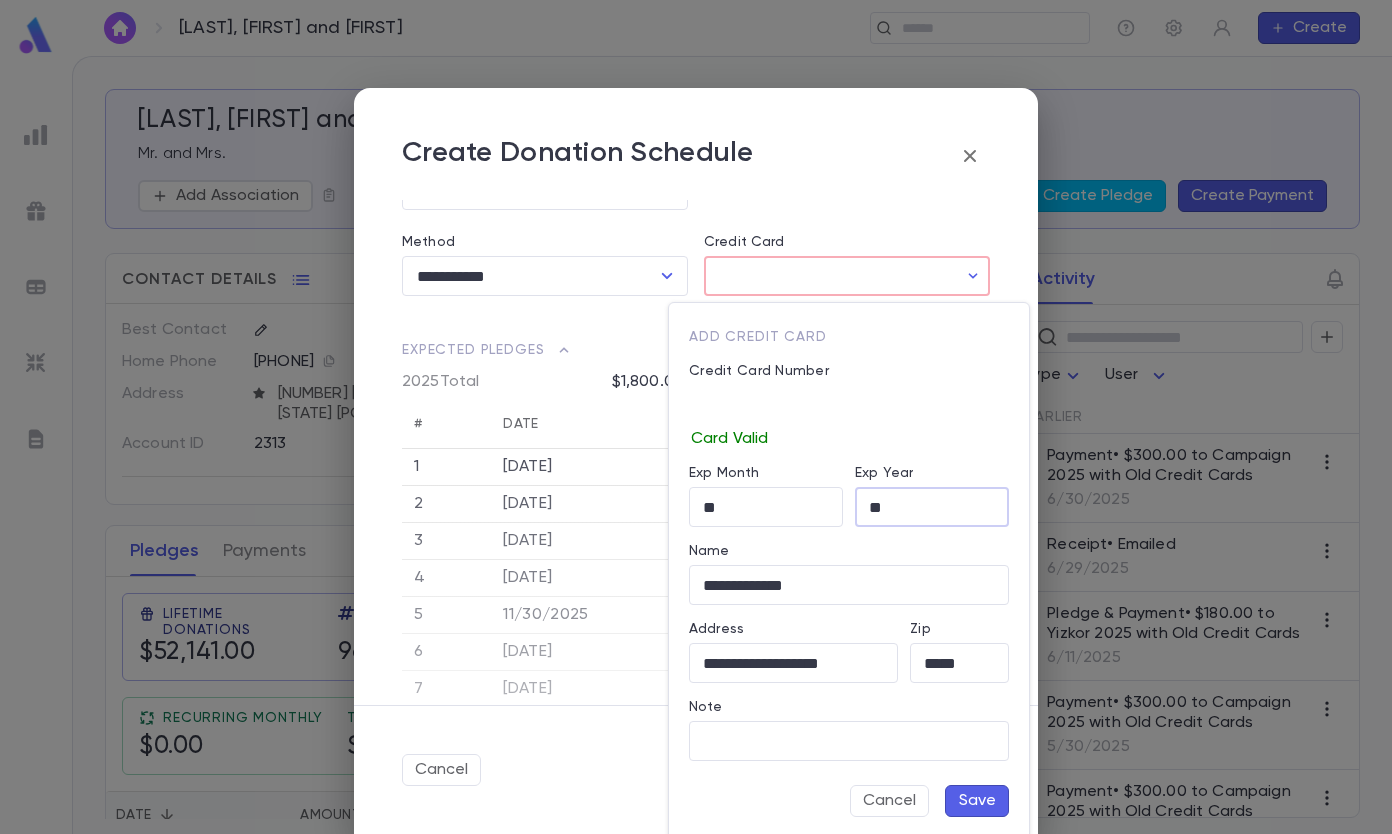 click on "Save" at bounding box center (977, 801) 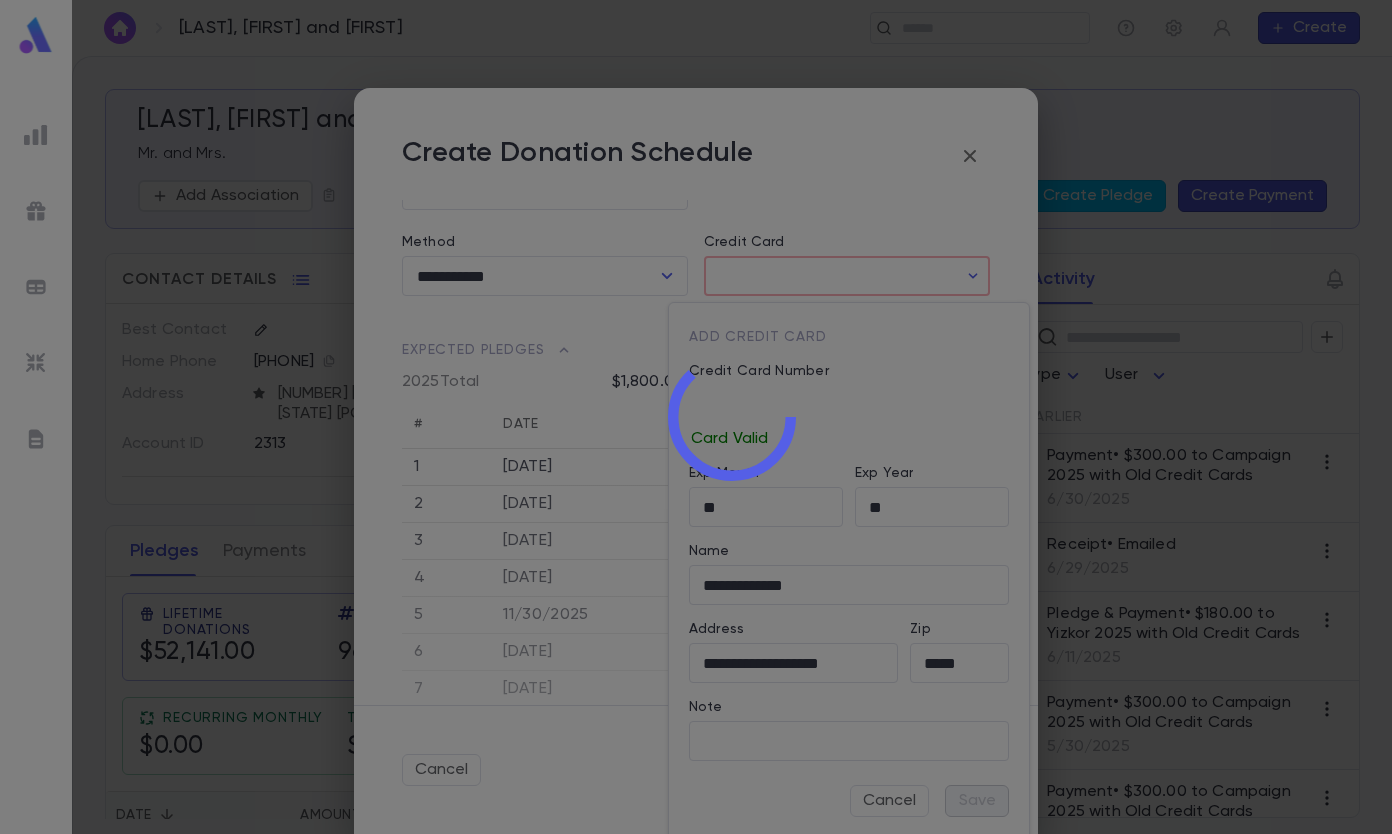type on "********" 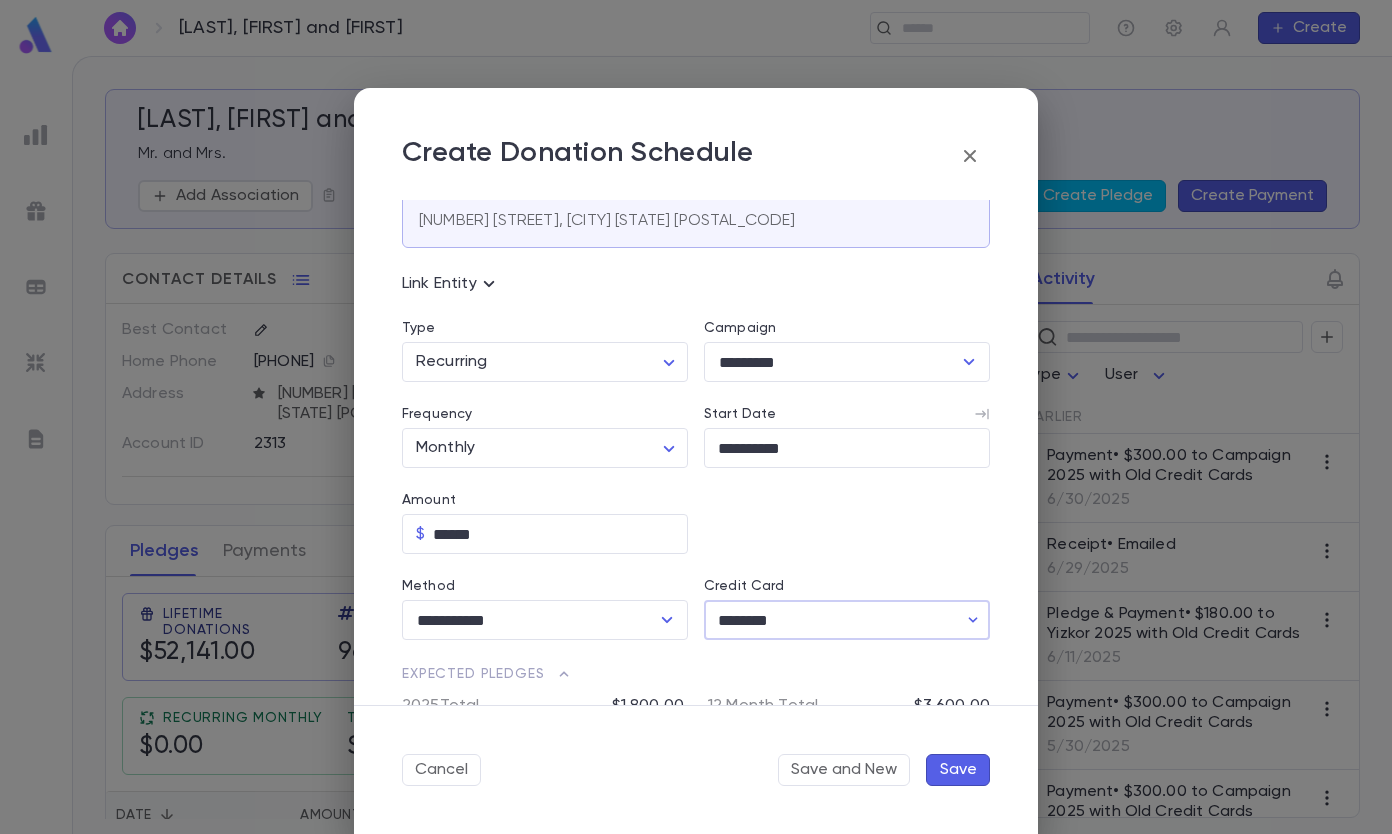 scroll, scrollTop: 300, scrollLeft: 0, axis: vertical 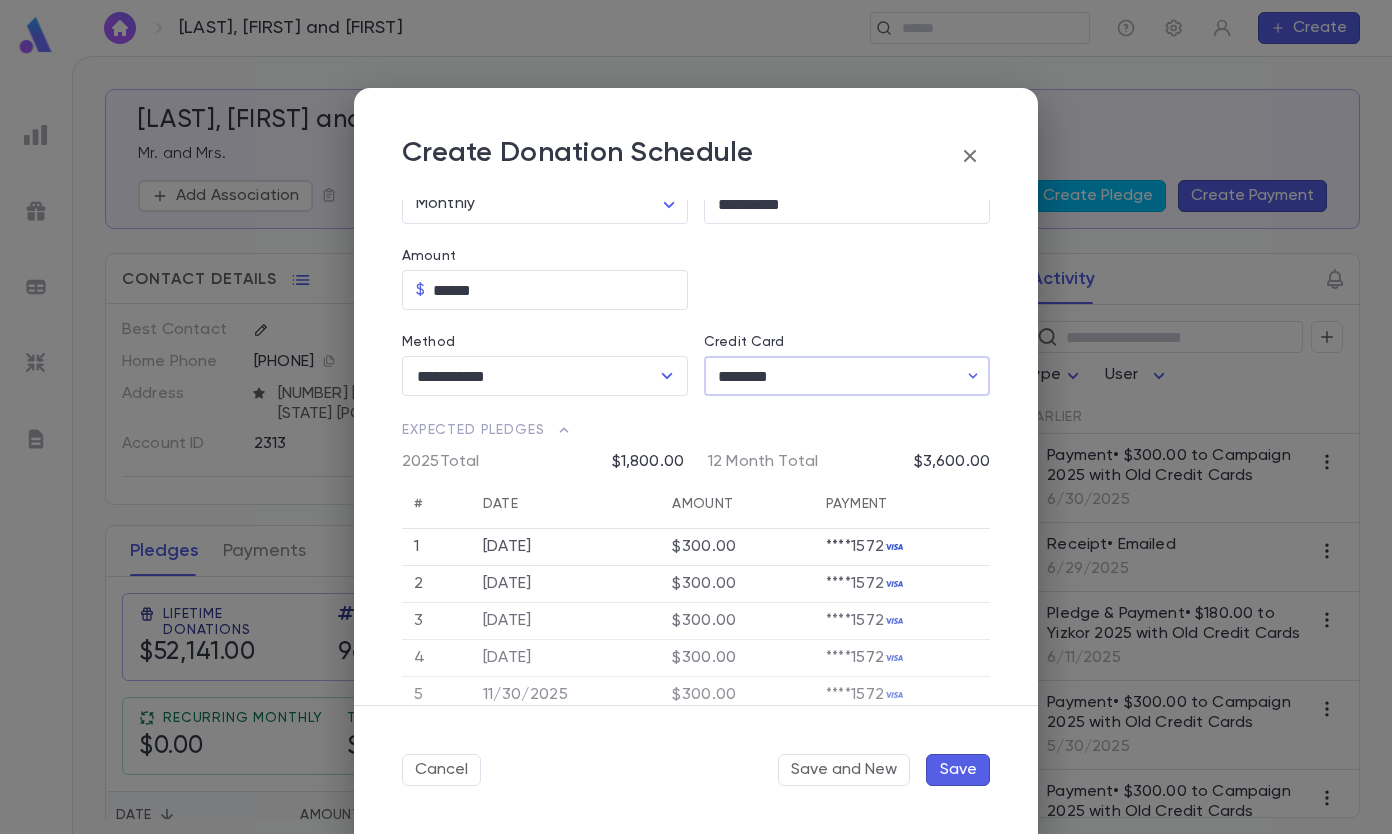 click on "Save" at bounding box center (958, 770) 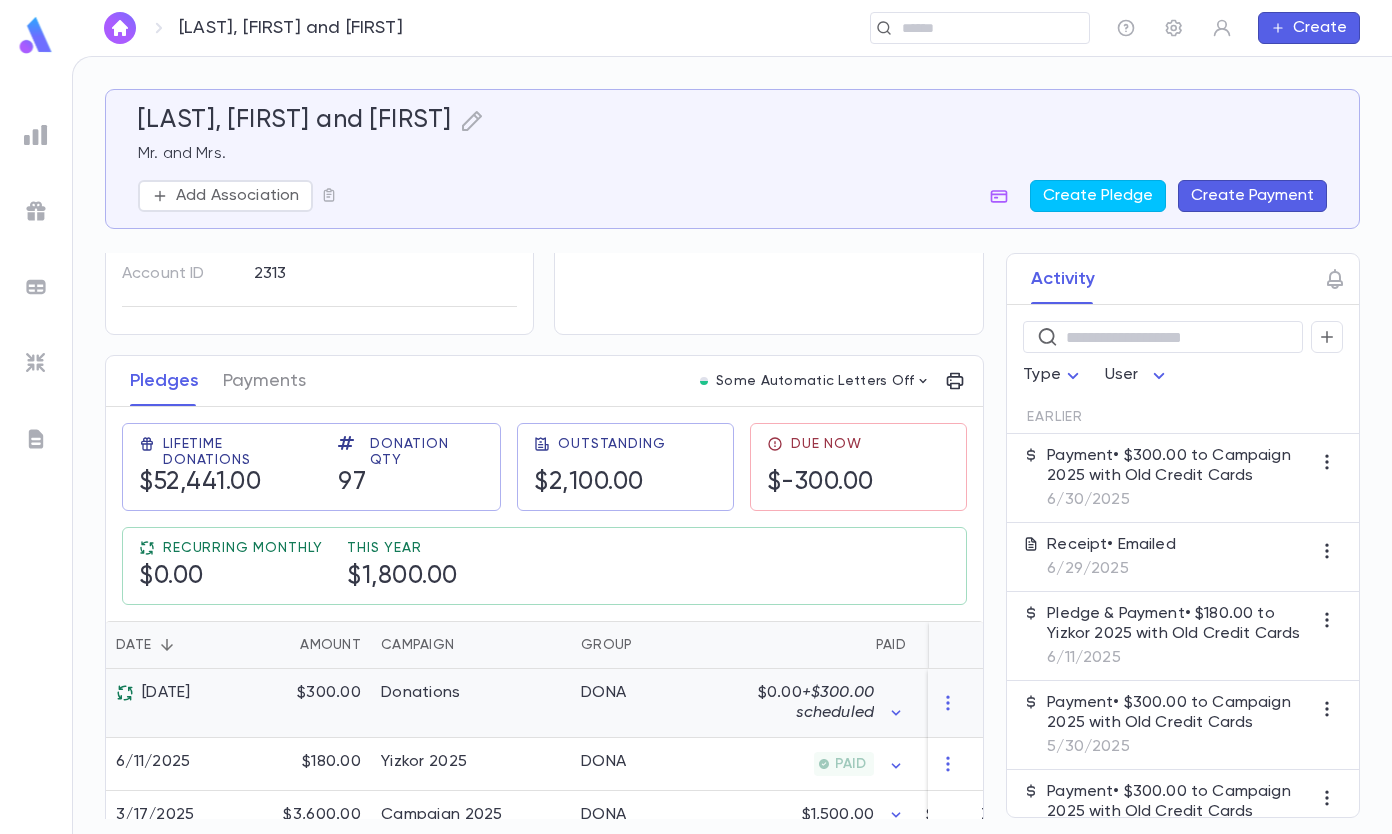 scroll, scrollTop: 100, scrollLeft: 0, axis: vertical 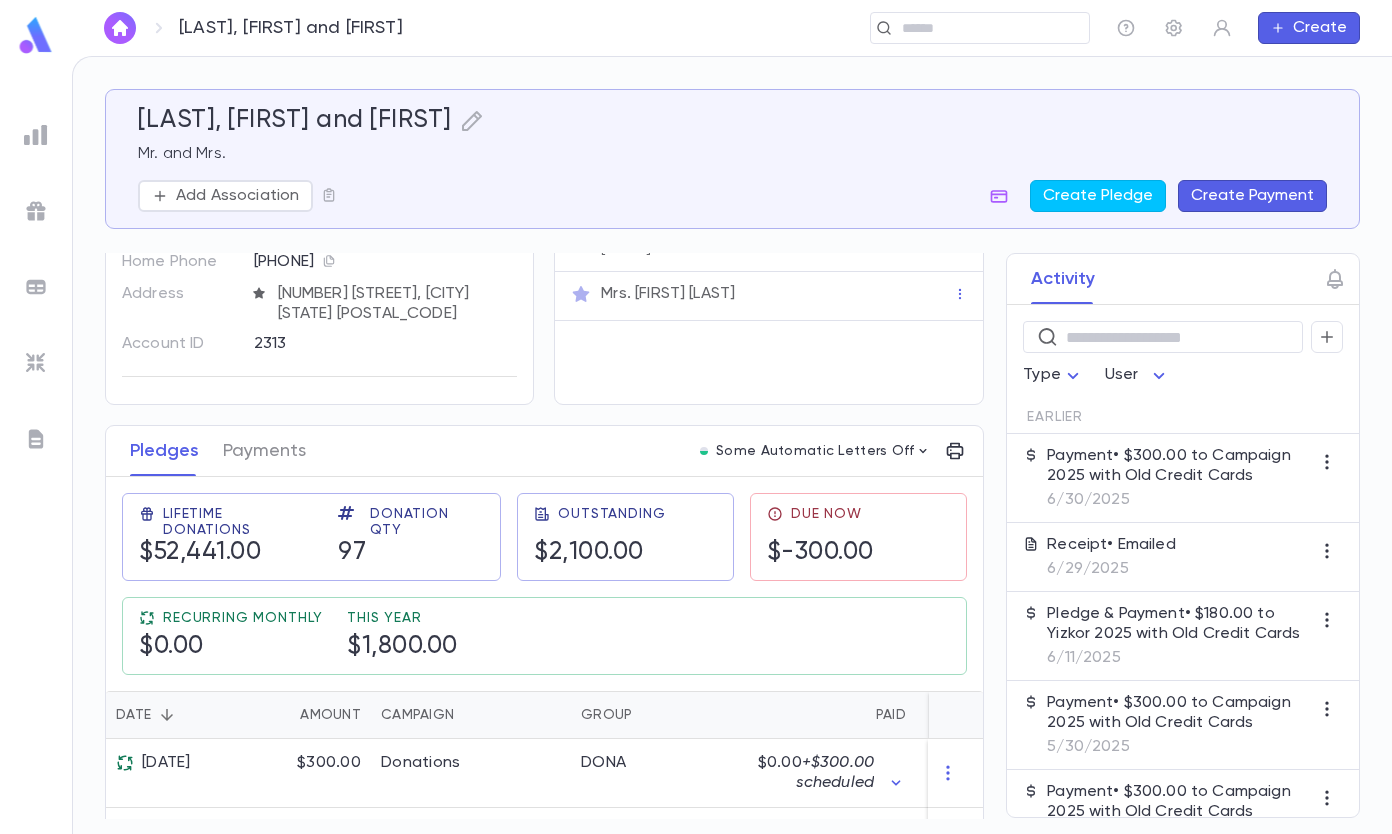 click on "Payments" at bounding box center (264, 451) 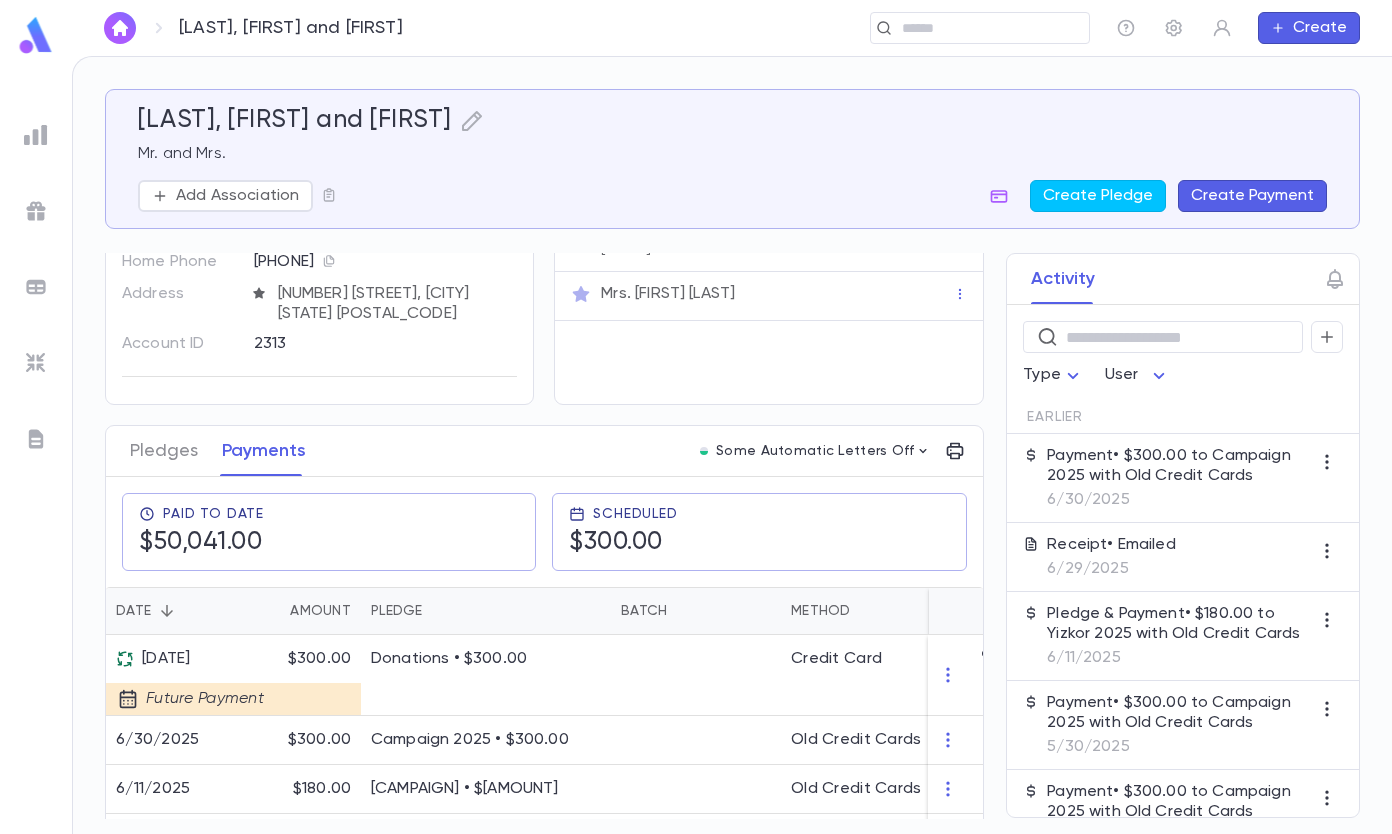 scroll, scrollTop: 300, scrollLeft: 0, axis: vertical 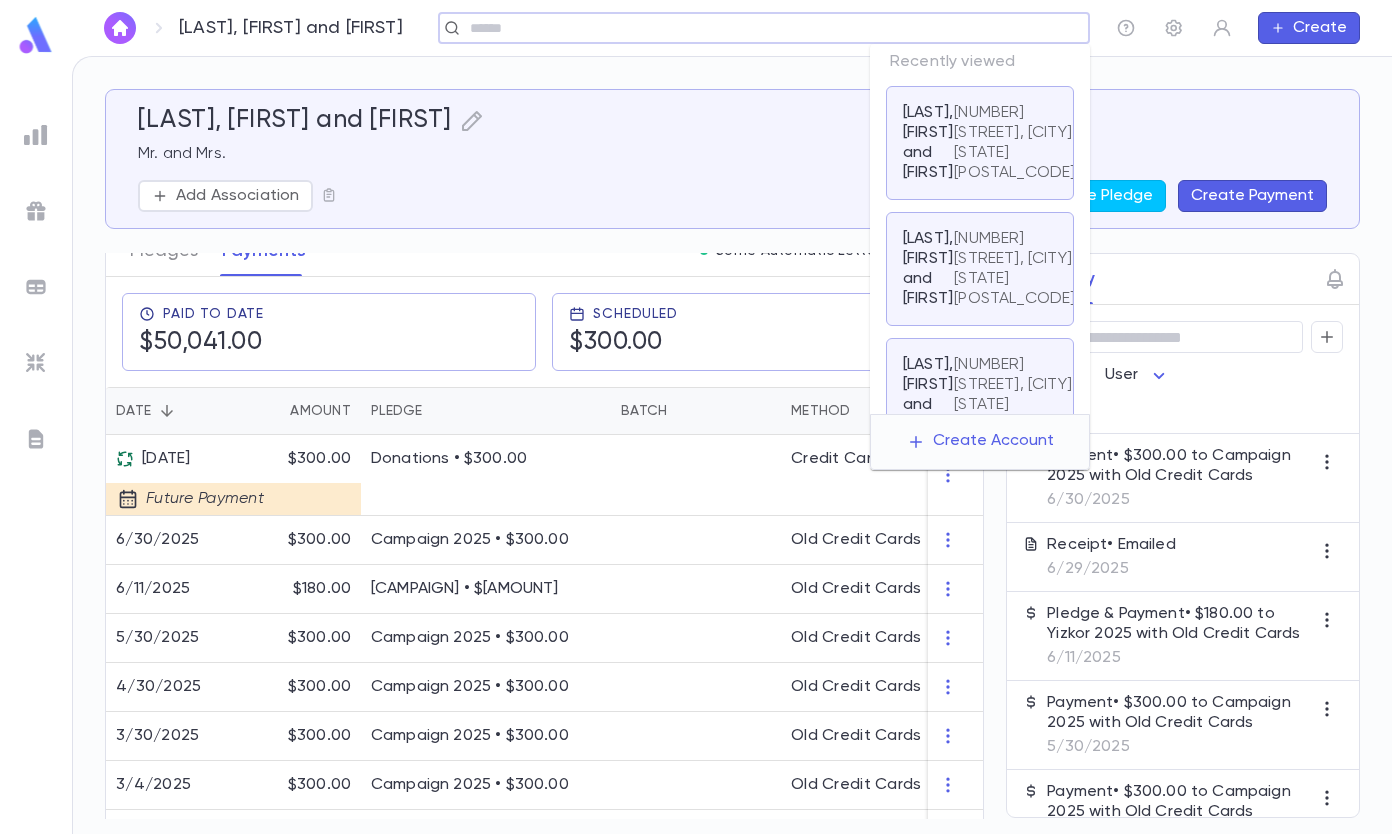 click at bounding box center [757, 28] 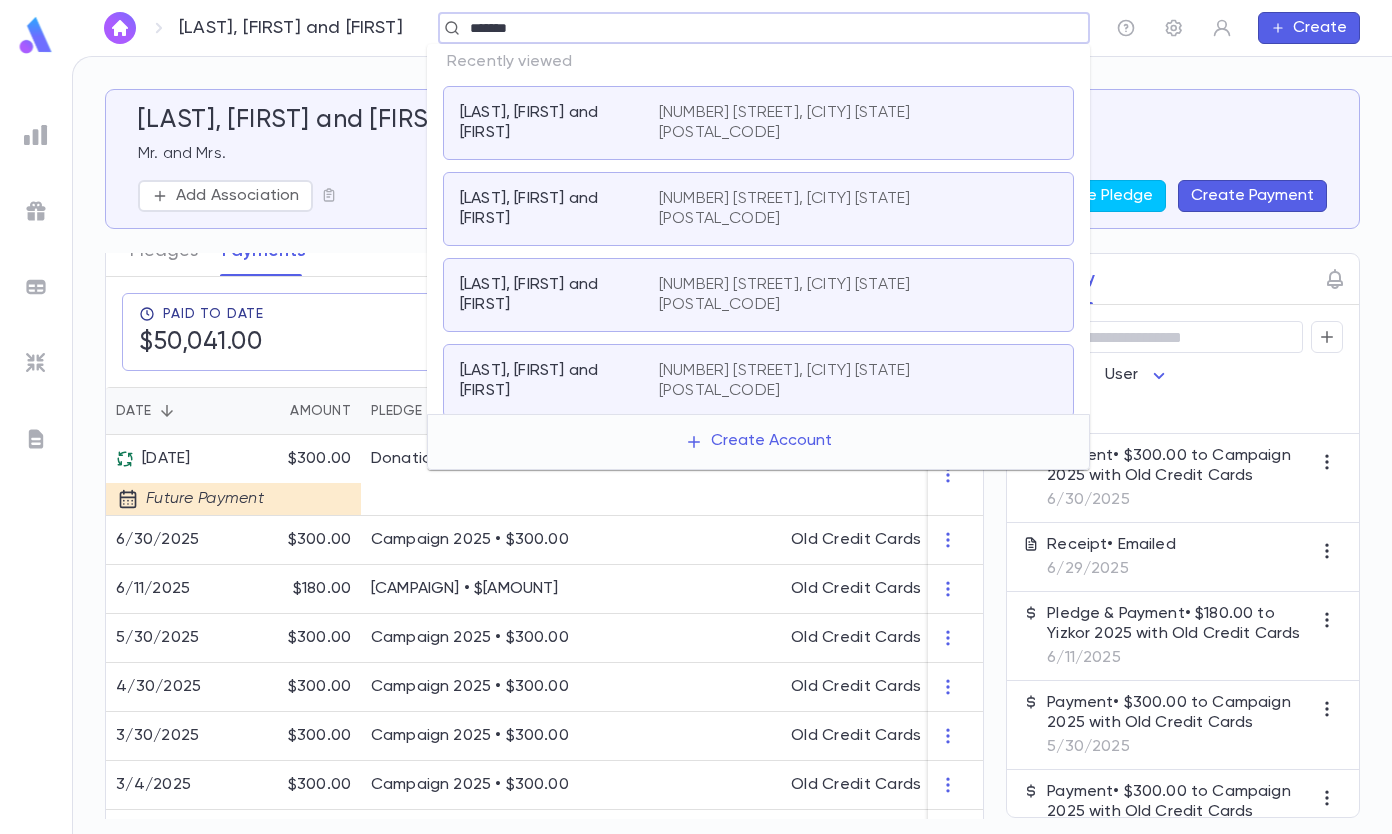 type on "*******" 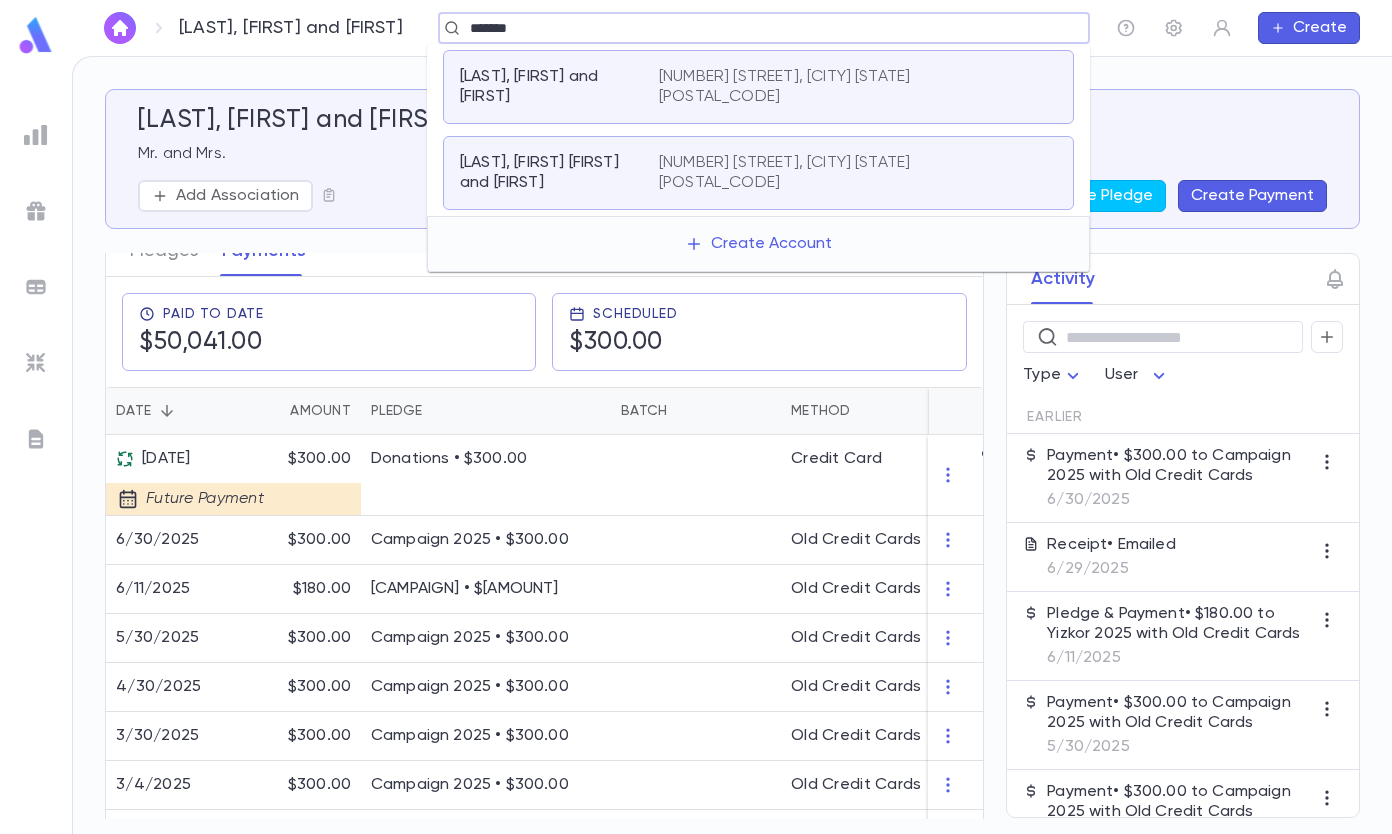 click on "[LAST], [FIRST] [FIRST] and [FIRST]" at bounding box center [547, 173] 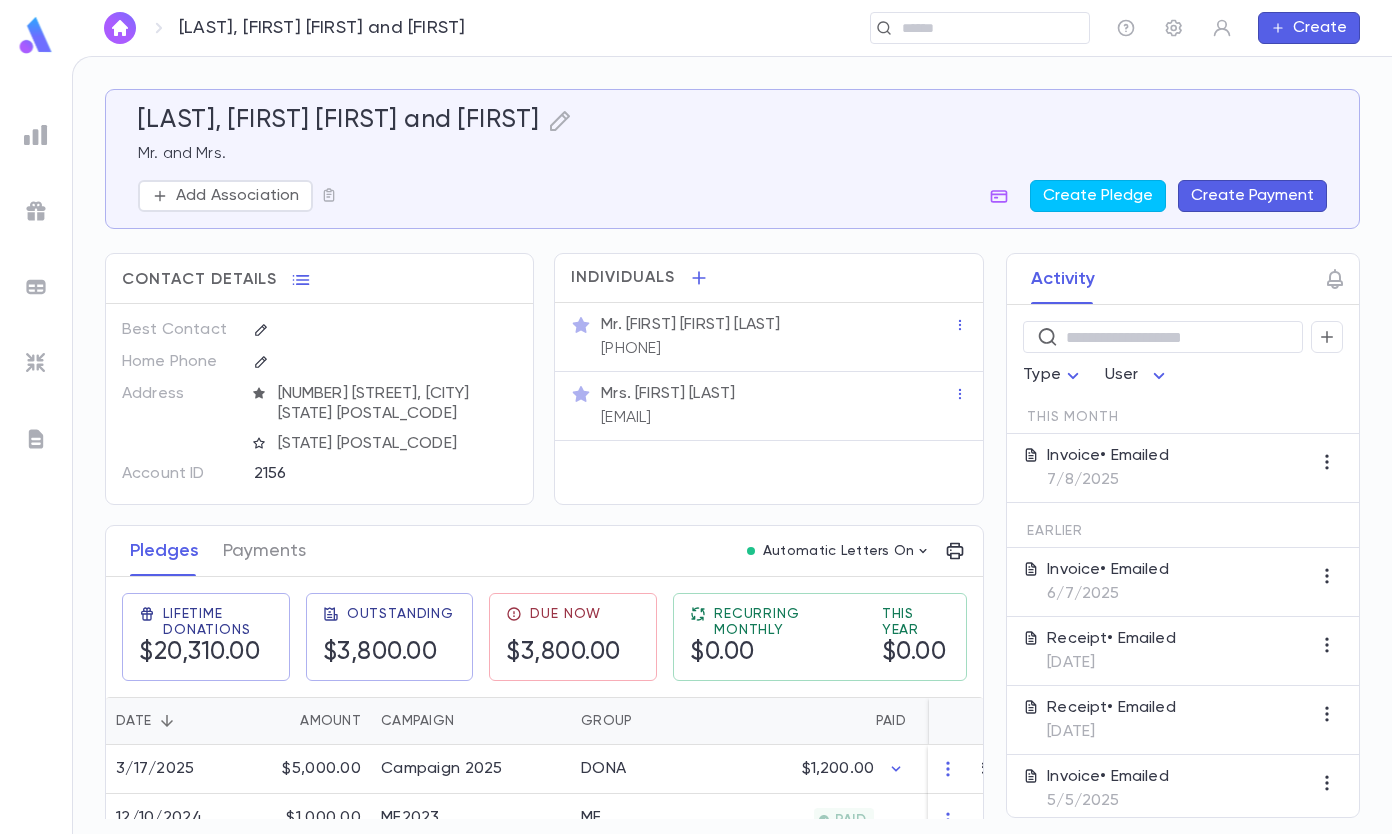 click on "Create Payment" at bounding box center [1252, 196] 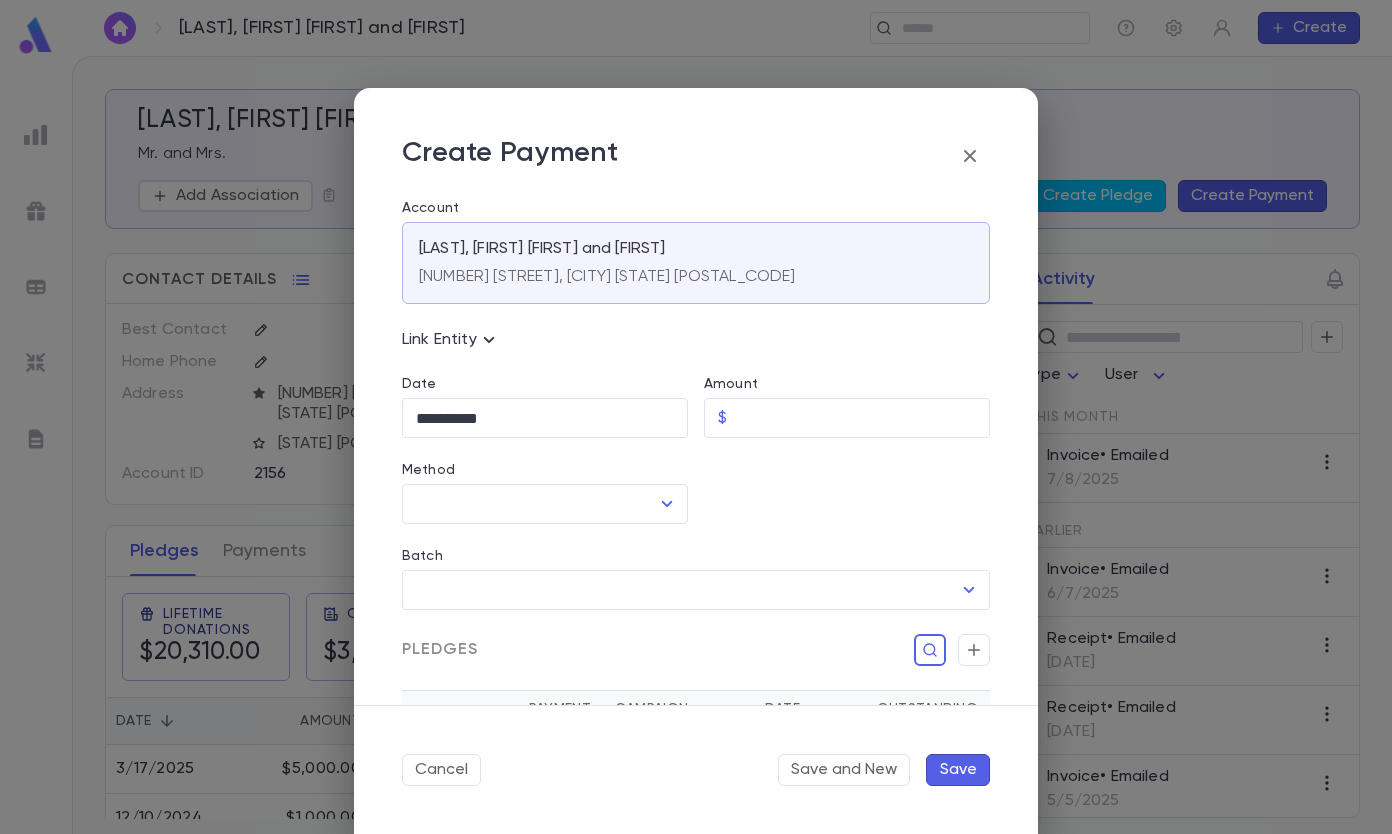click on "Amount" at bounding box center (862, 418) 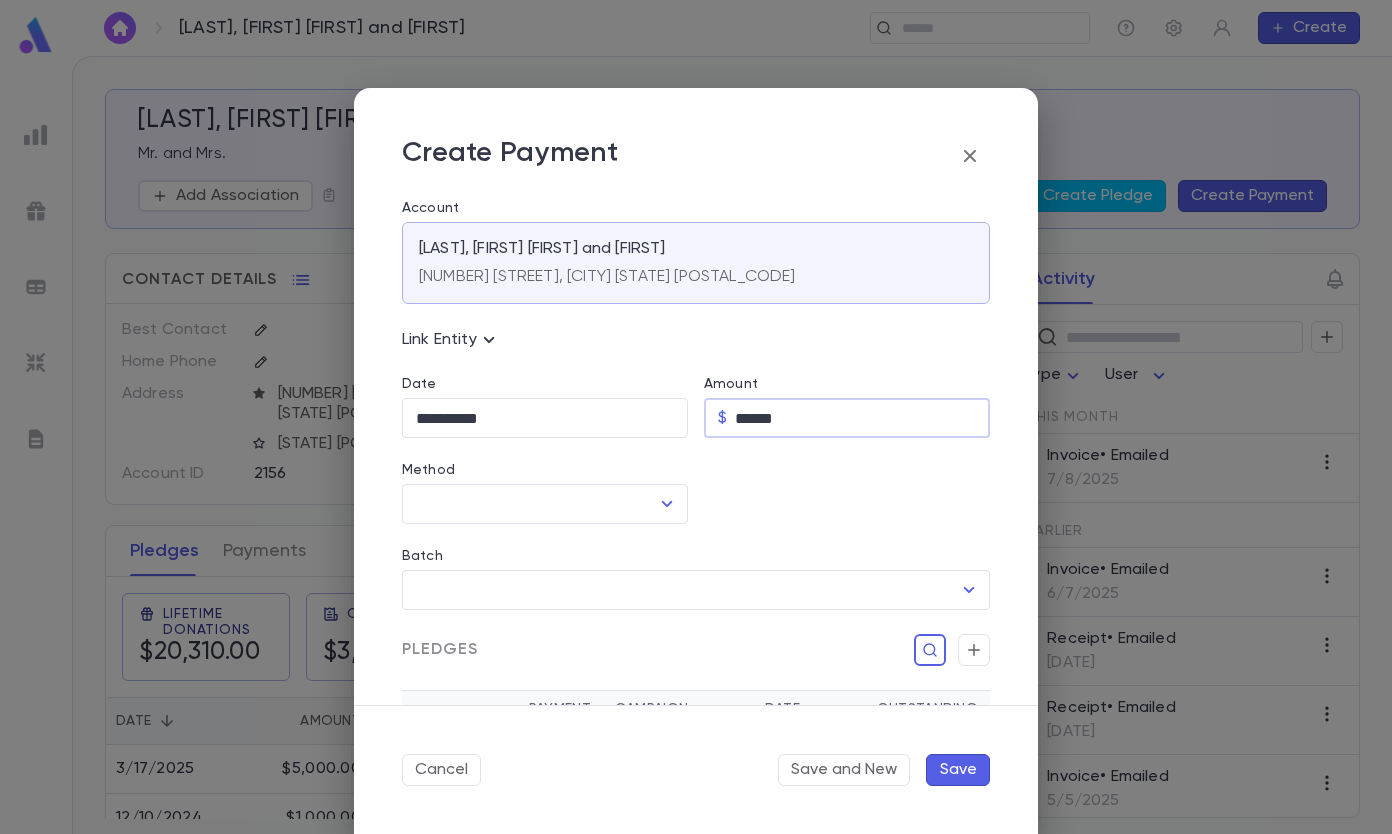 type on "******" 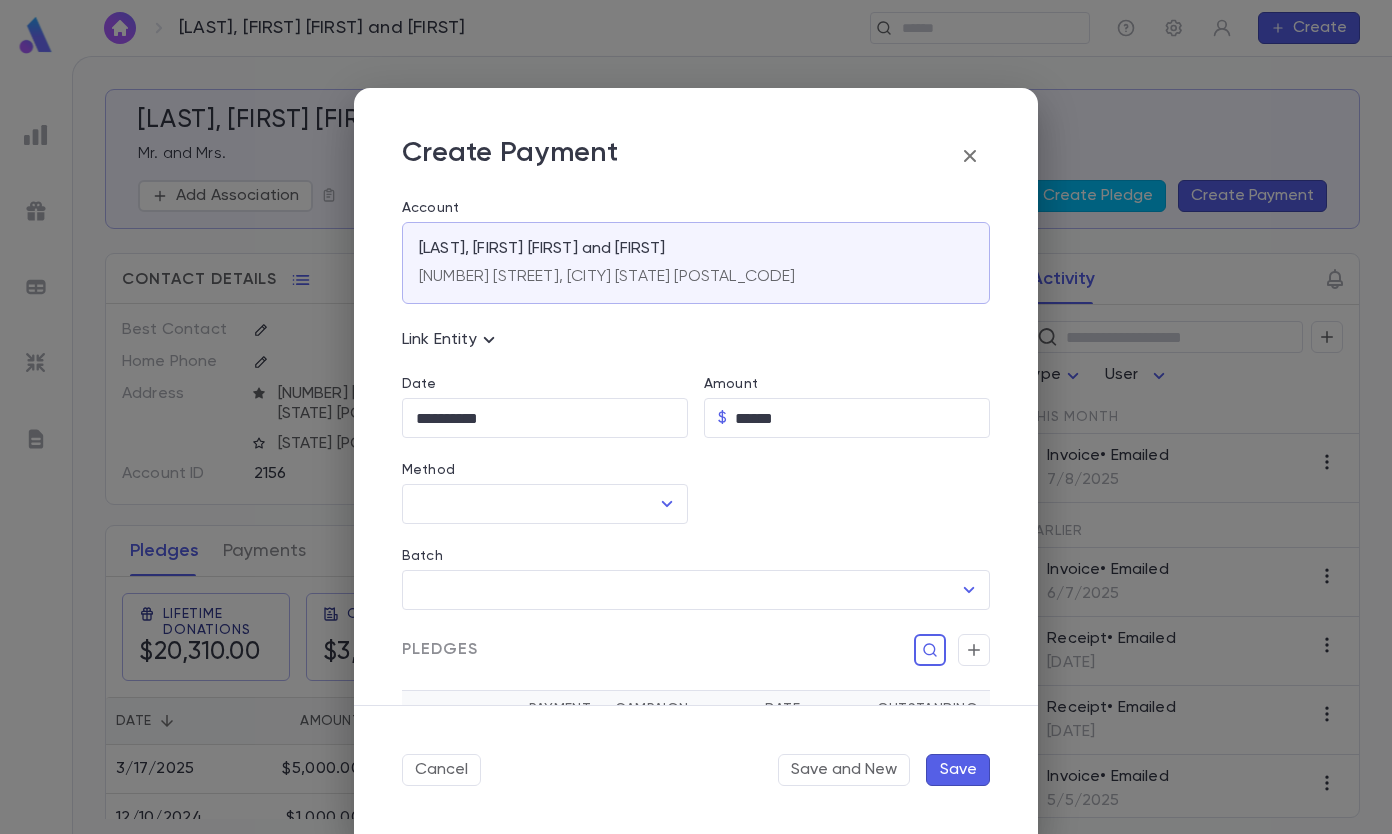 click on "**********" at bounding box center (545, 418) 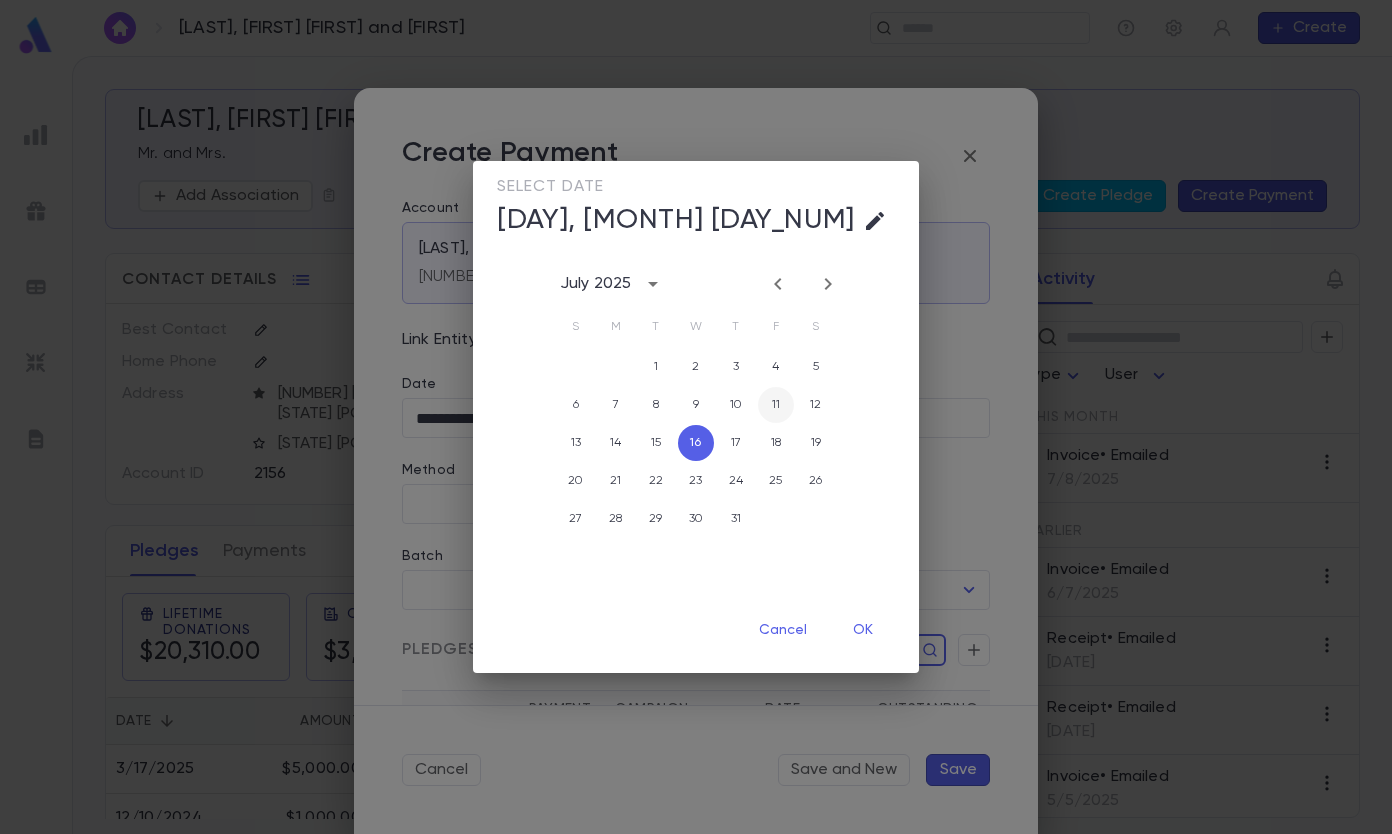click on "11" at bounding box center [776, 405] 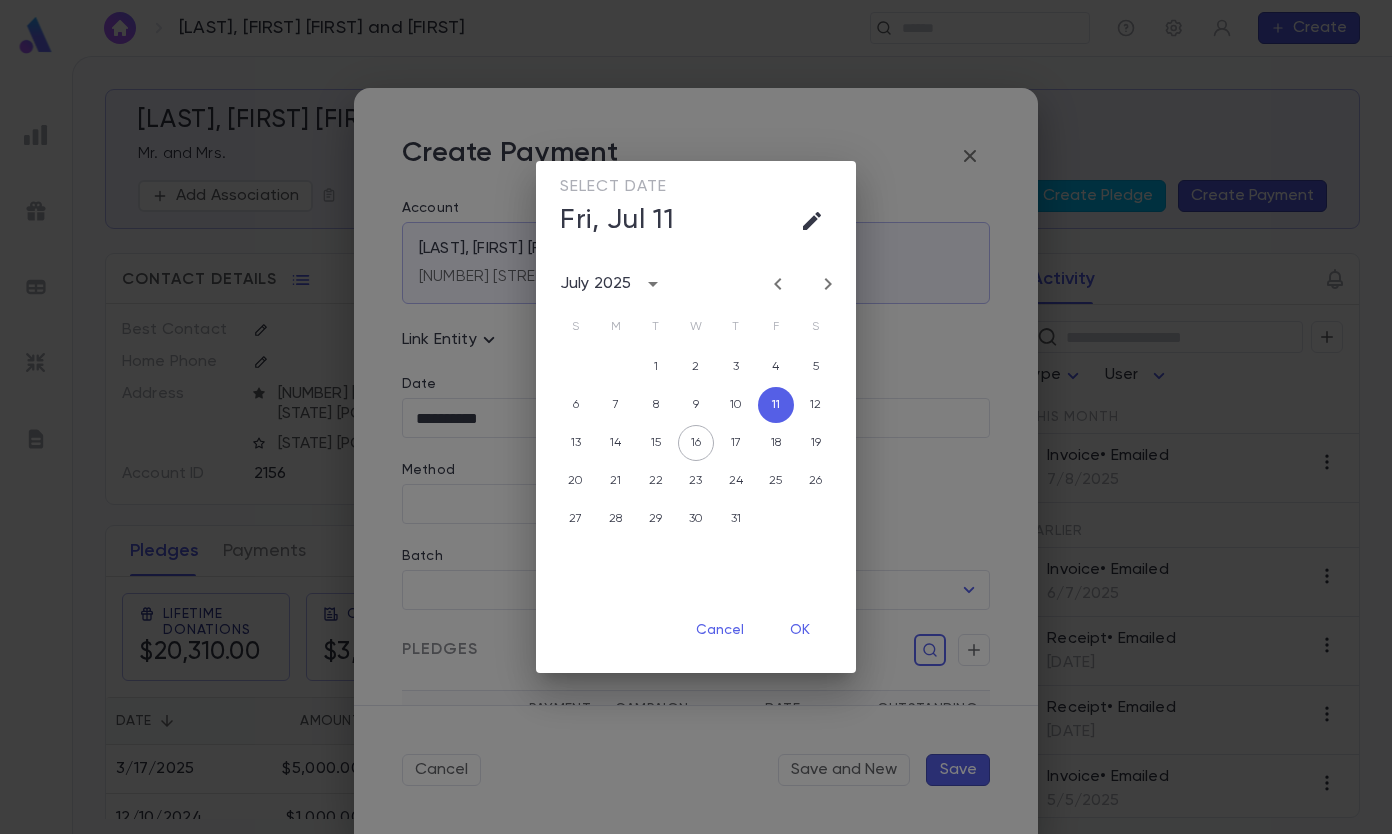 click on "OK" at bounding box center [800, 630] 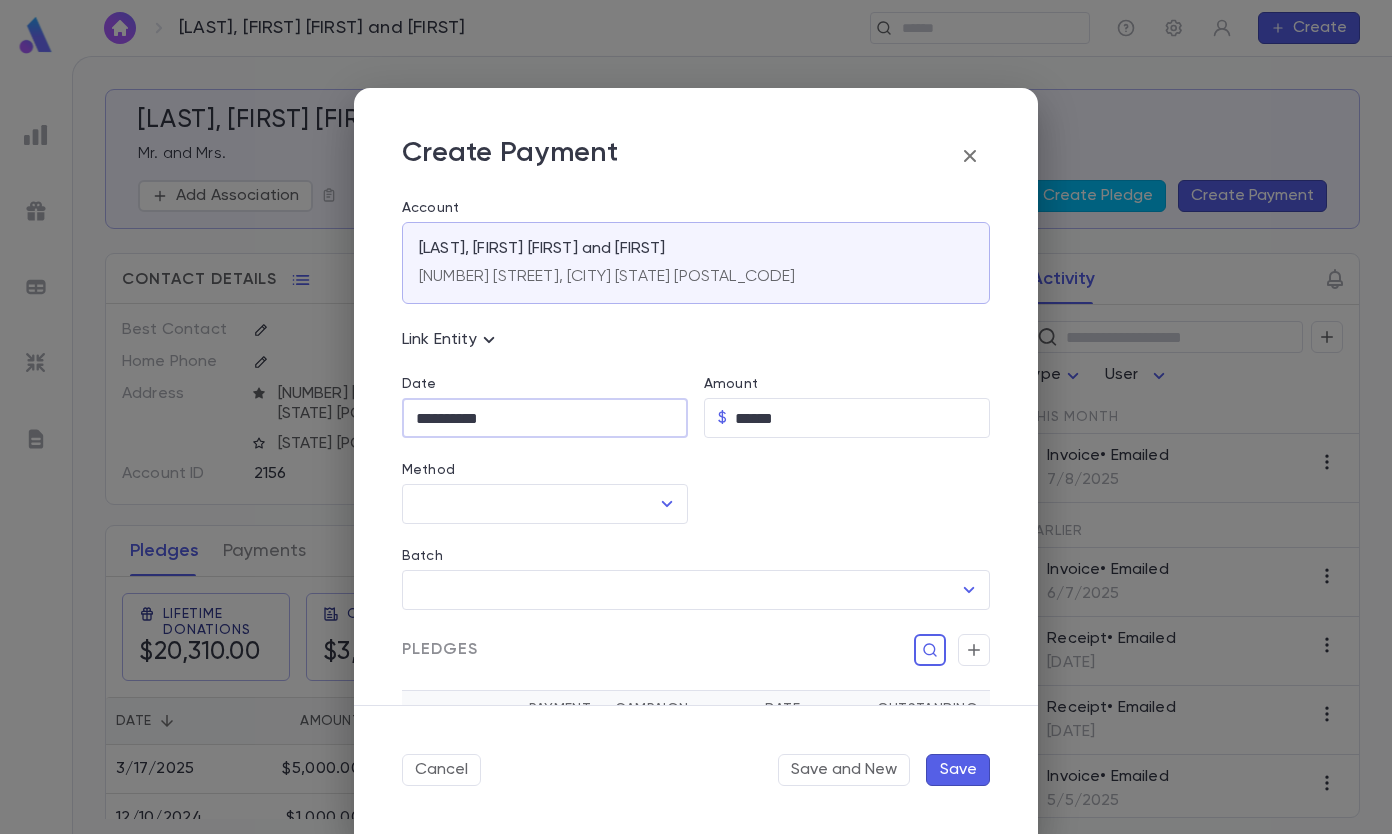 click on "Method" at bounding box center (530, 504) 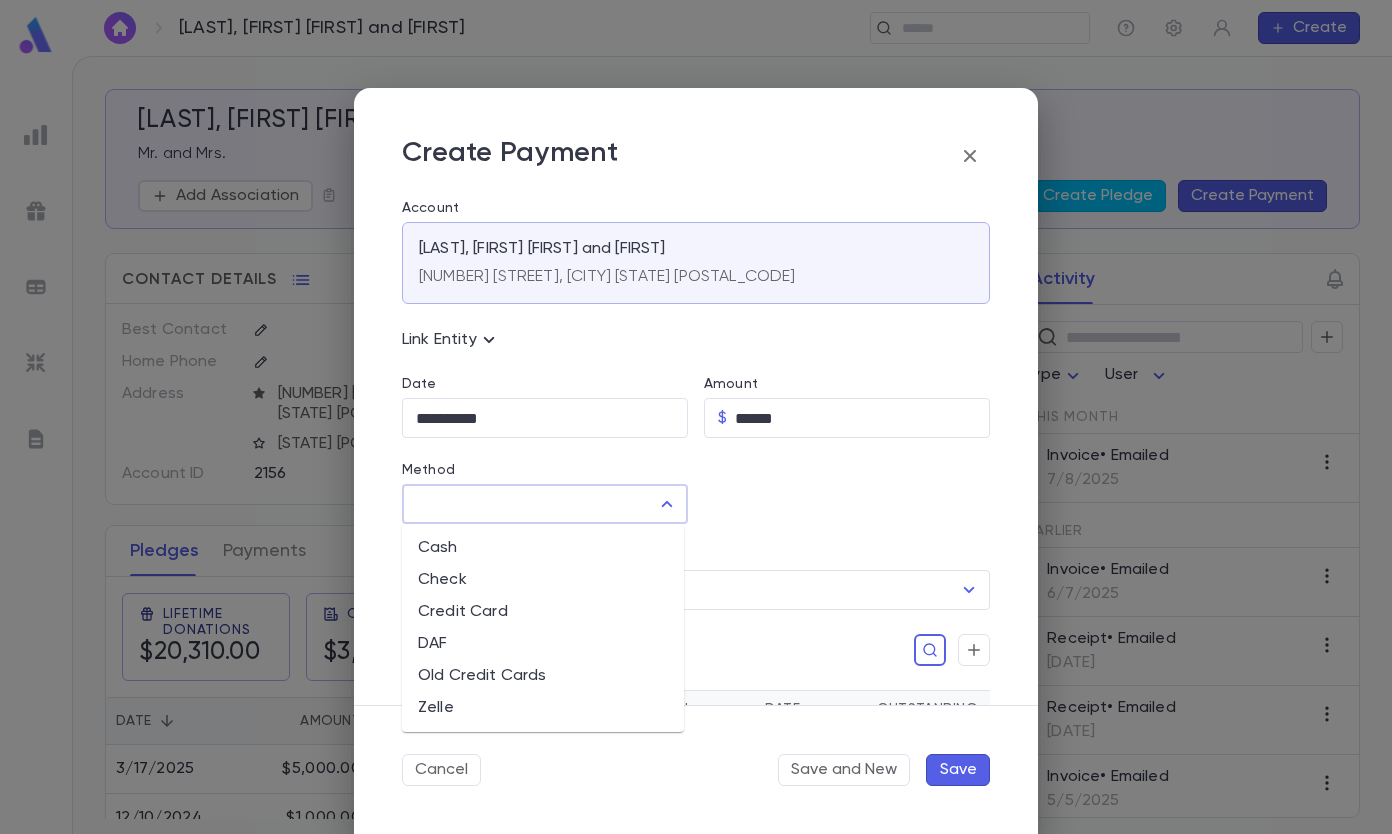 click on "Check" at bounding box center [543, 580] 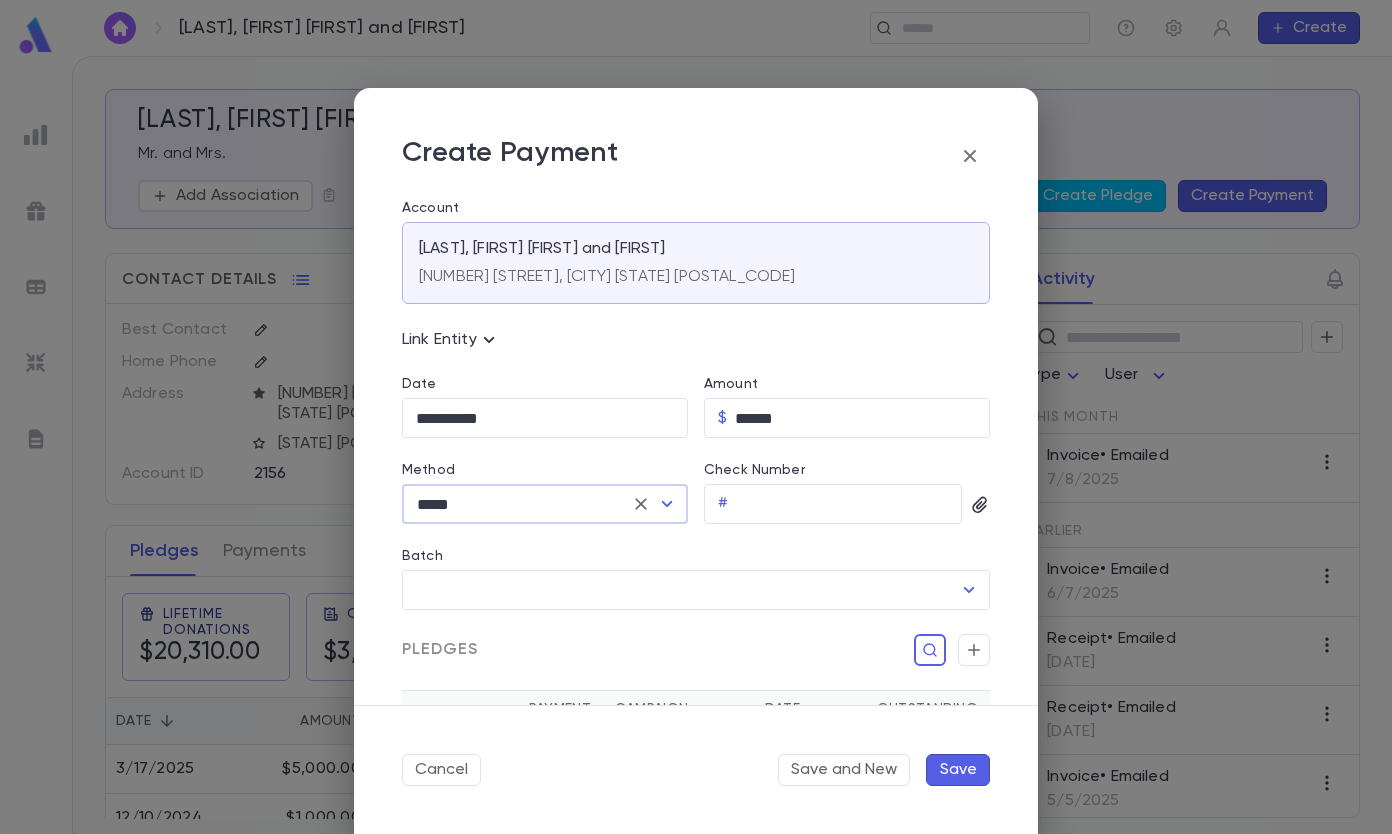 click on "Check Number" at bounding box center [849, 504] 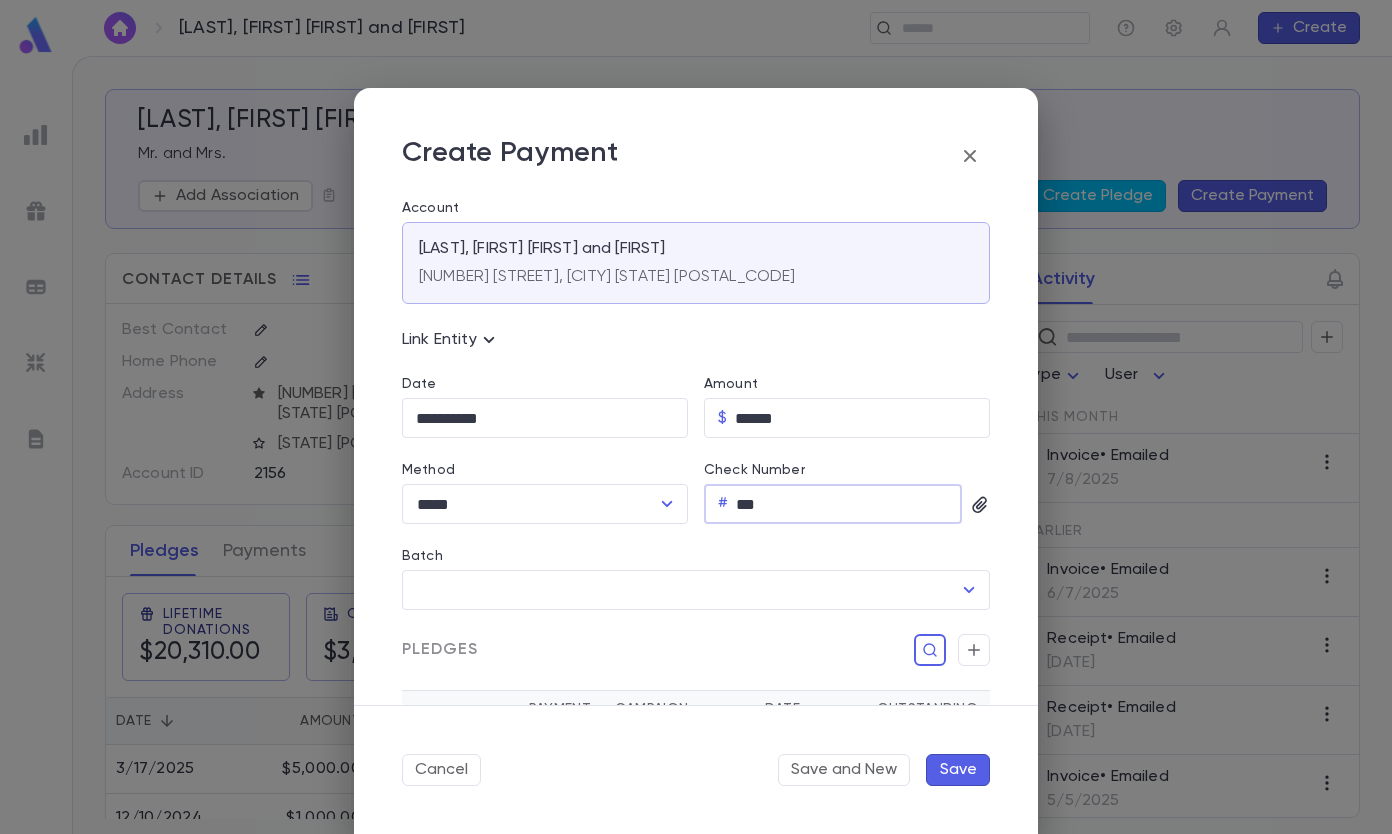 type on "***" 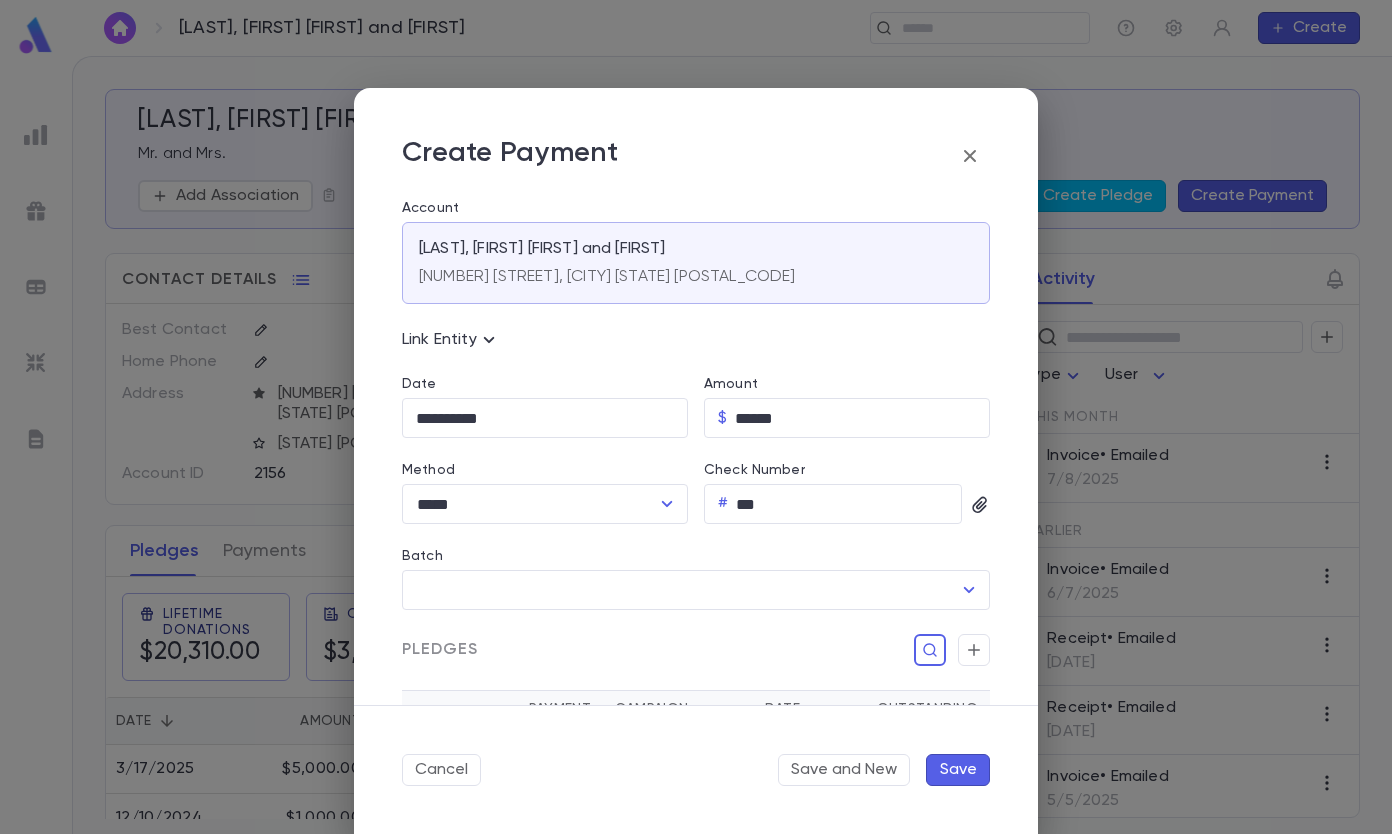 type 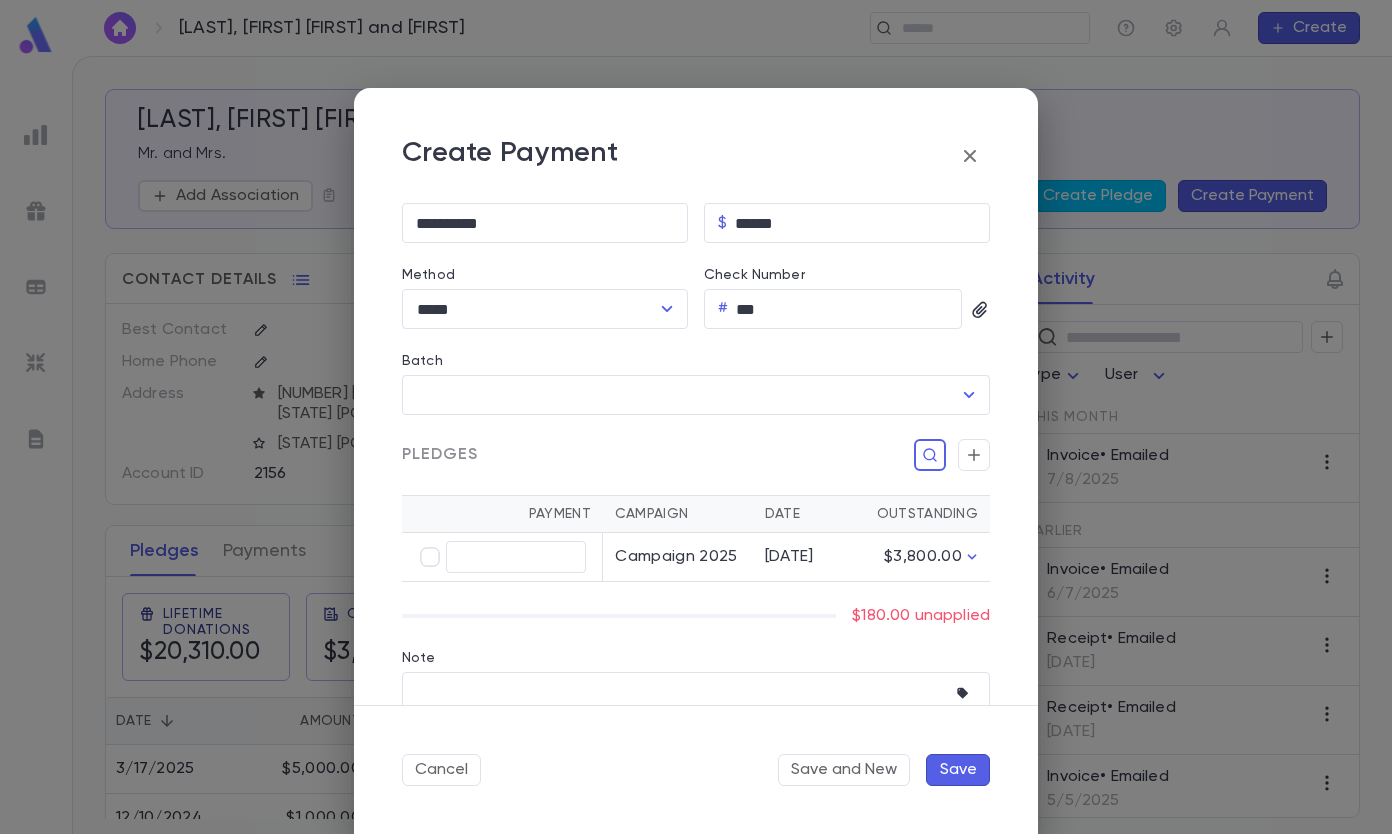 scroll, scrollTop: 272, scrollLeft: 0, axis: vertical 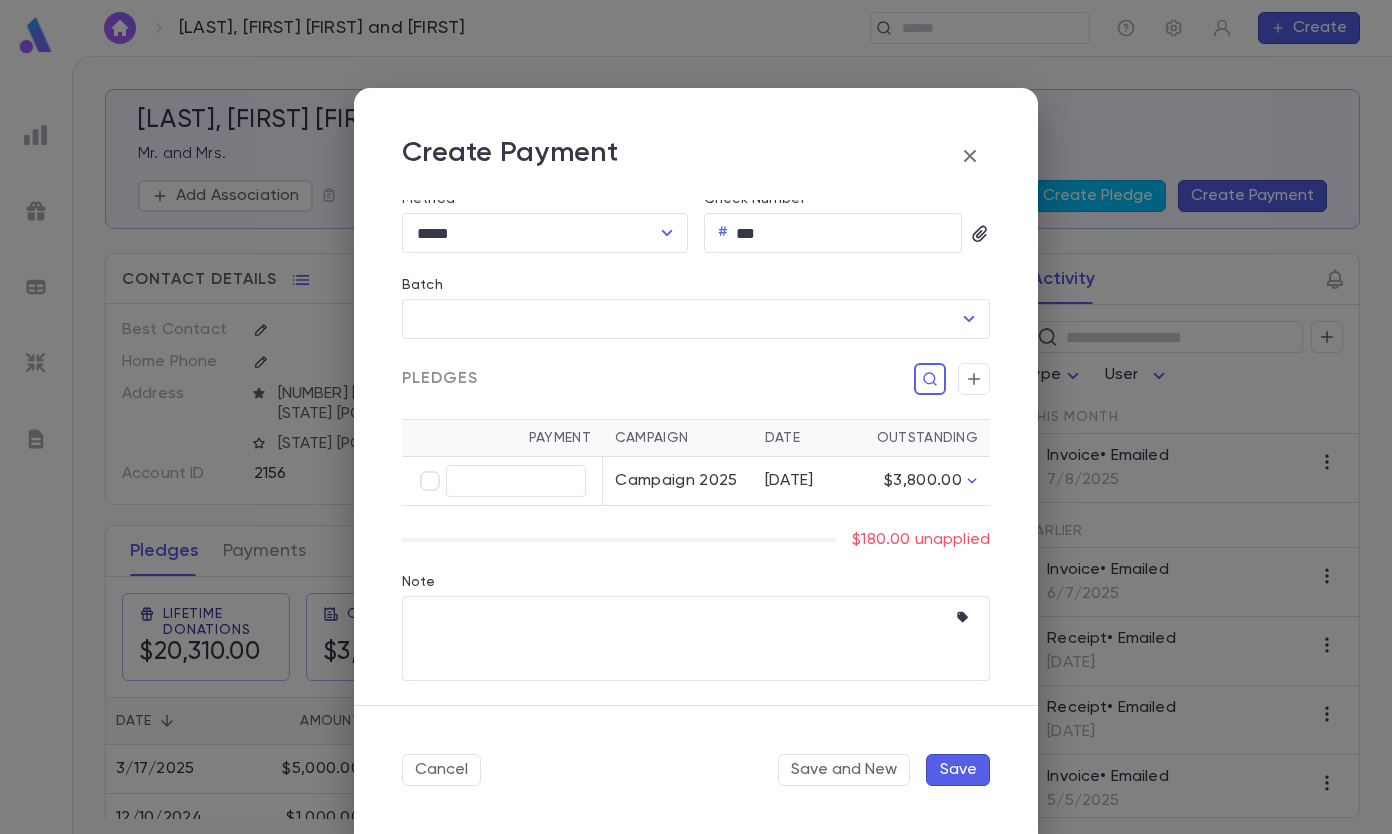 click 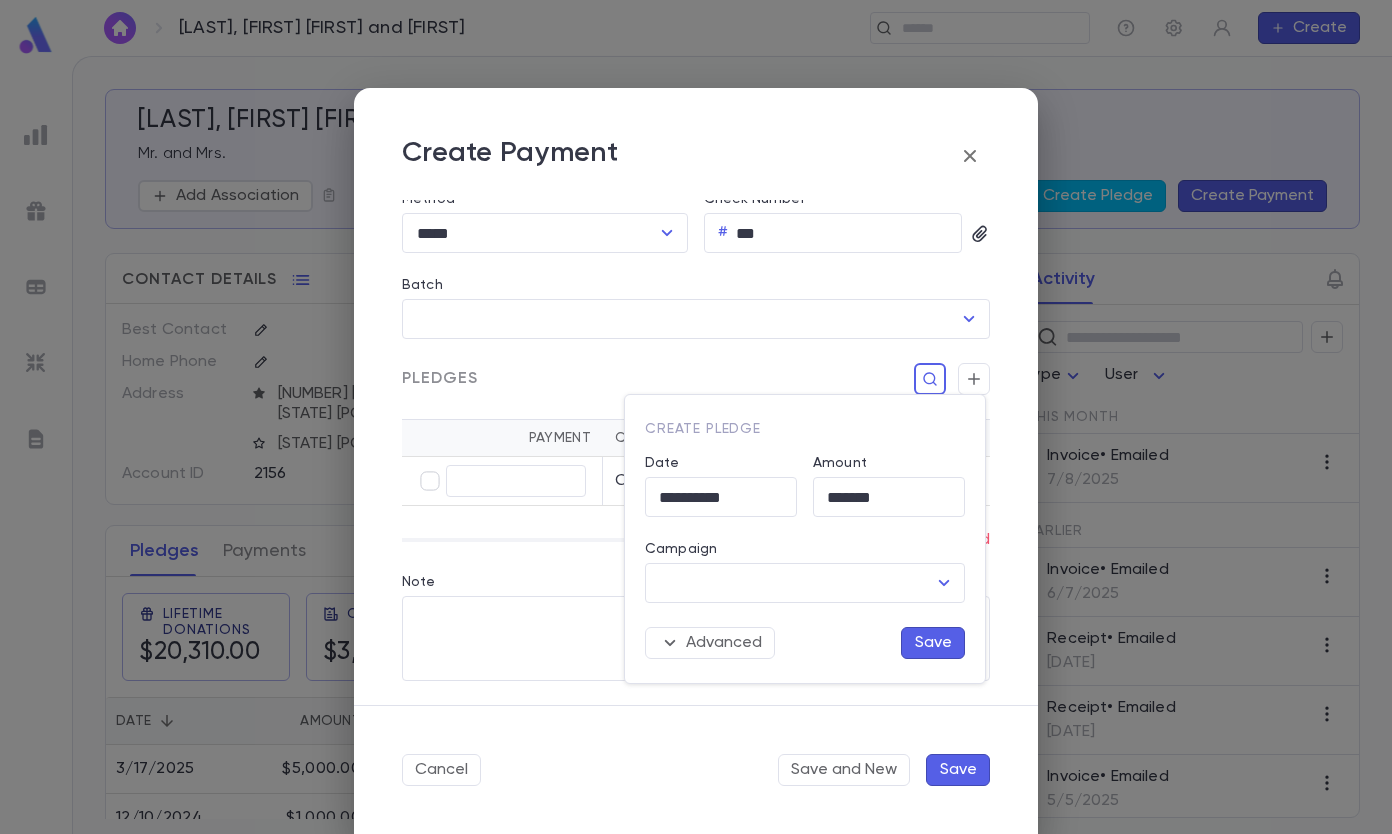 click on "Campaign" at bounding box center [790, 583] 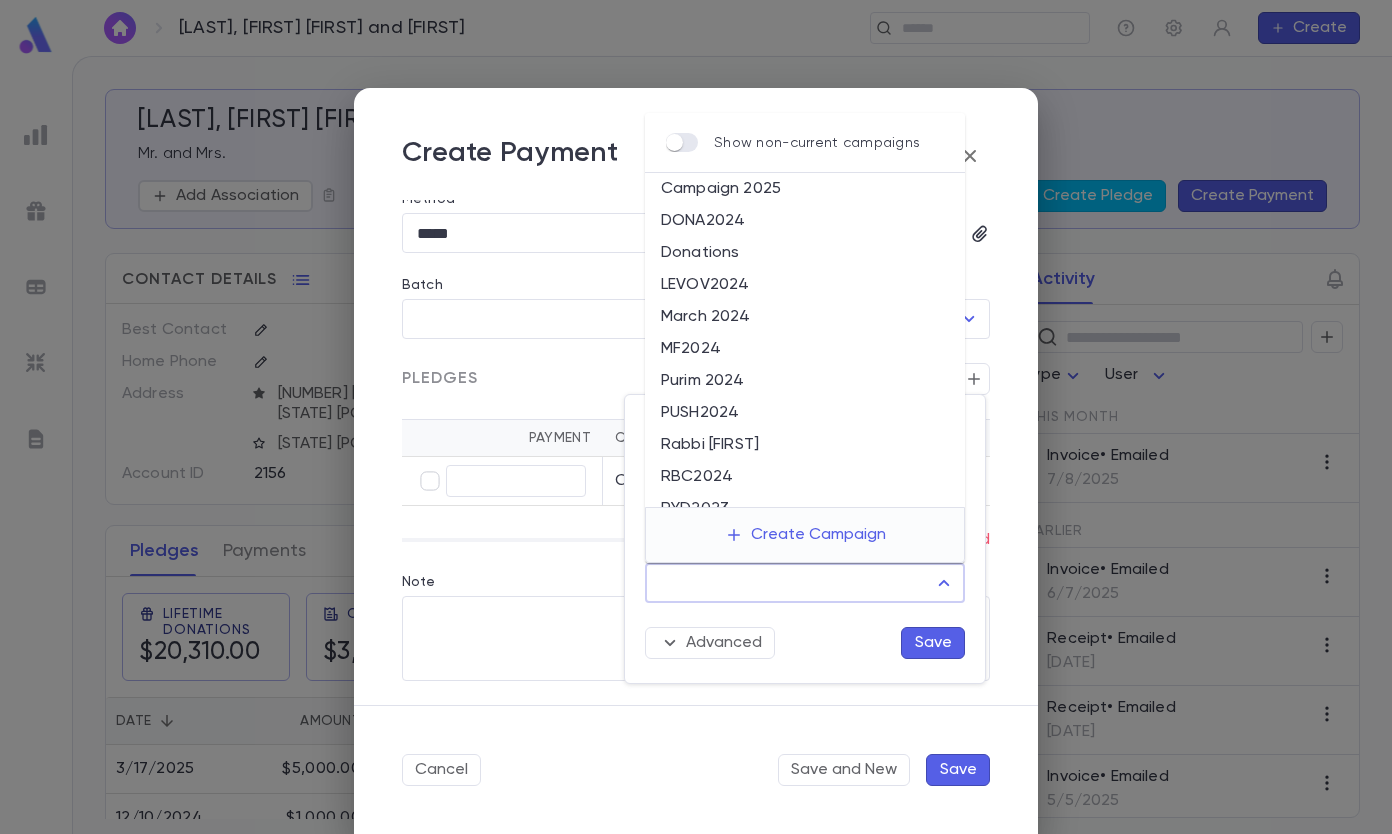 click on "Donations" at bounding box center (805, 253) 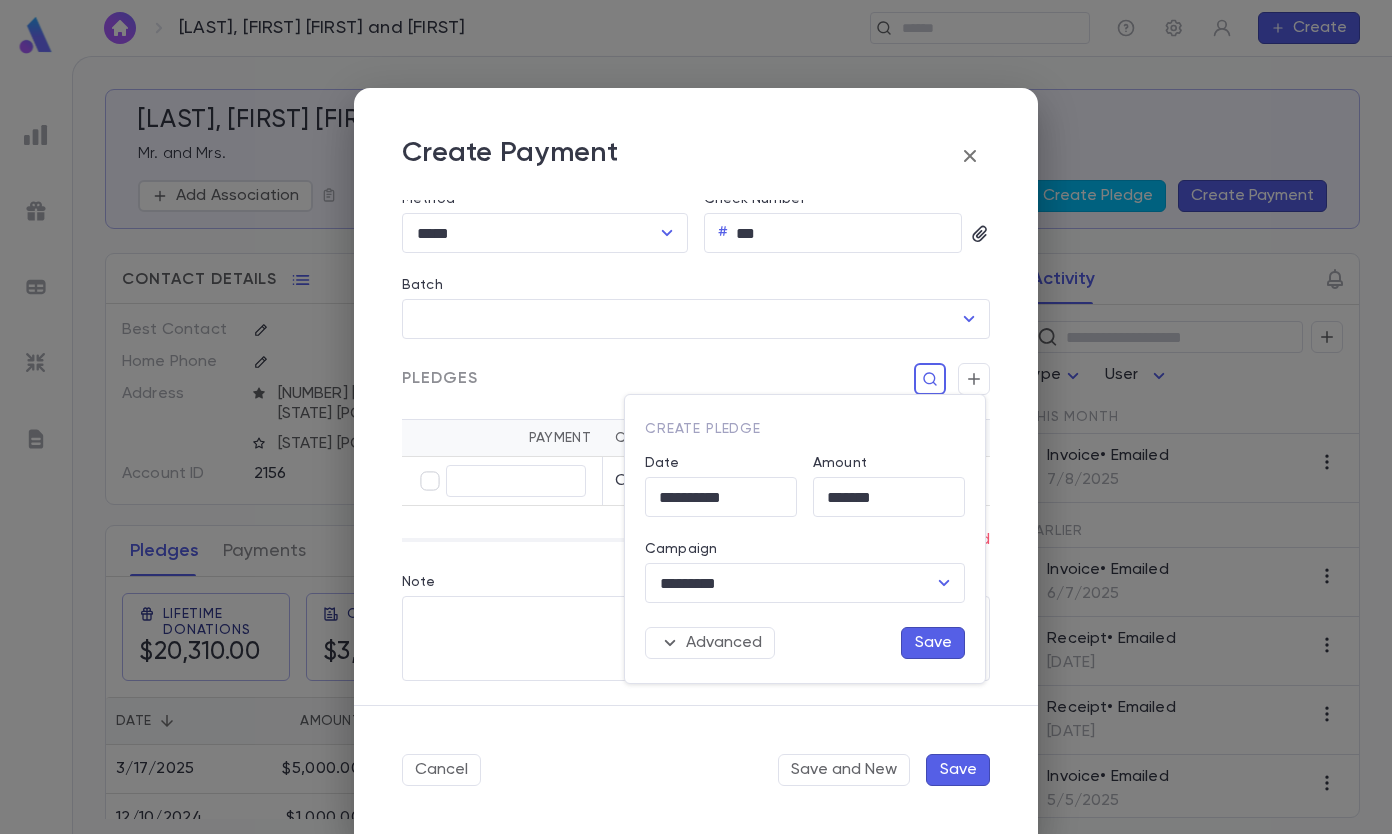 click on "Save" at bounding box center [933, 643] 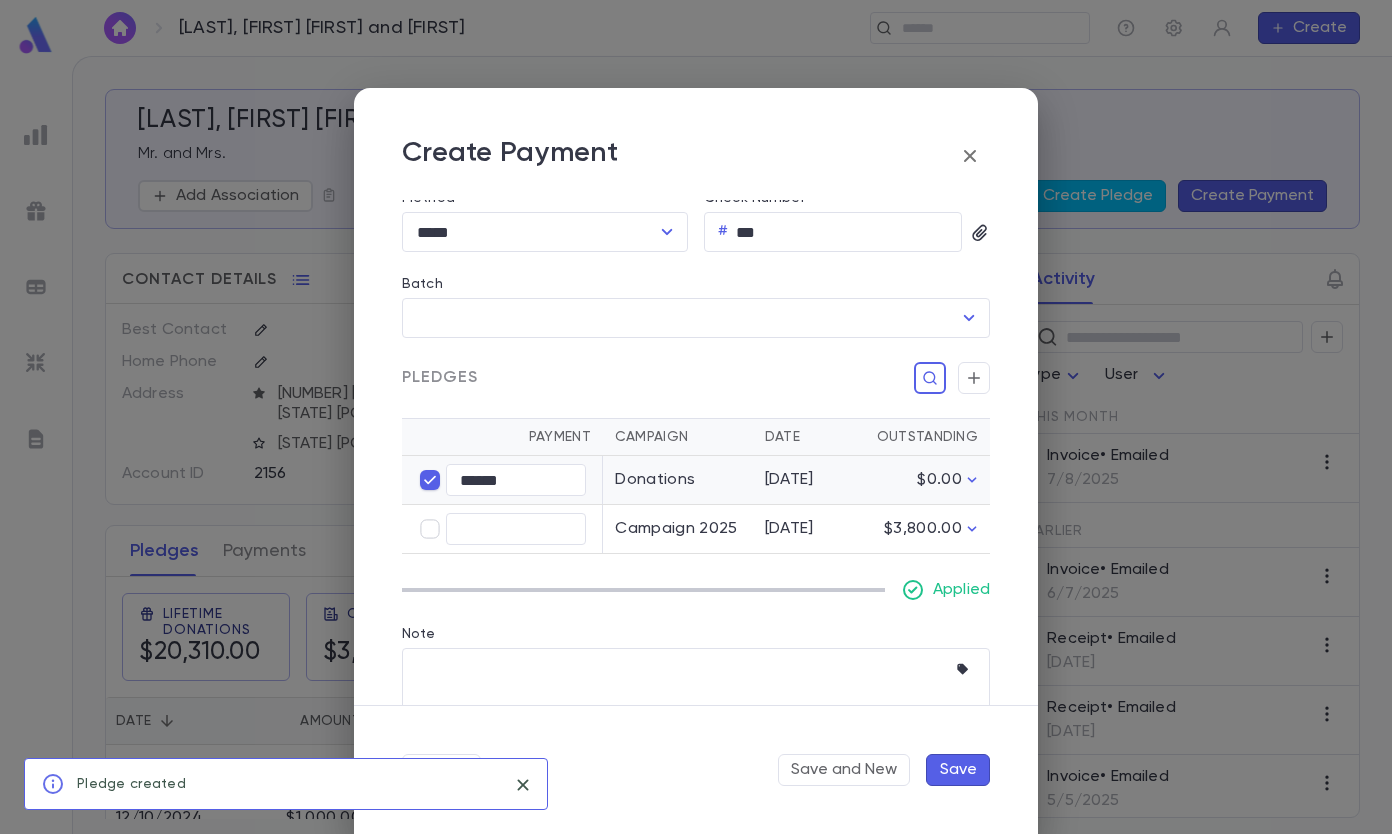 click on "Save" at bounding box center [958, 770] 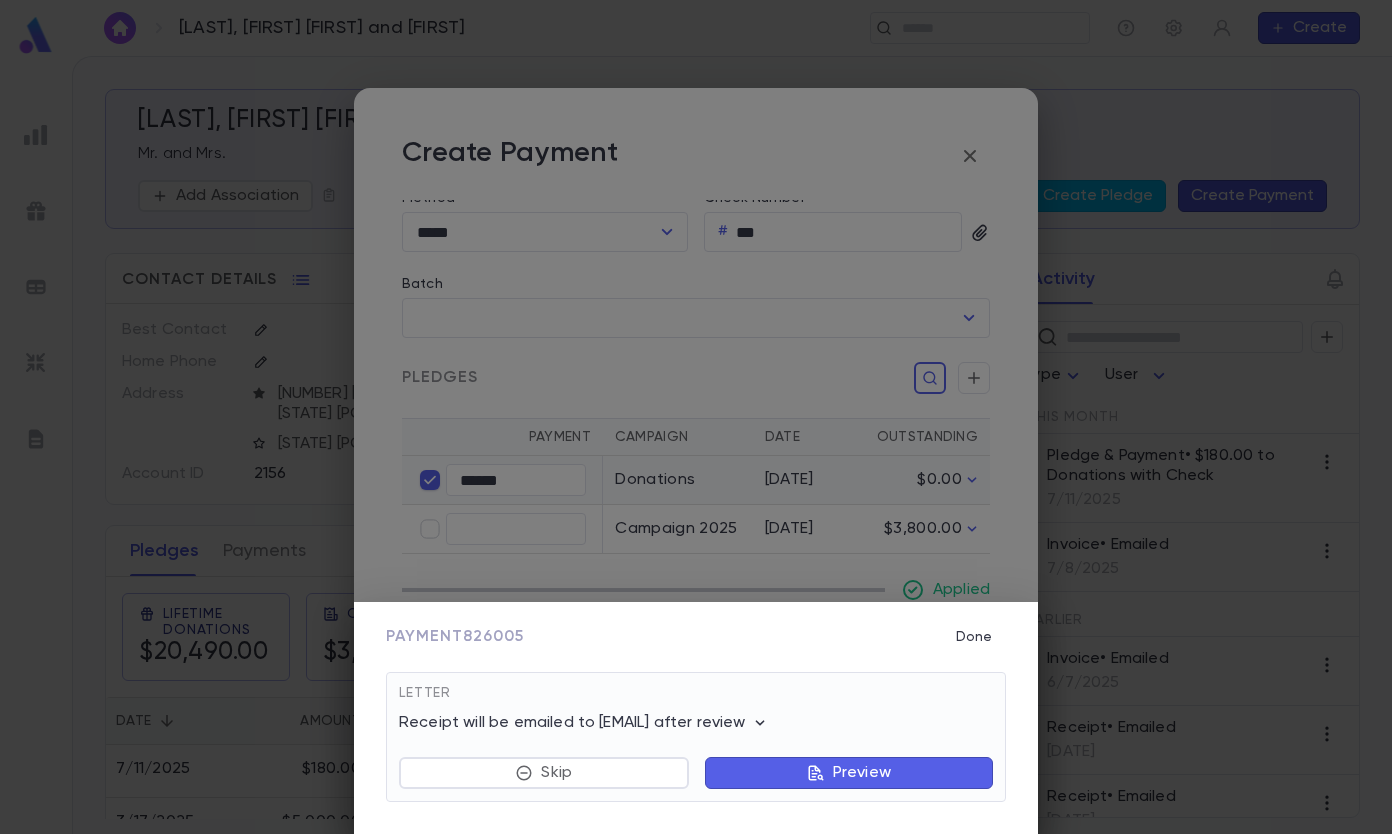 click on "Done" at bounding box center [974, 637] 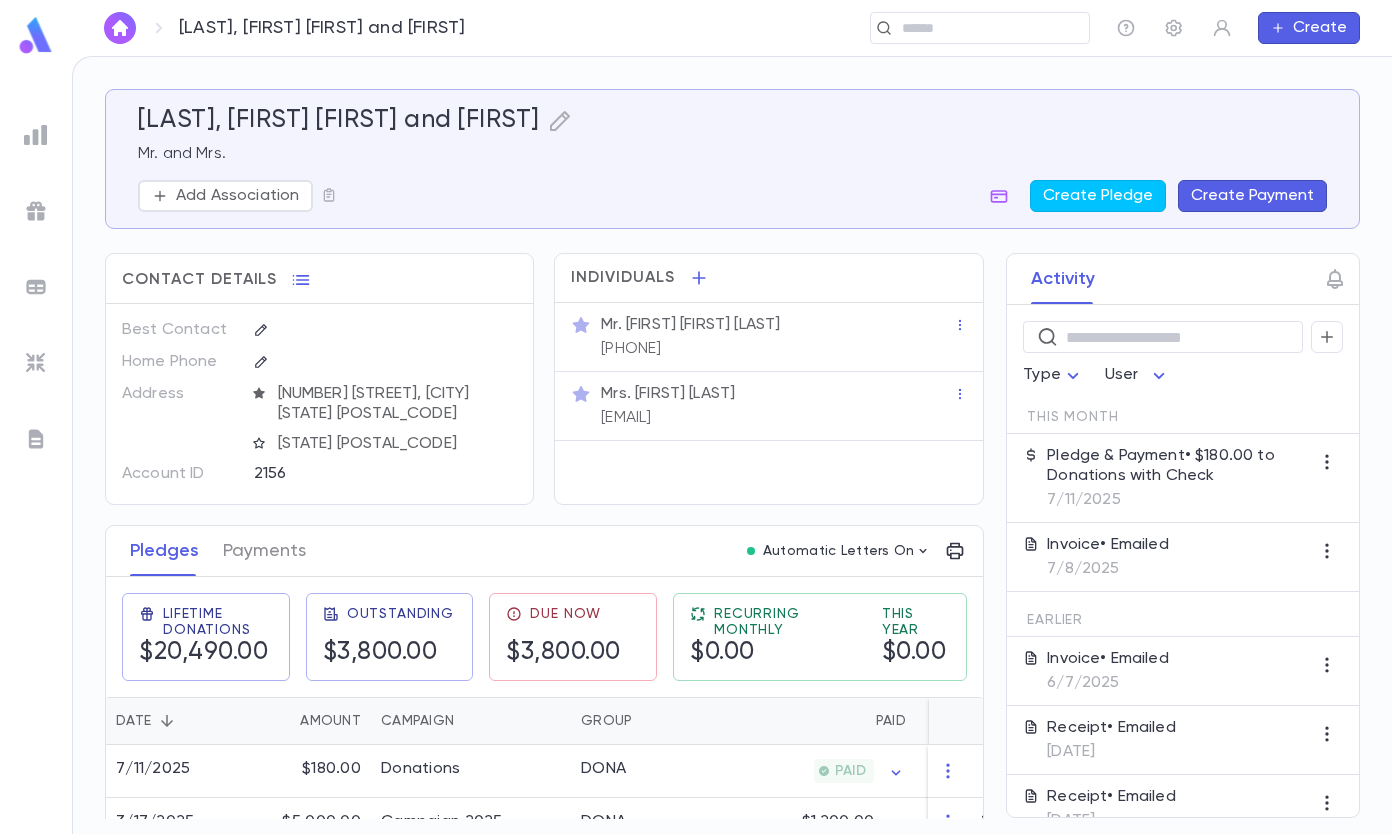 click at bounding box center (973, 28) 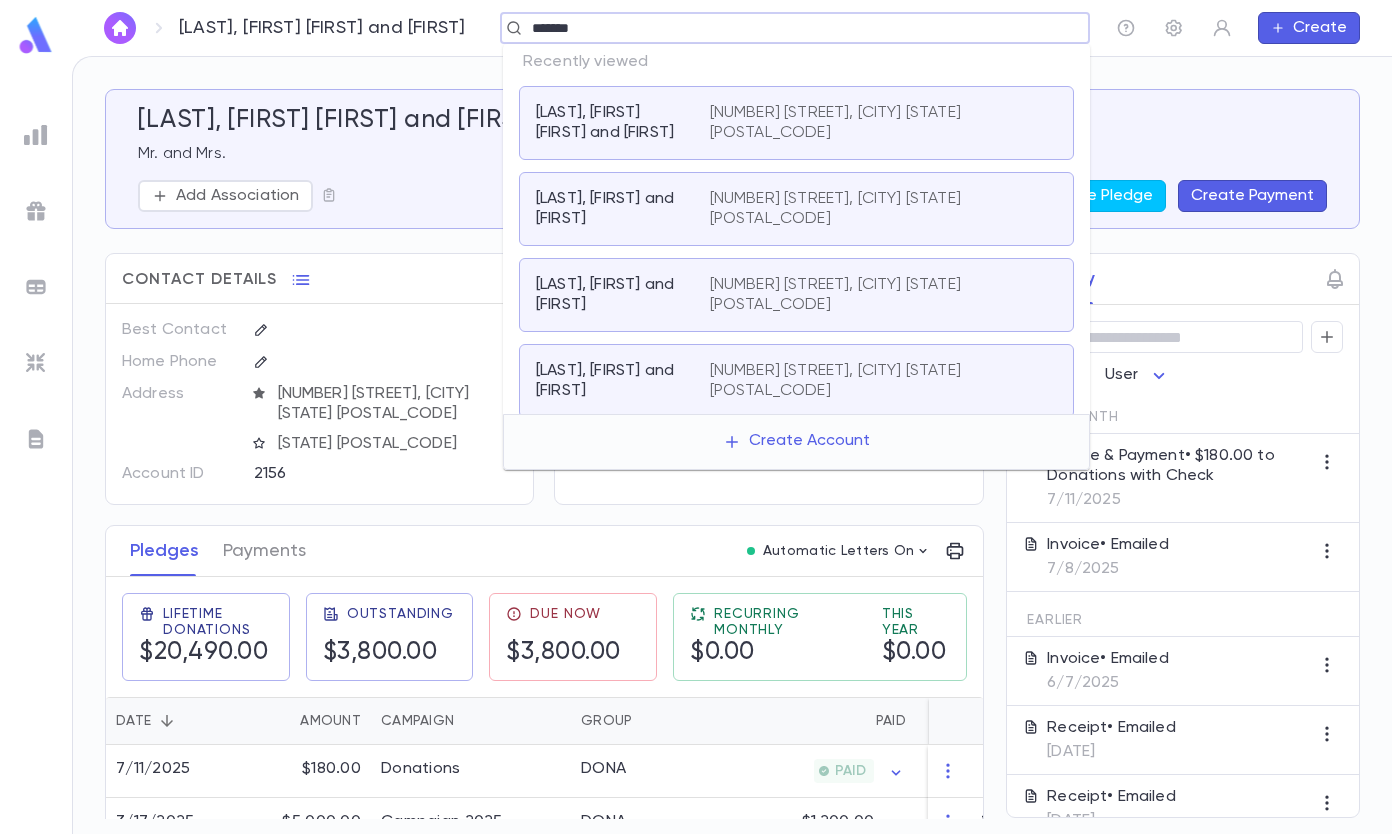type on "*******" 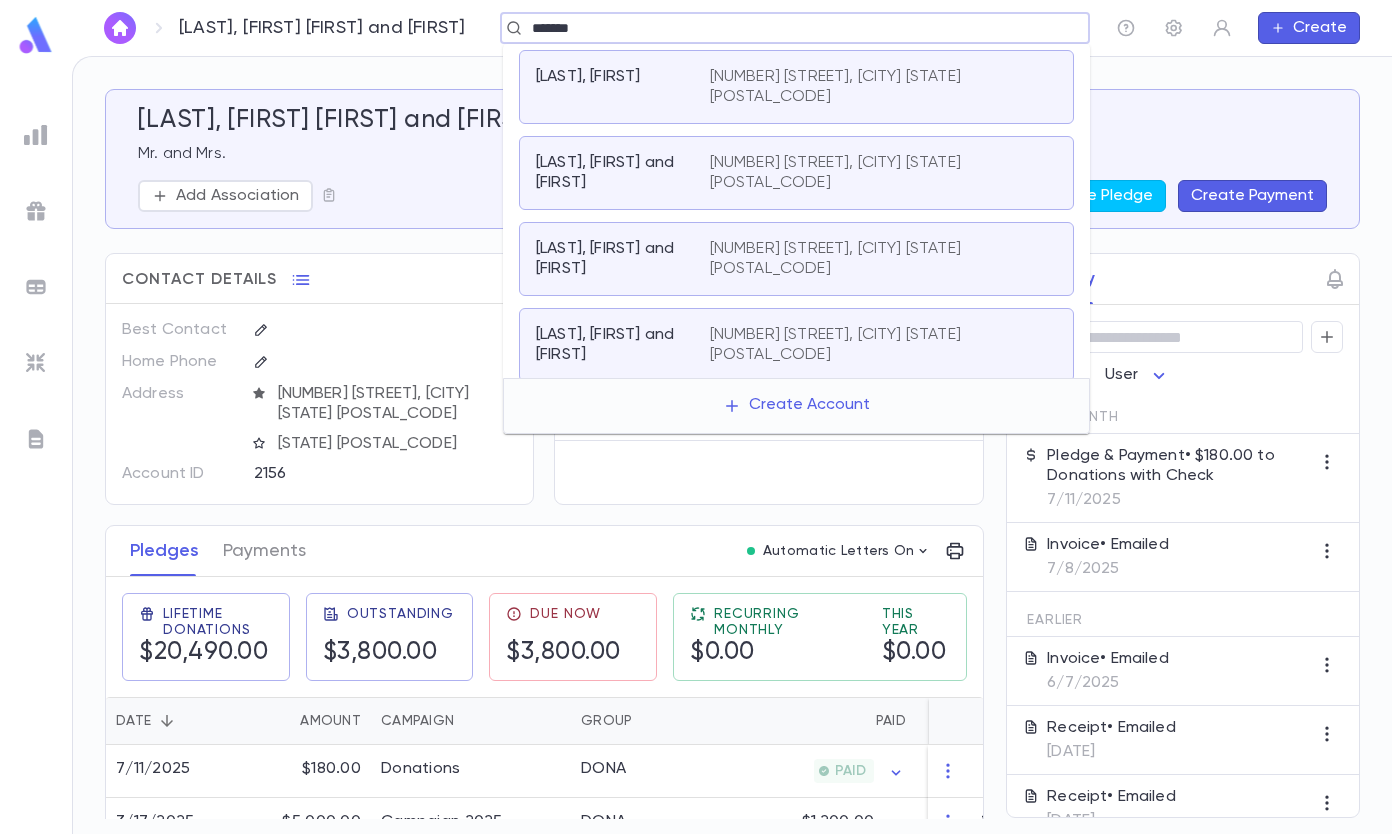 click on "[LAST], [FIRST] and [FIRST]" at bounding box center (623, 259) 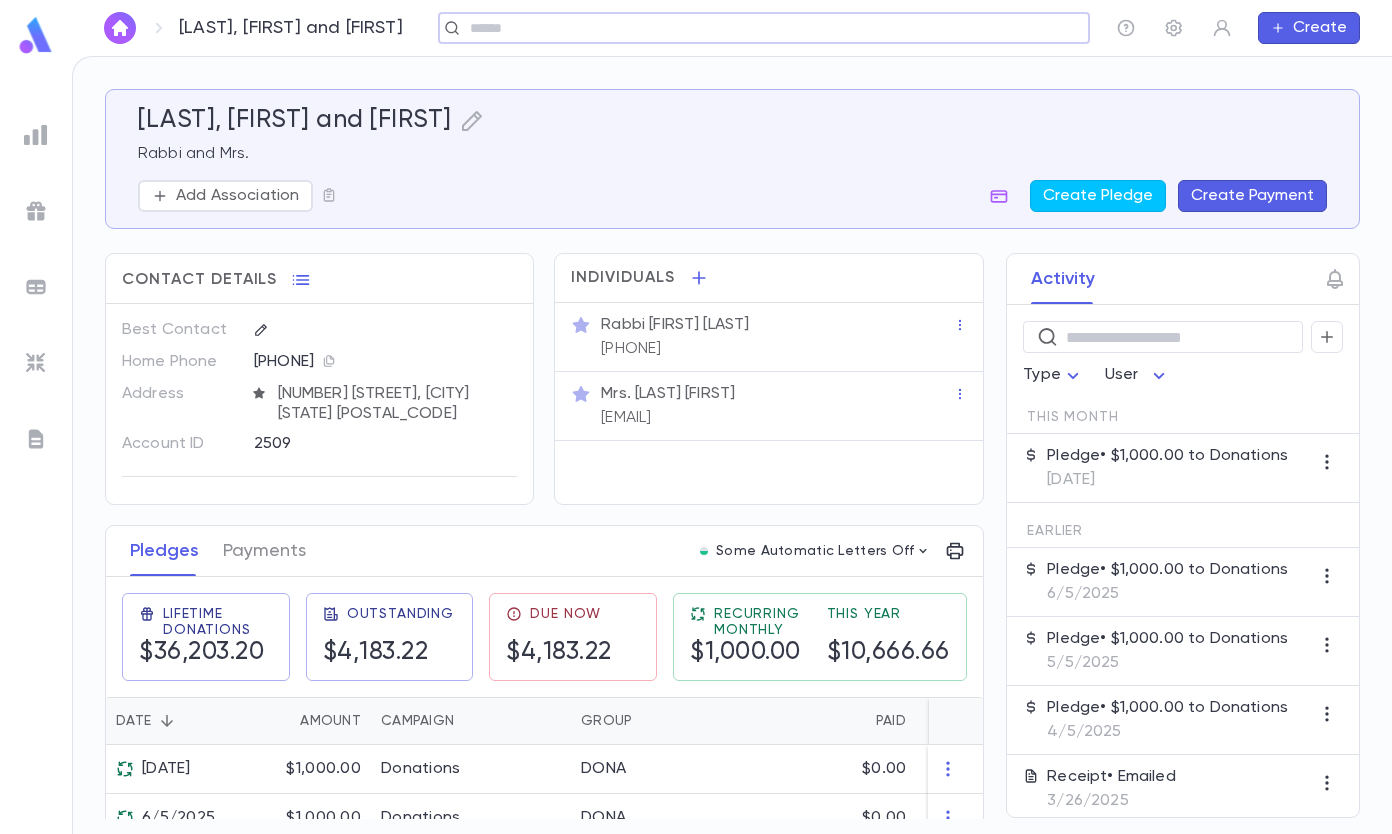 click on "Create Payment" at bounding box center (1252, 196) 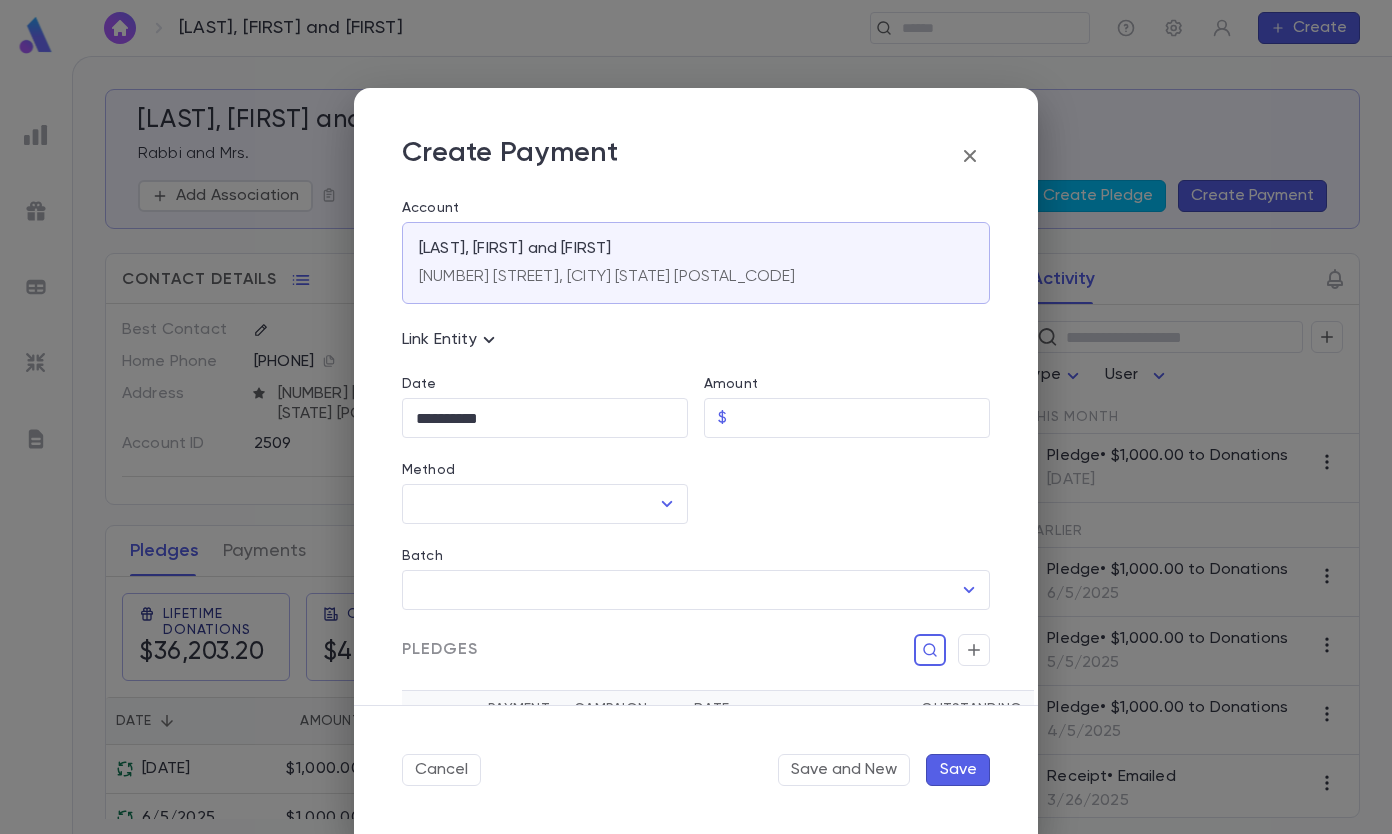 click on "Amount" at bounding box center (862, 418) 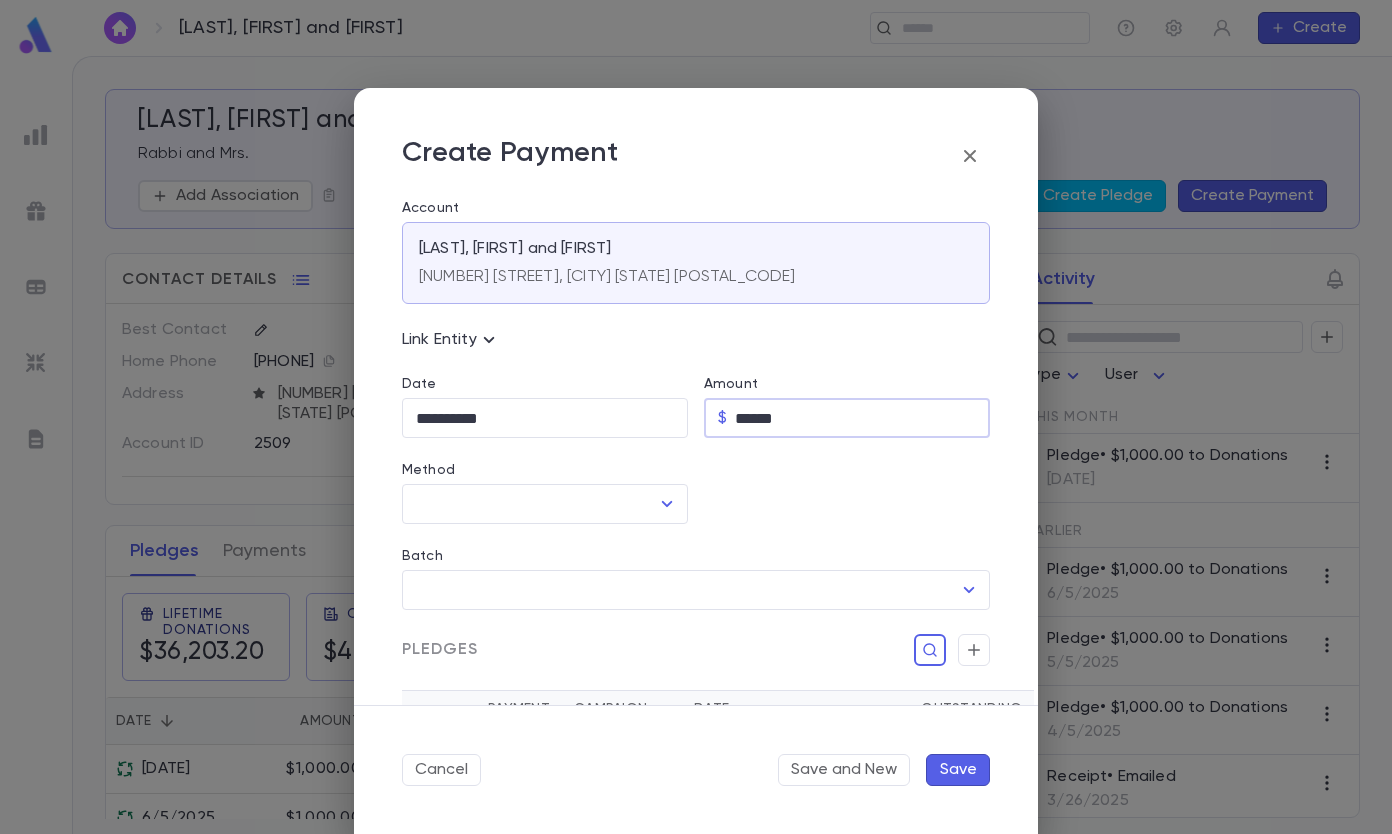 type on "******" 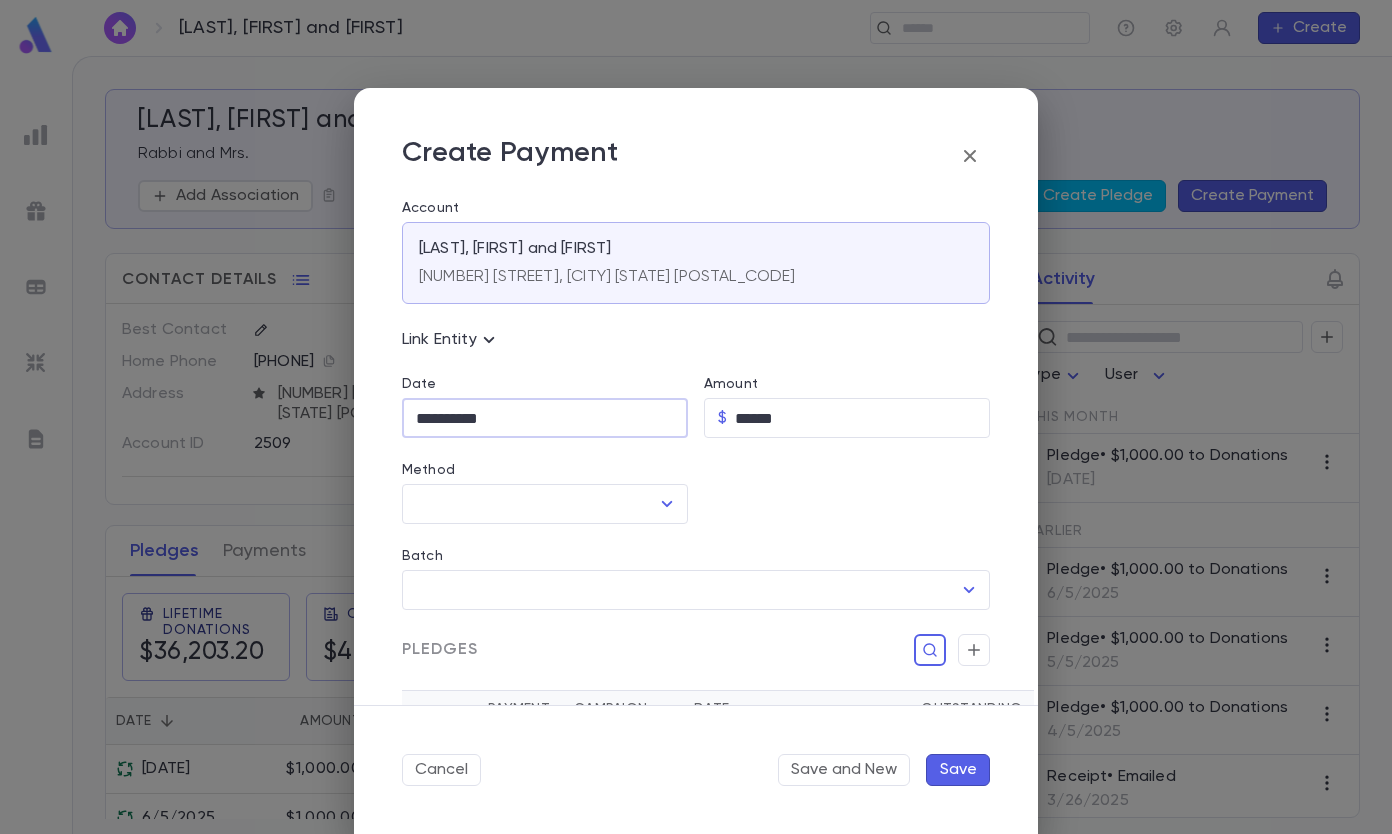 click on "**********" at bounding box center (545, 418) 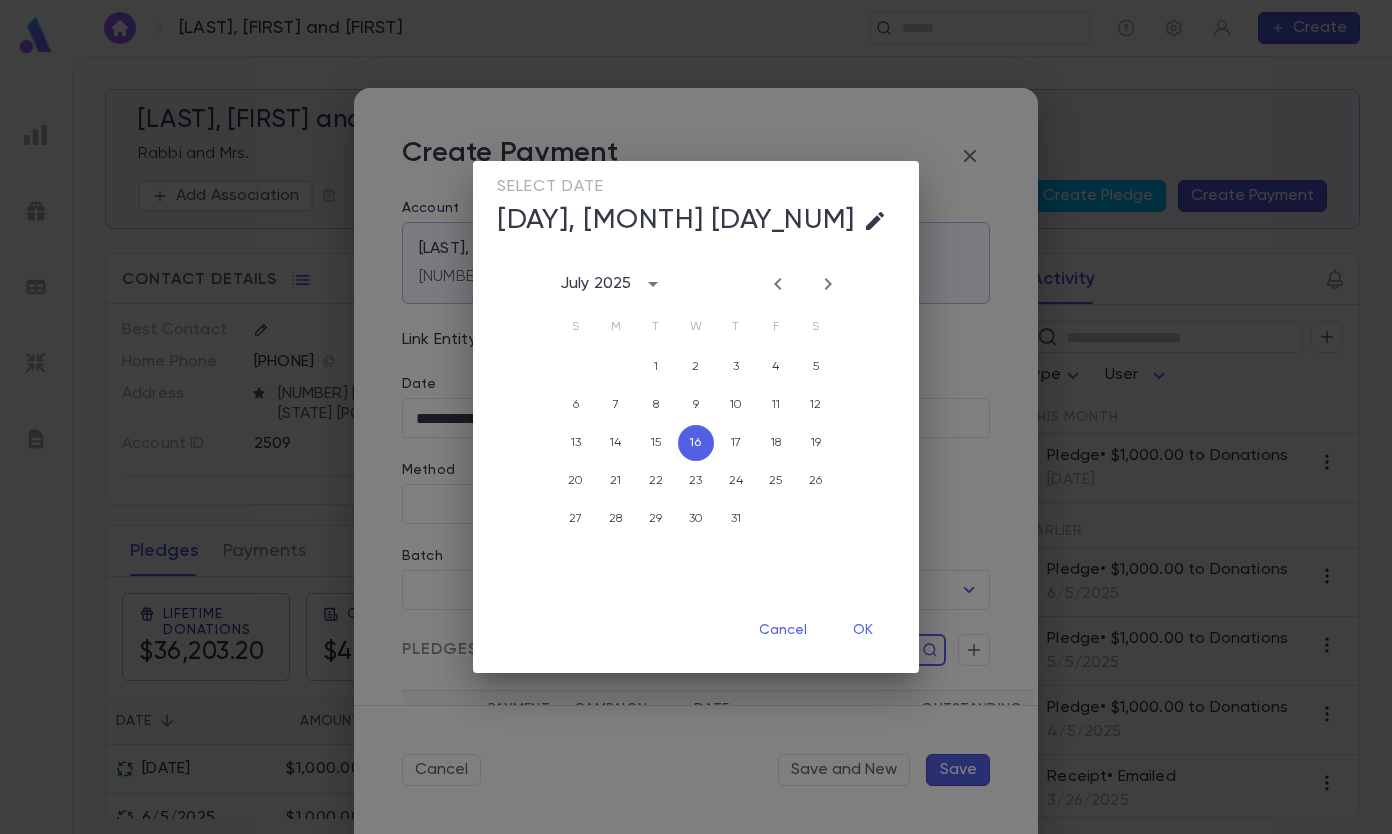 click 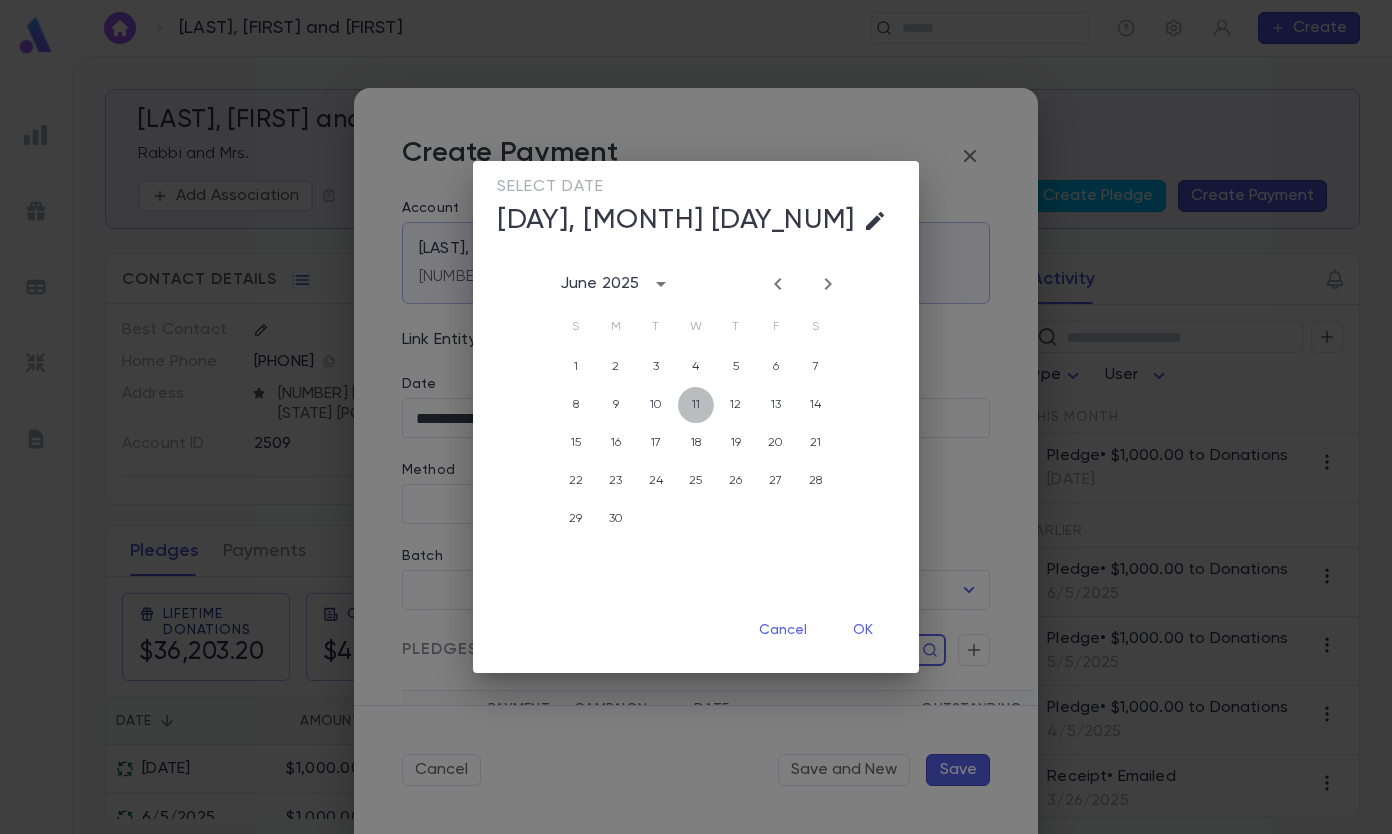 click on "11" at bounding box center [696, 405] 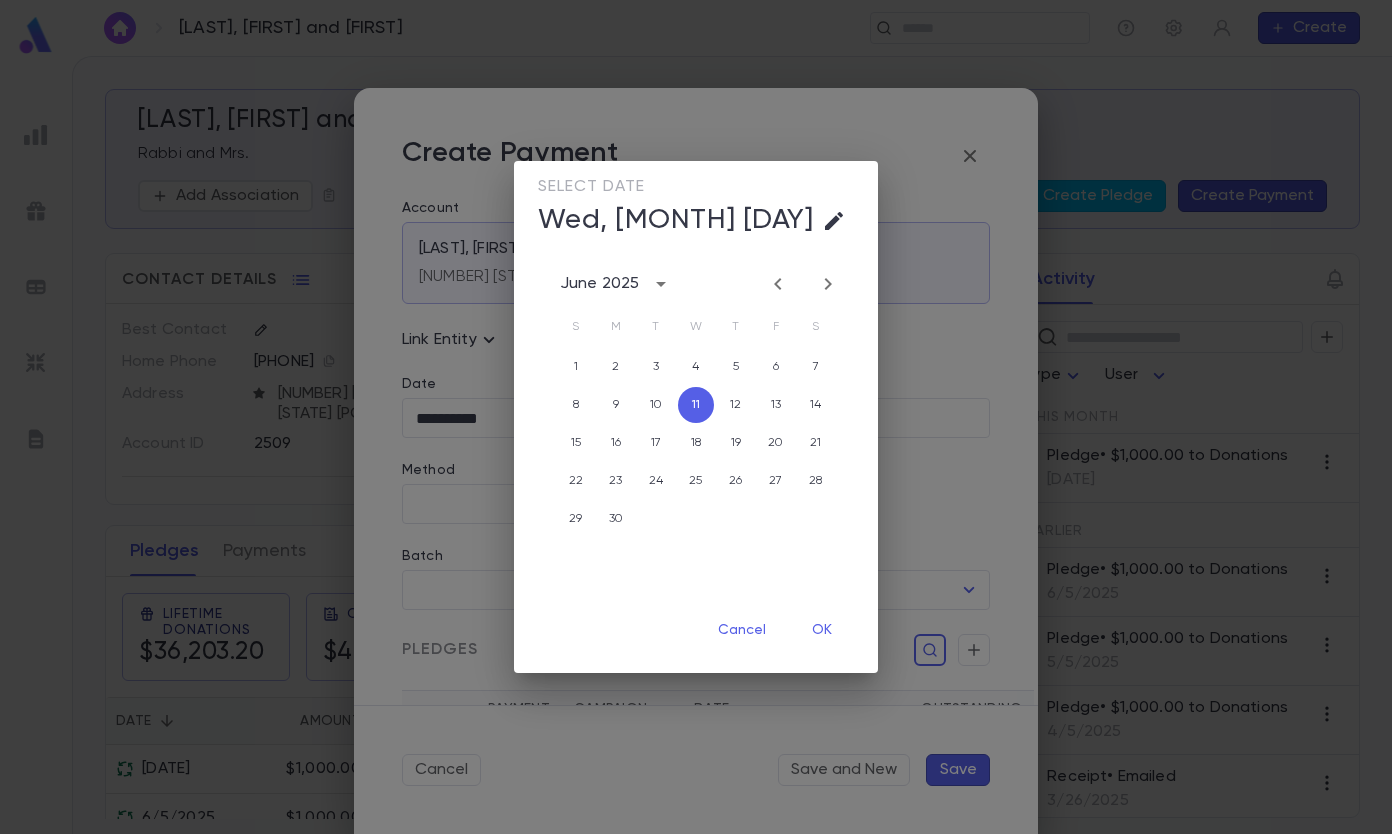 click on "OK" at bounding box center (822, 630) 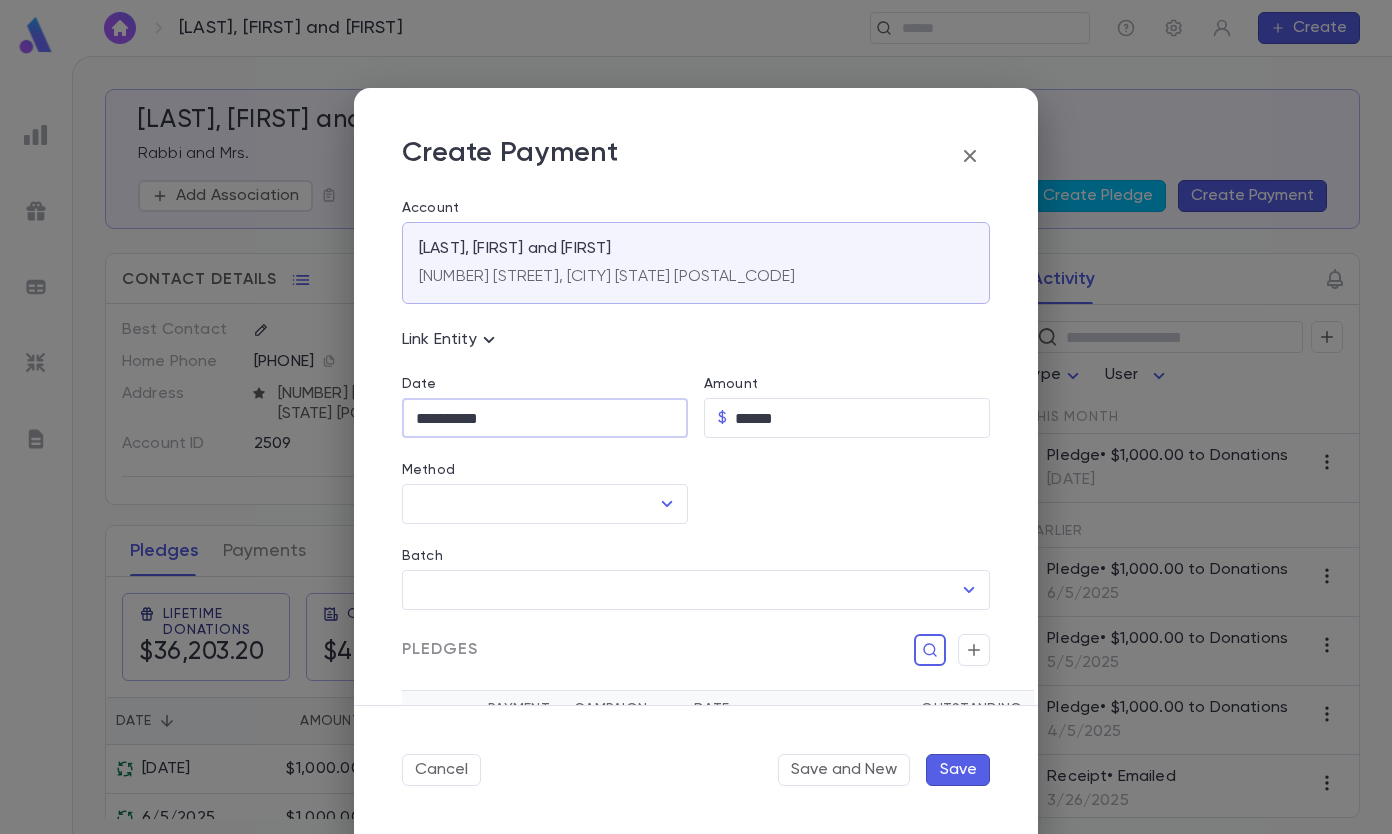 click on "Method" at bounding box center (530, 504) 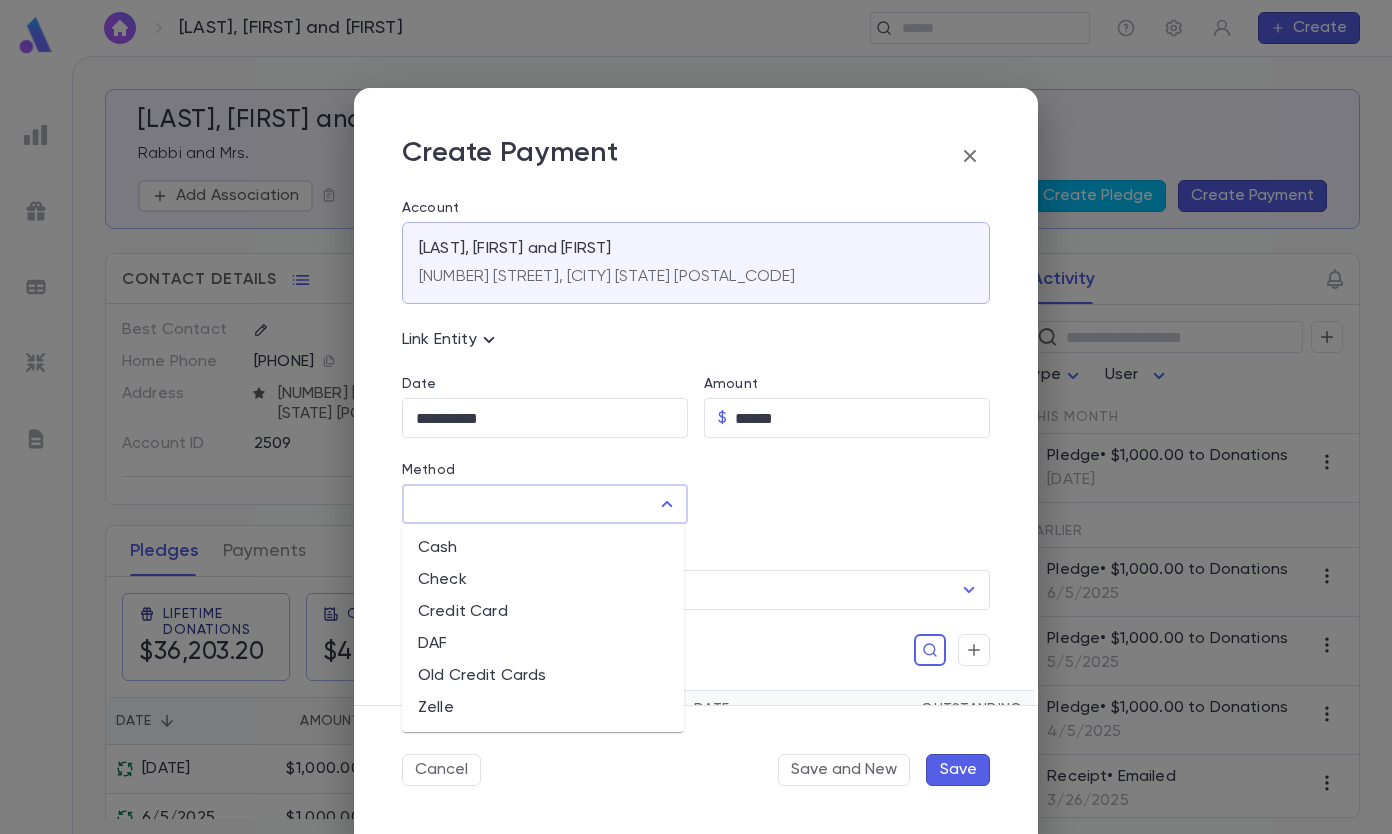 click on "Check" at bounding box center [543, 580] 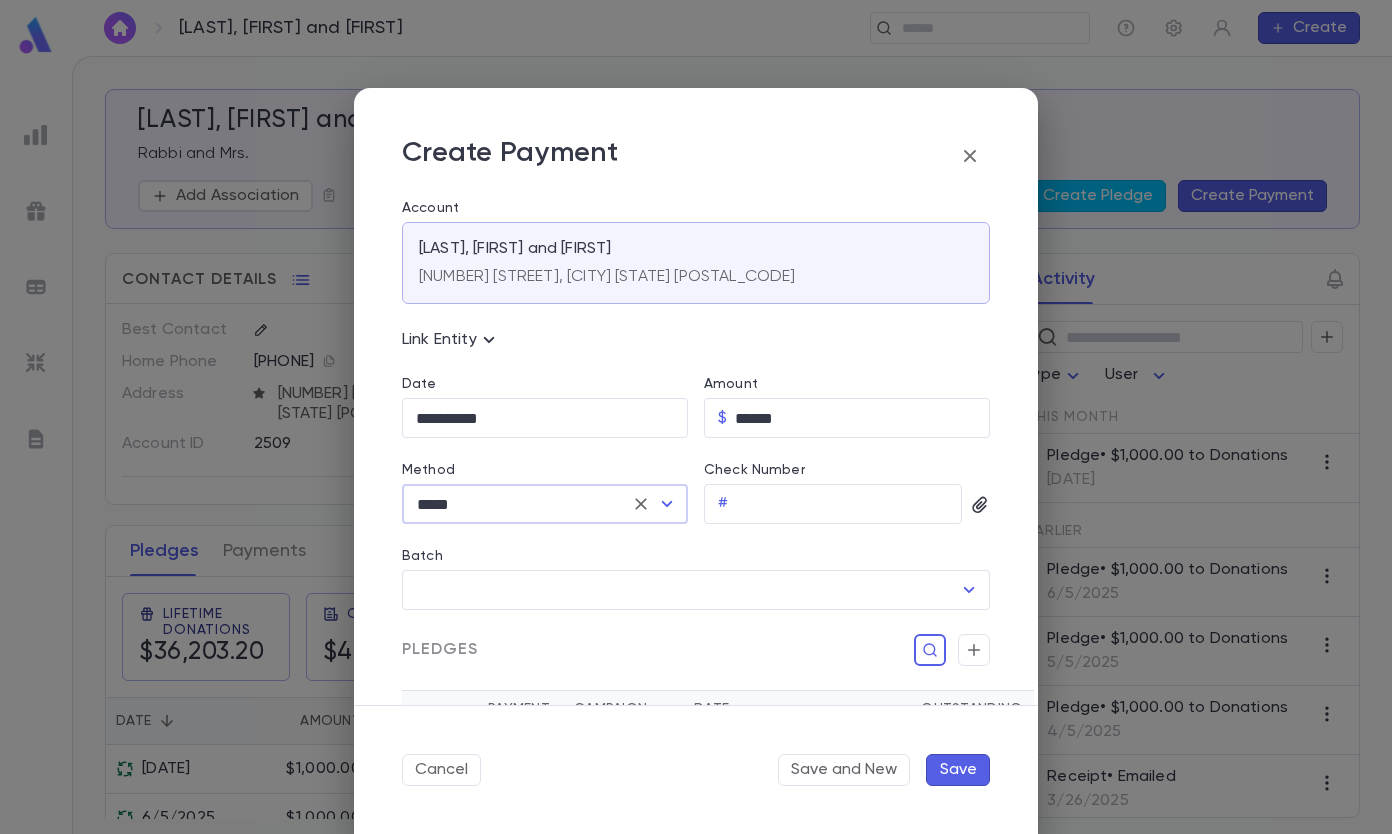 click on "Check Number" at bounding box center (849, 504) 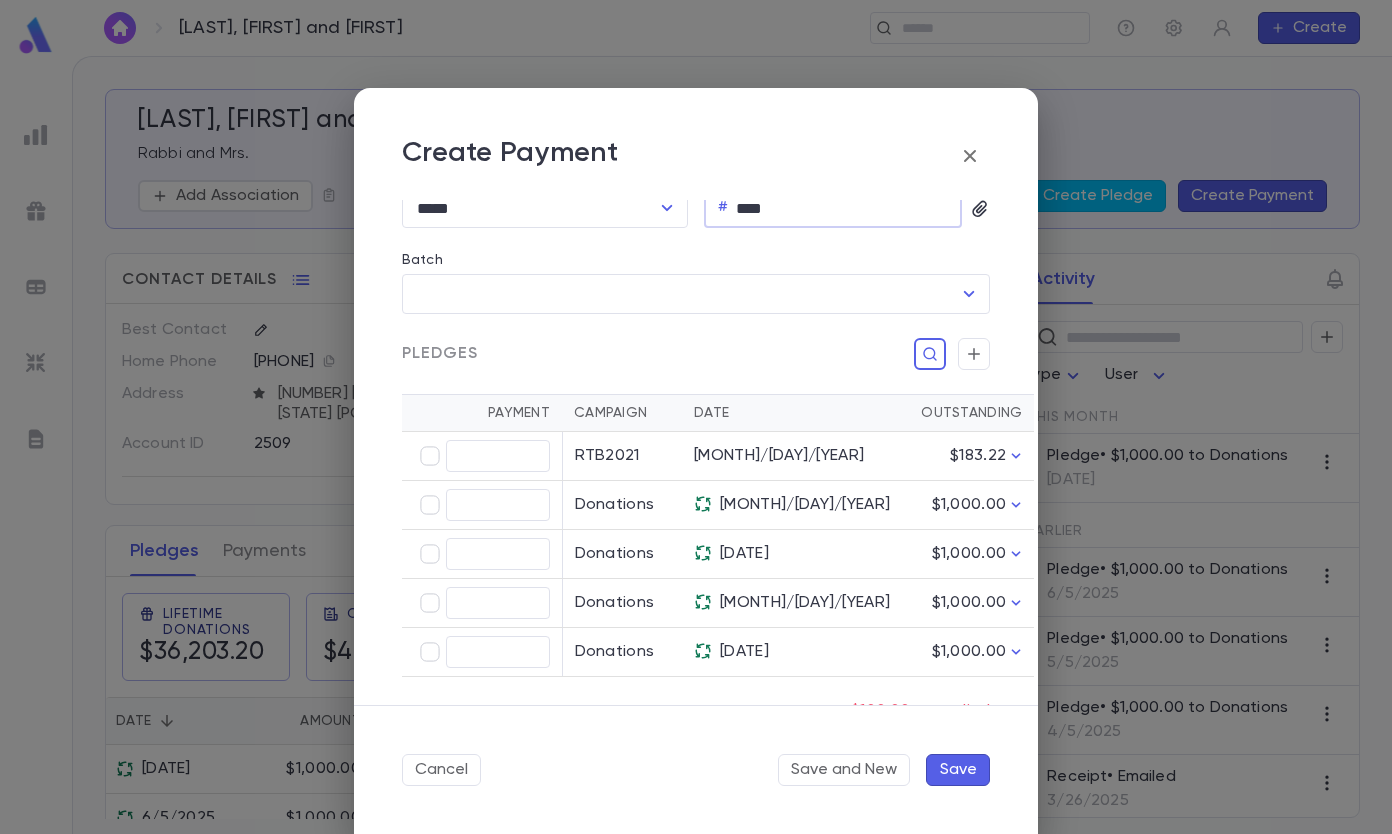 scroll, scrollTop: 200, scrollLeft: 0, axis: vertical 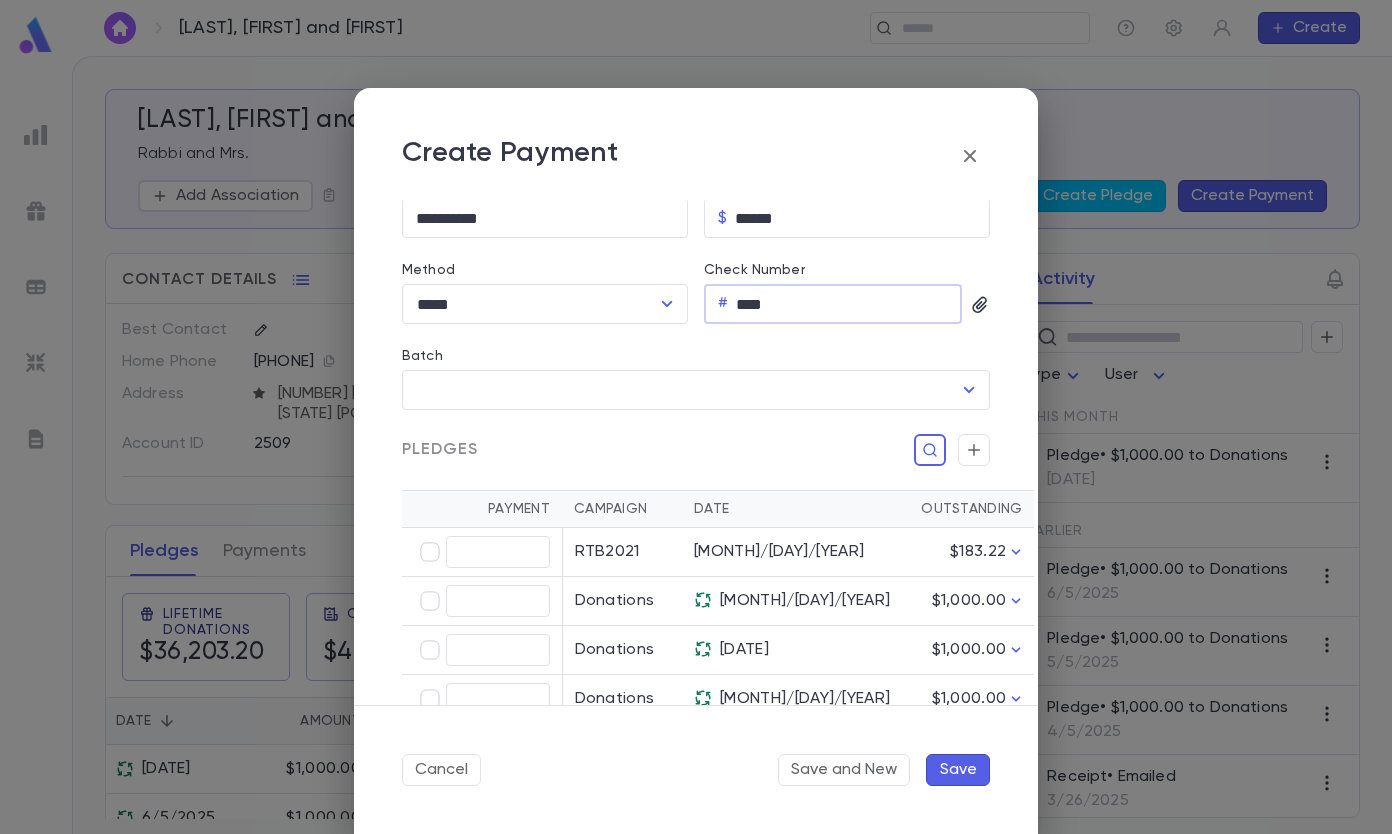 type on "****" 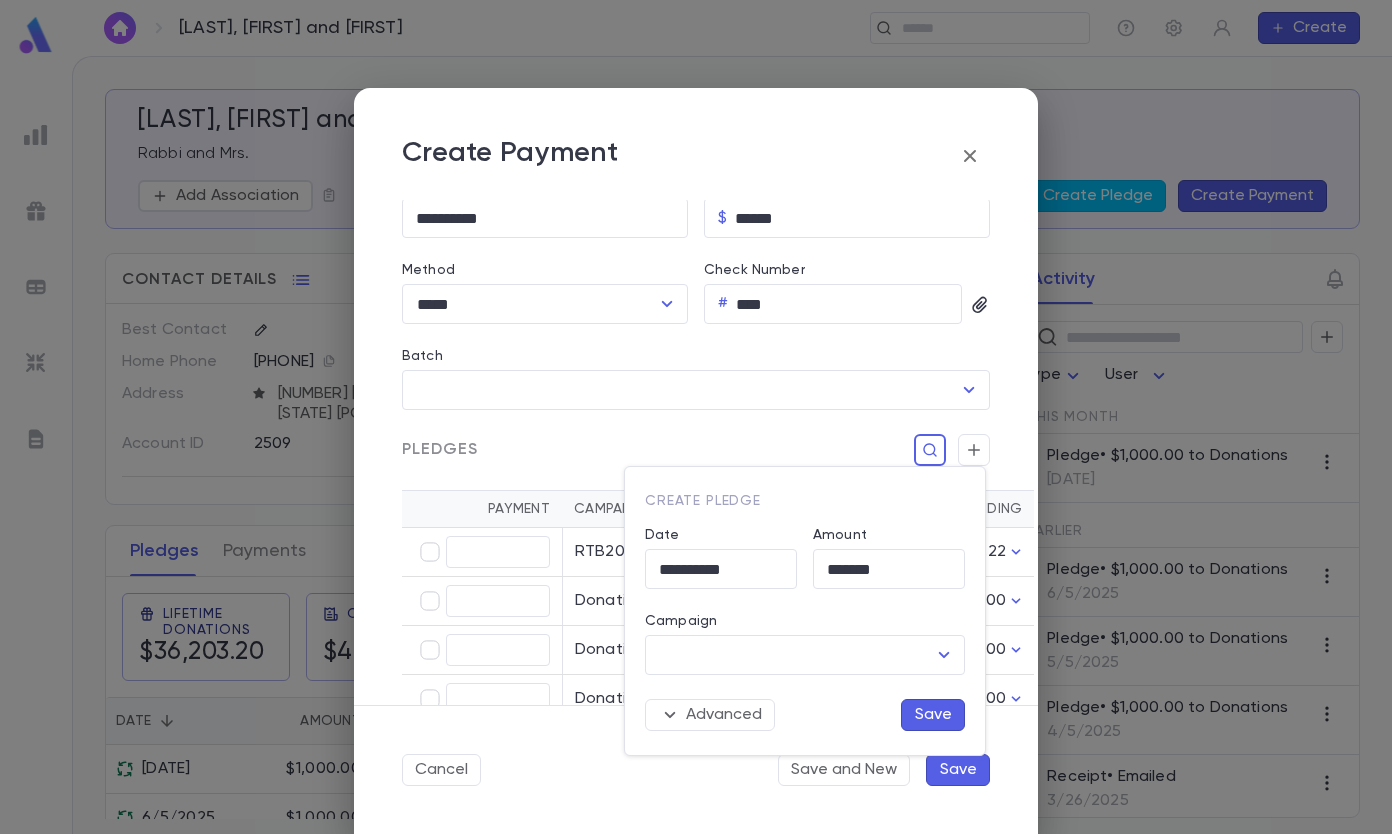 click on "Campaign" at bounding box center (790, 655) 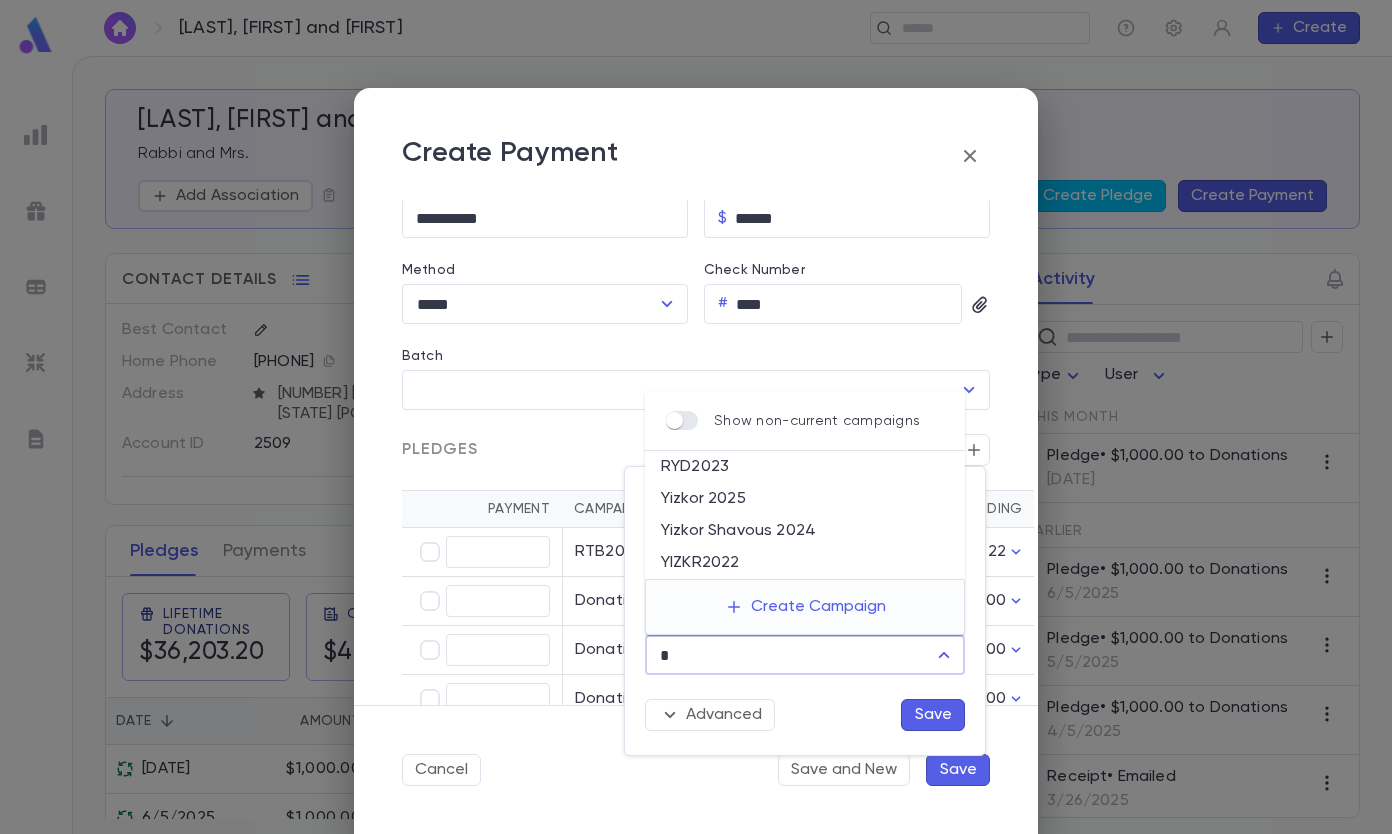 click on "Yizkor 2025" at bounding box center (805, 499) 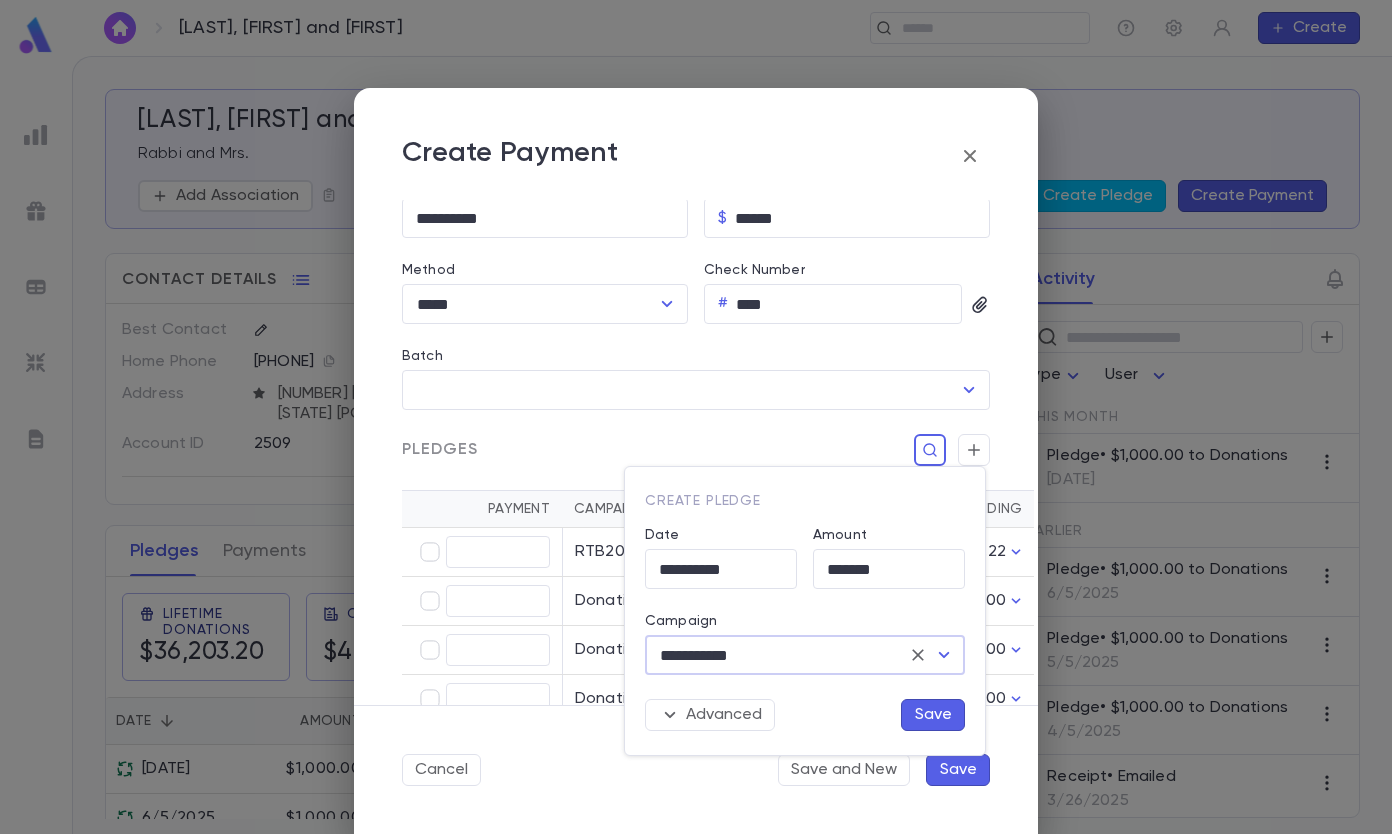 type on "**********" 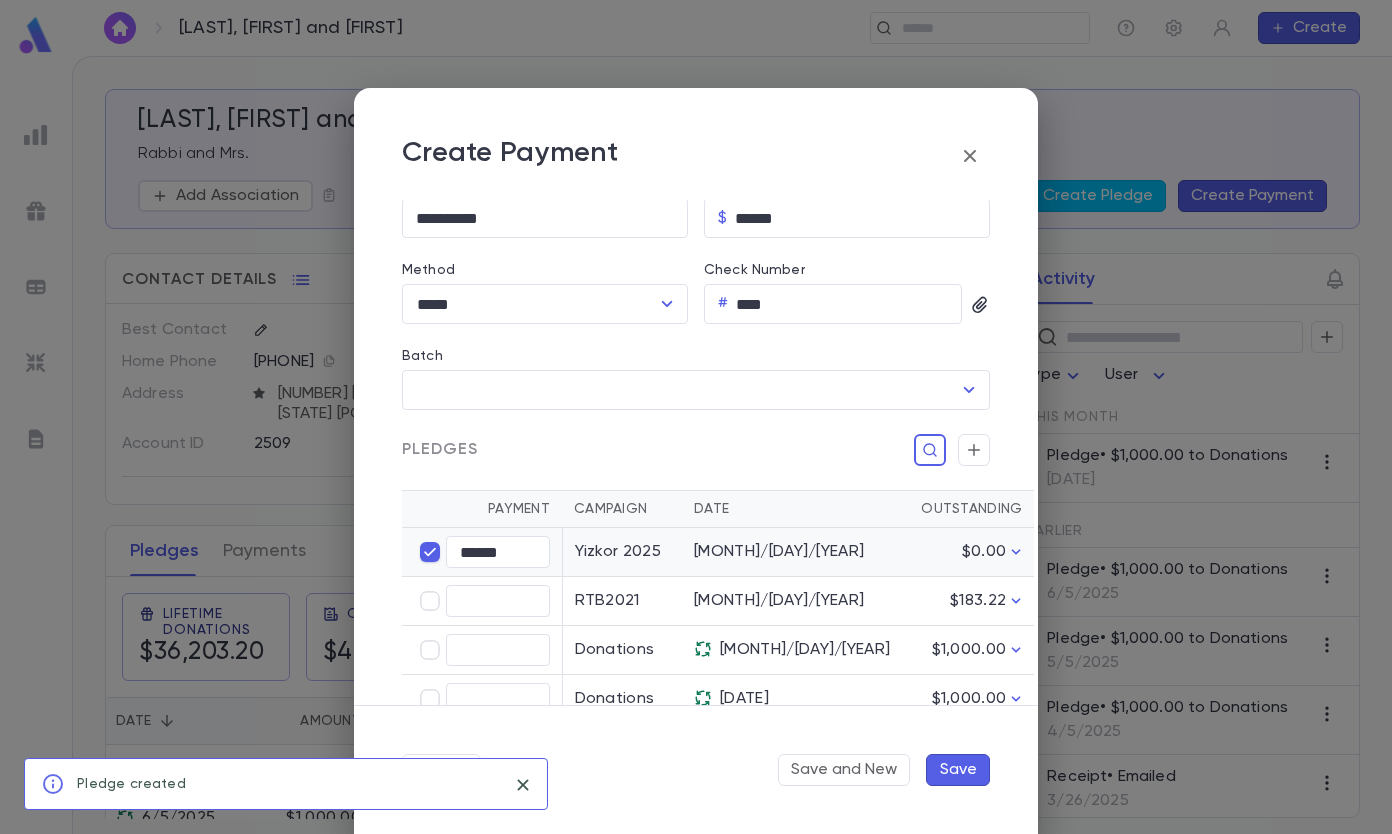 click on "Save" at bounding box center [958, 770] 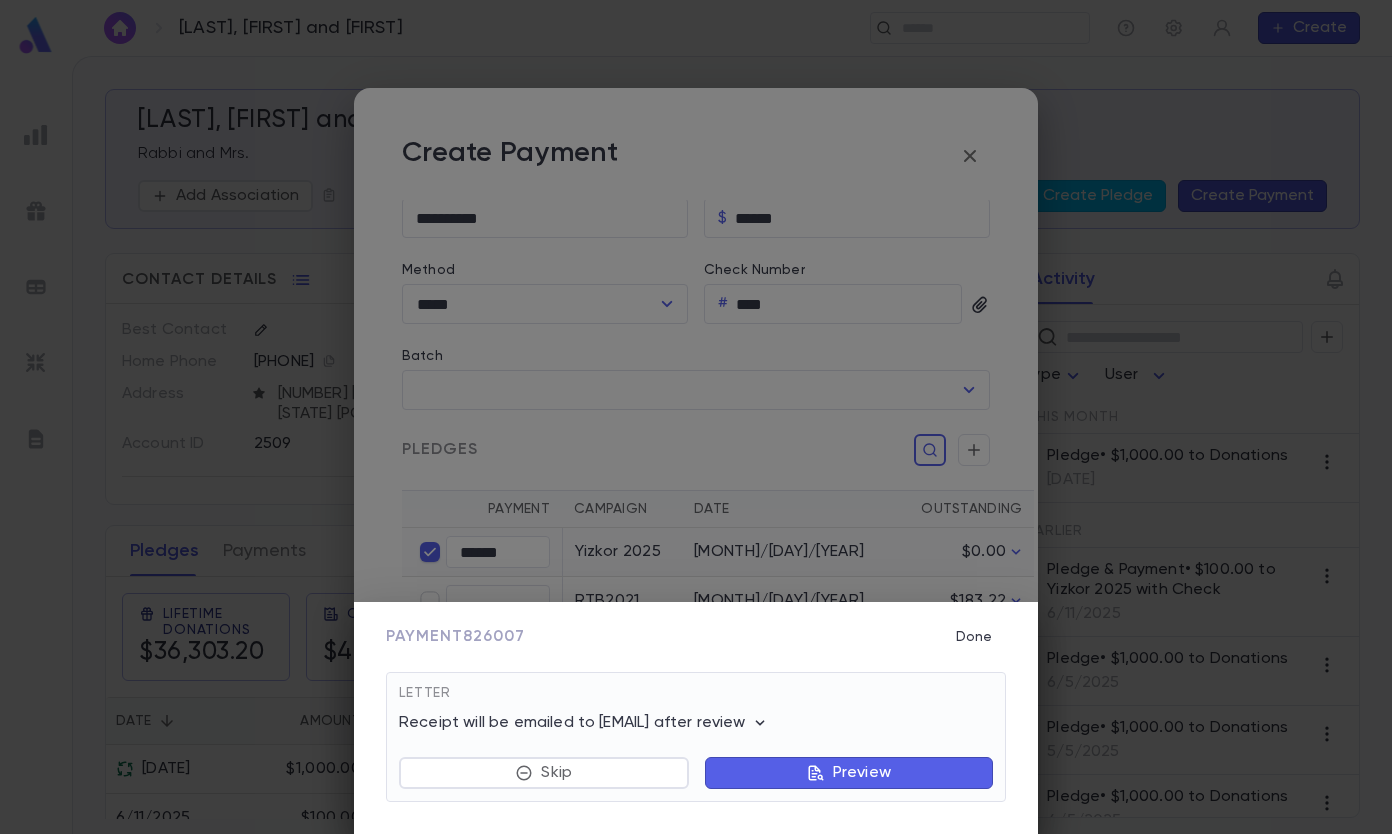 click on "Done" at bounding box center [974, 637] 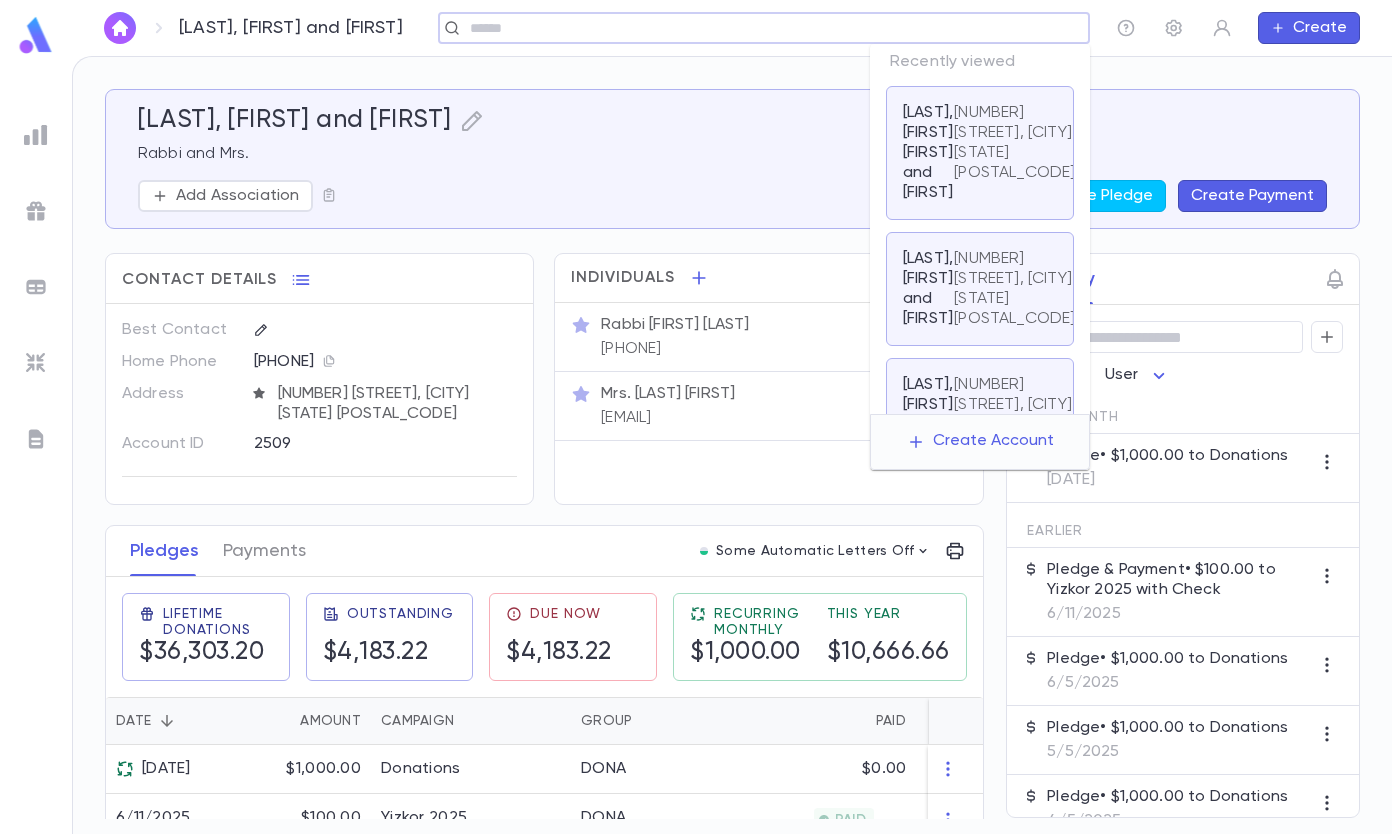 click at bounding box center [757, 28] 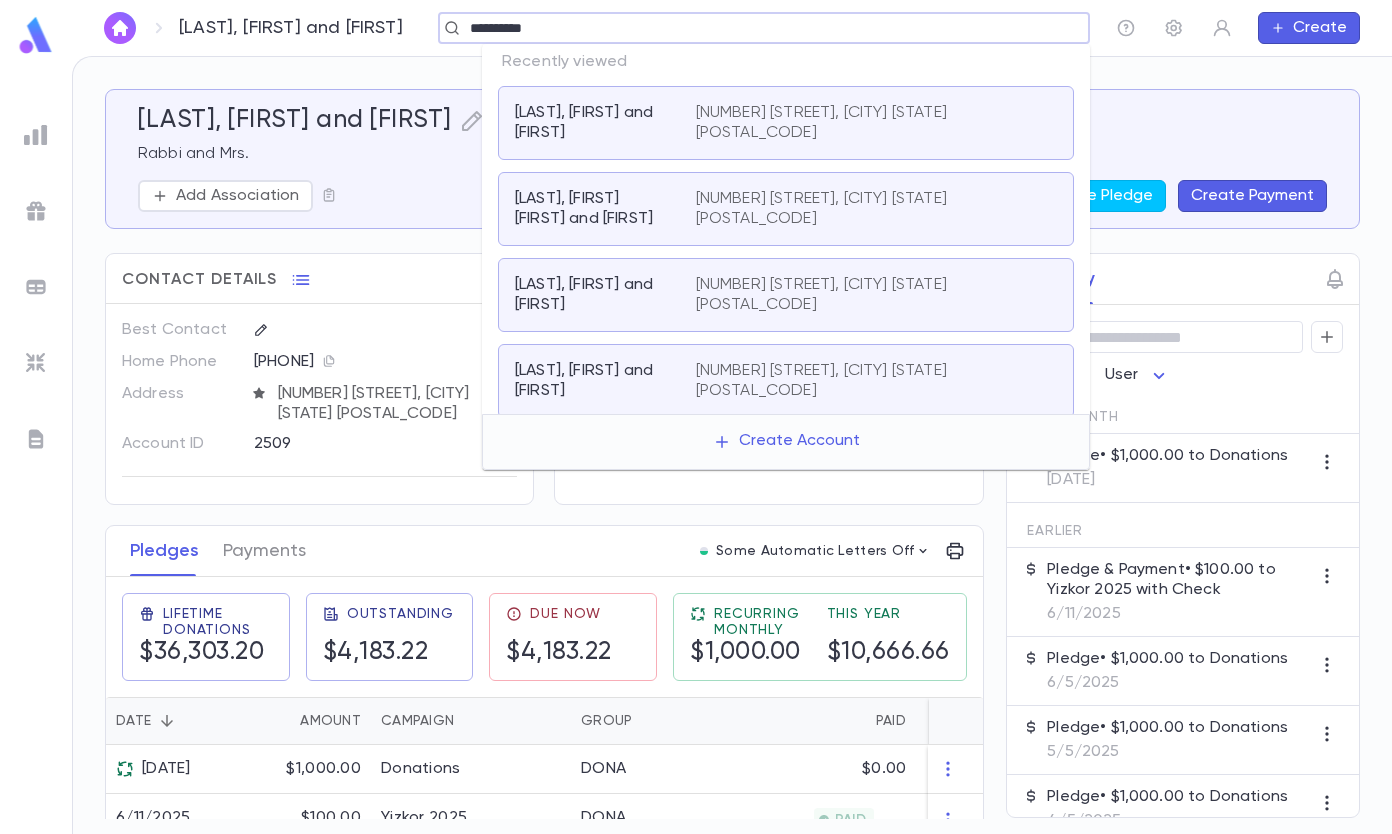 type on "**********" 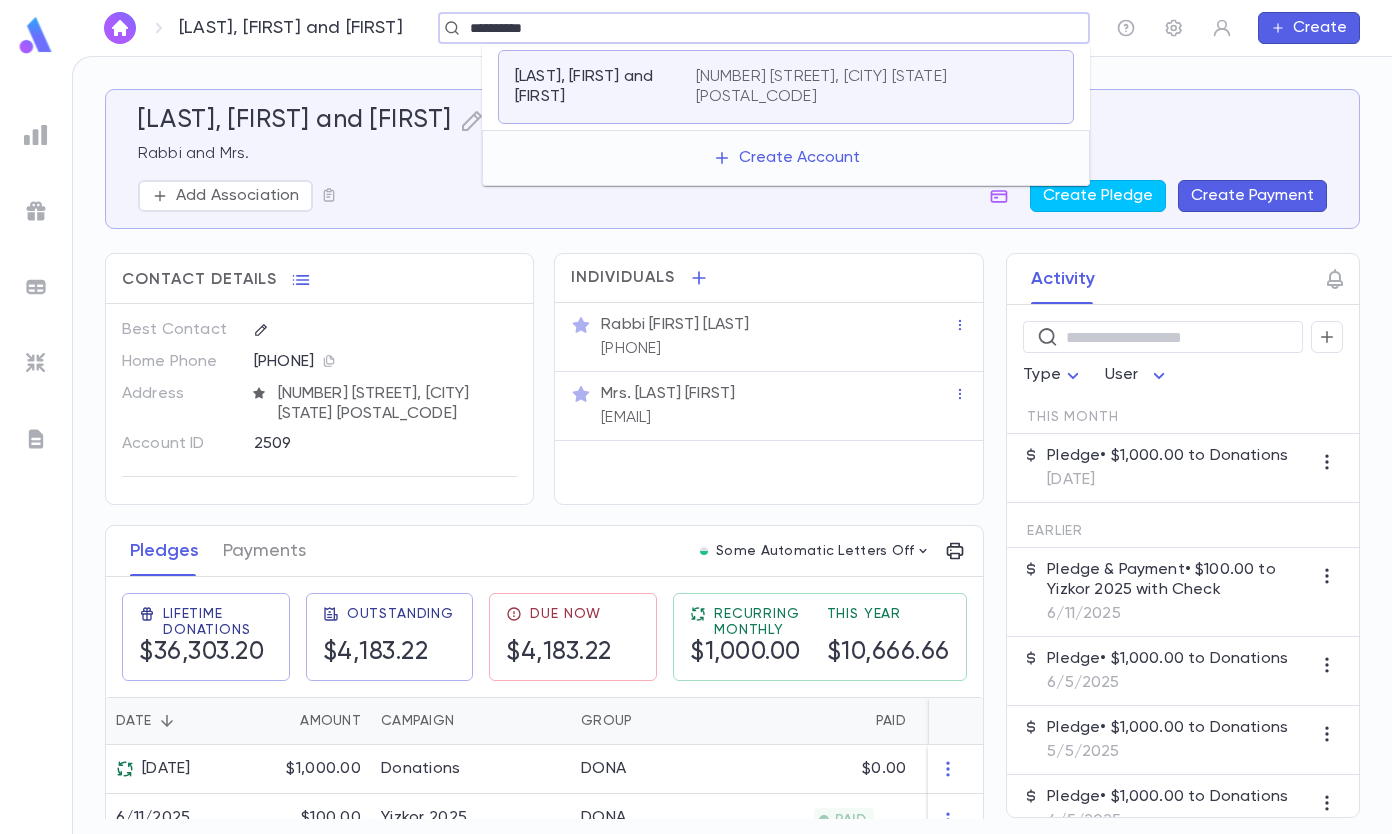 click on "[NUMBER] [STREET], [CITY] [STATE] [POSTAL_CODE]" at bounding box center [864, 87] 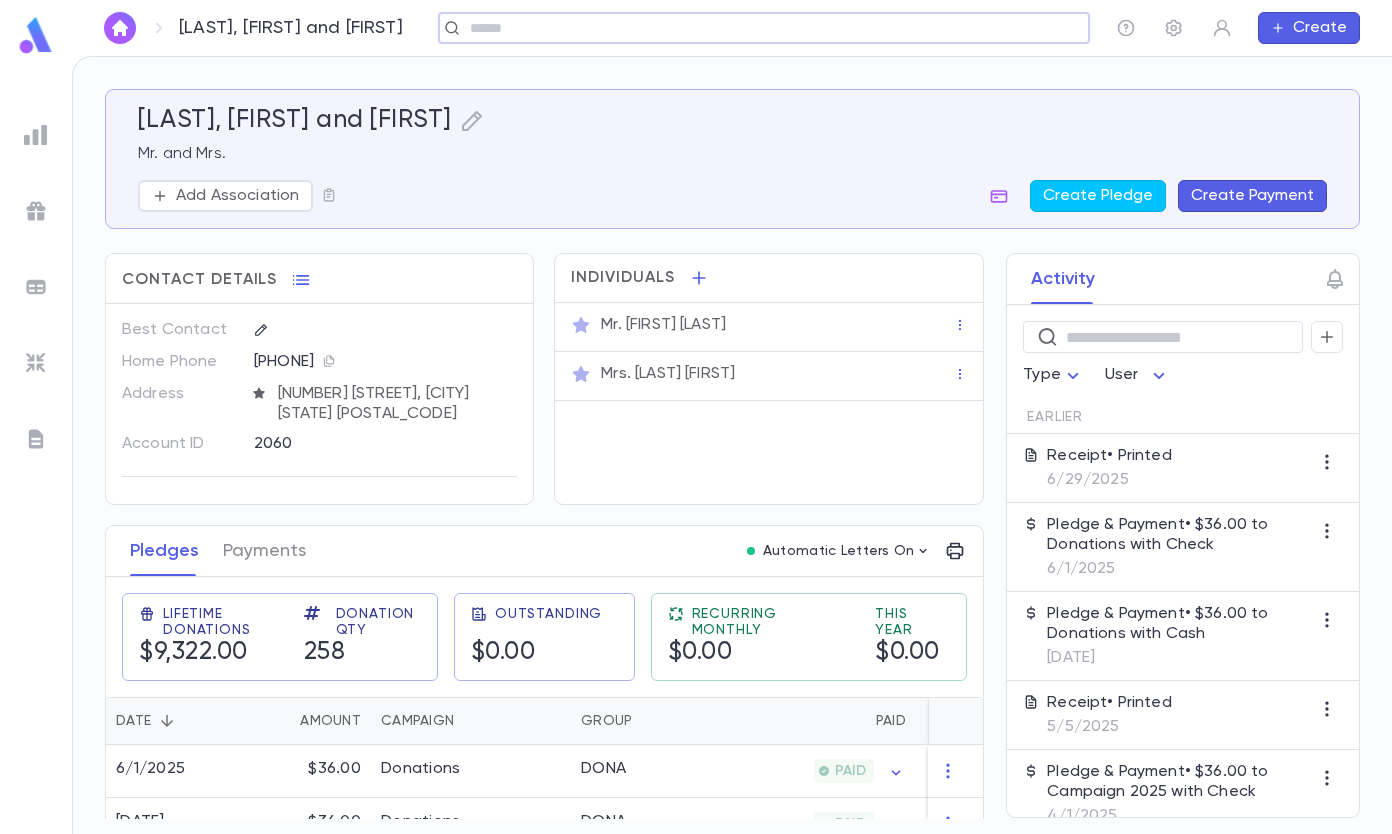 click on "Create Payment" at bounding box center [1252, 196] 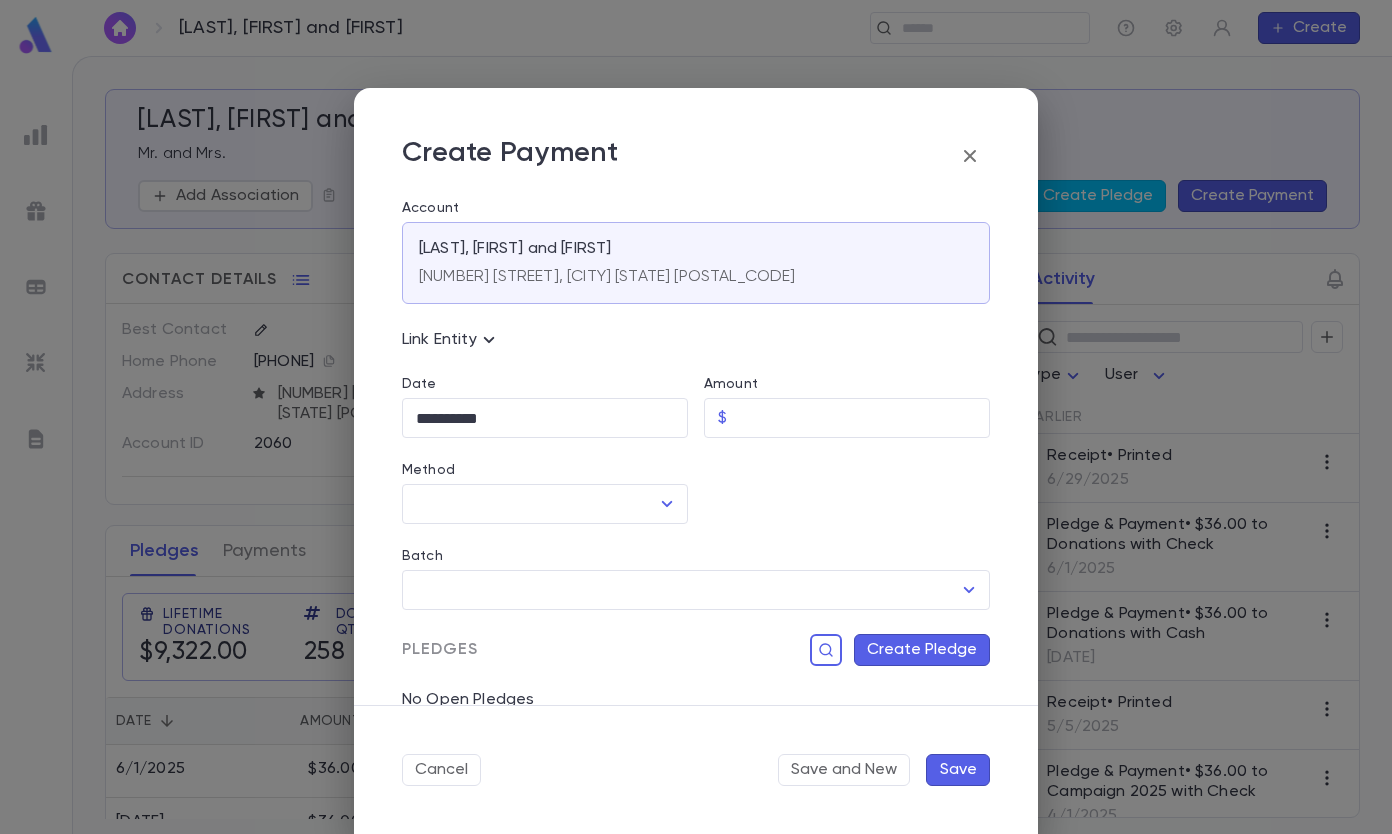 click on "Amount" at bounding box center [862, 418] 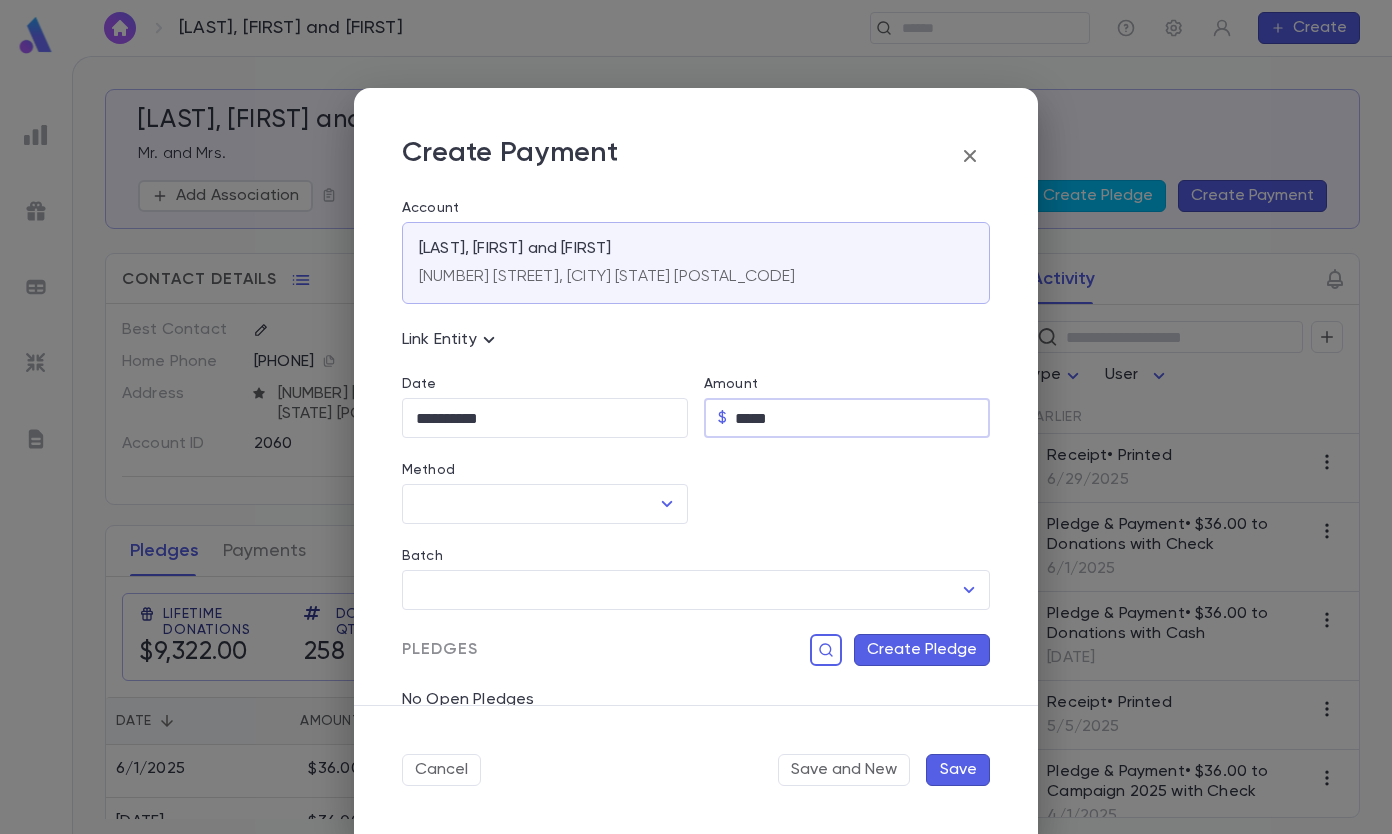 type on "*****" 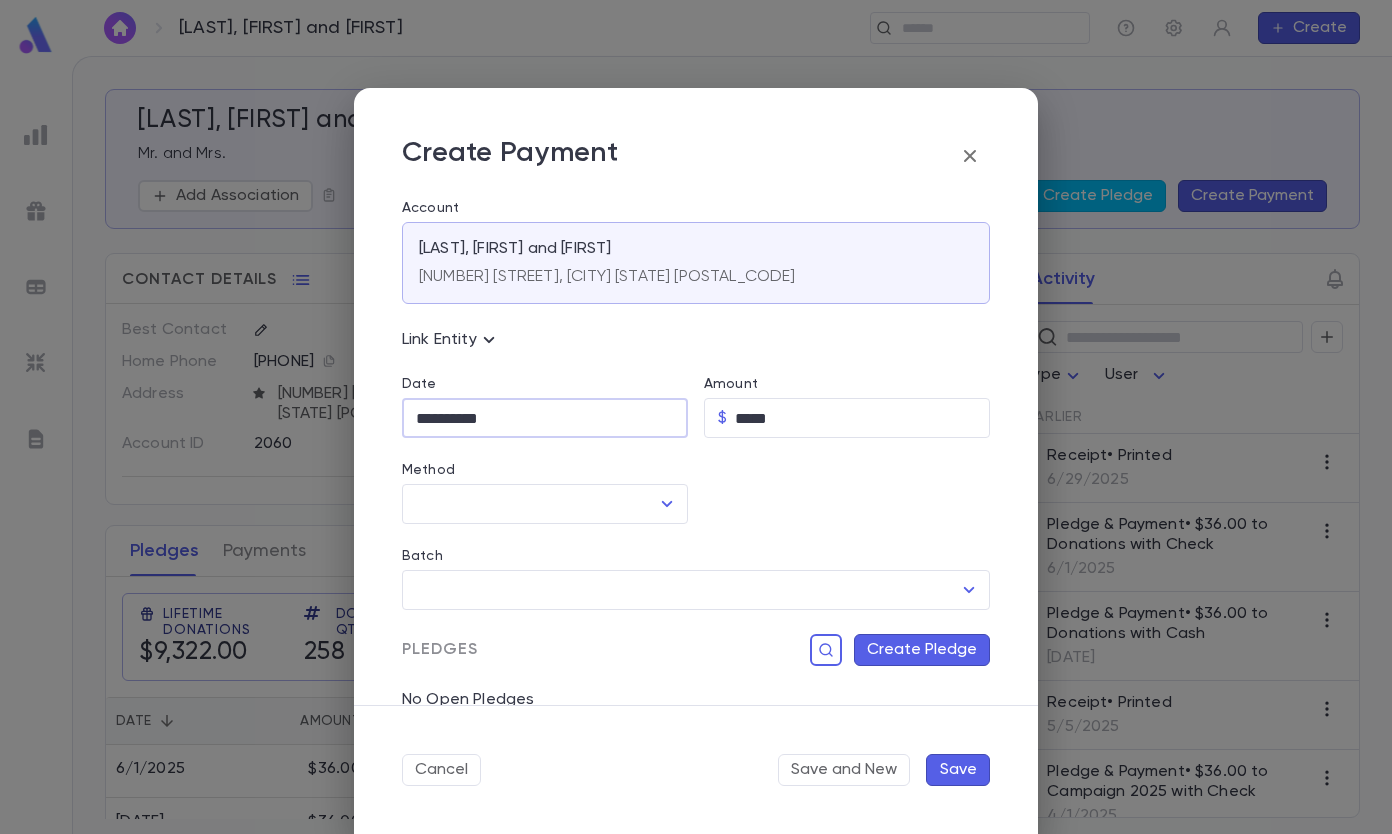 click on "**********" at bounding box center (545, 418) 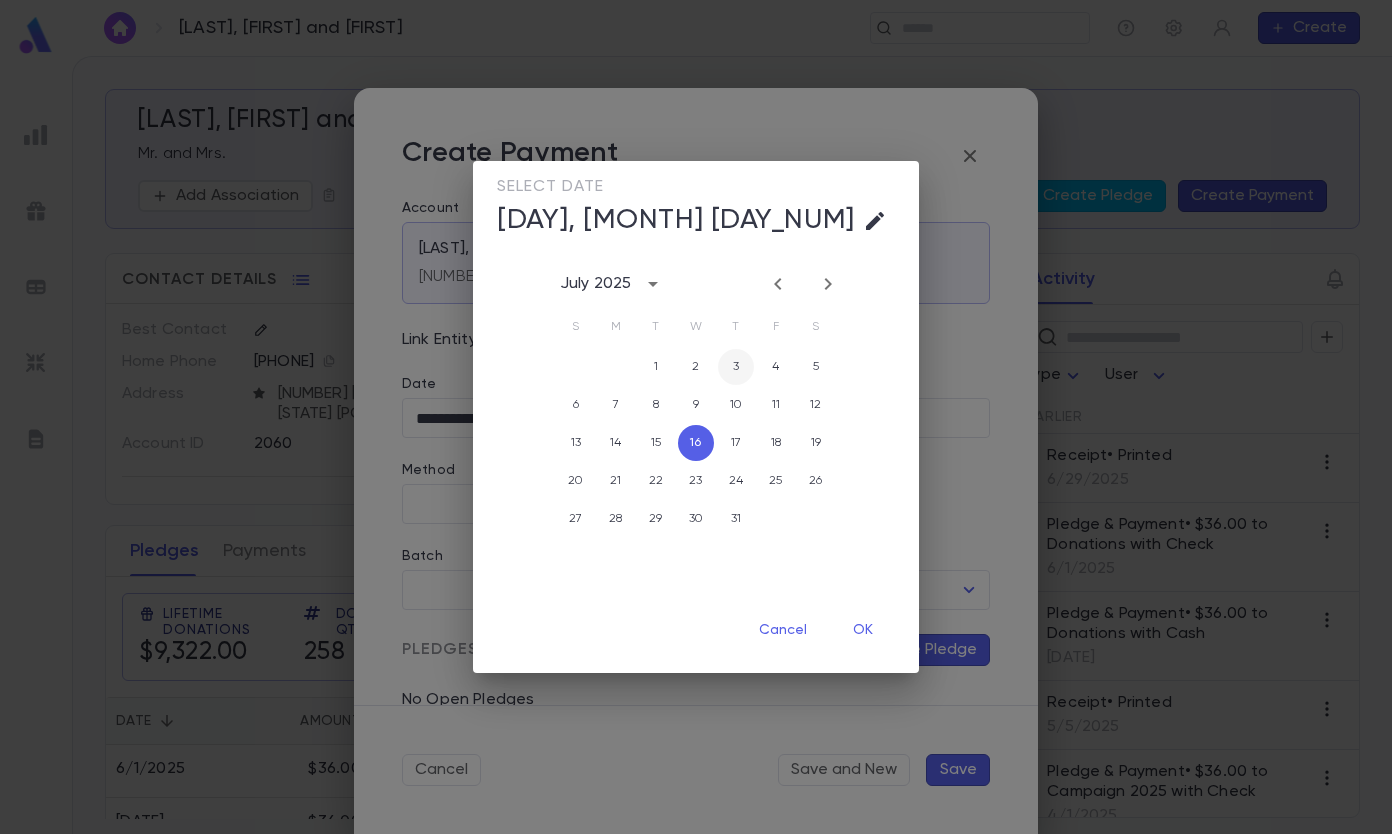 click on "3" at bounding box center (736, 367) 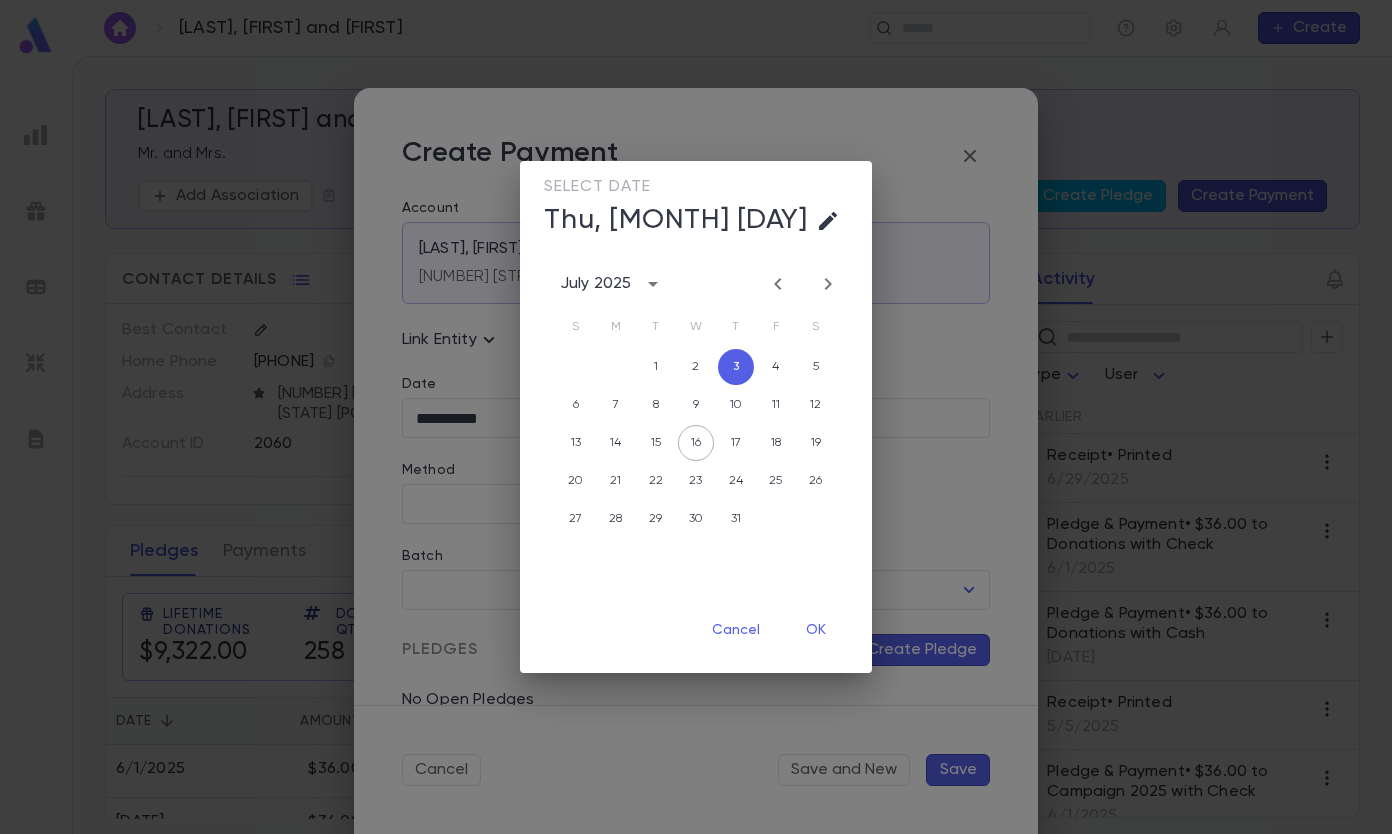 click on "OK" at bounding box center (816, 630) 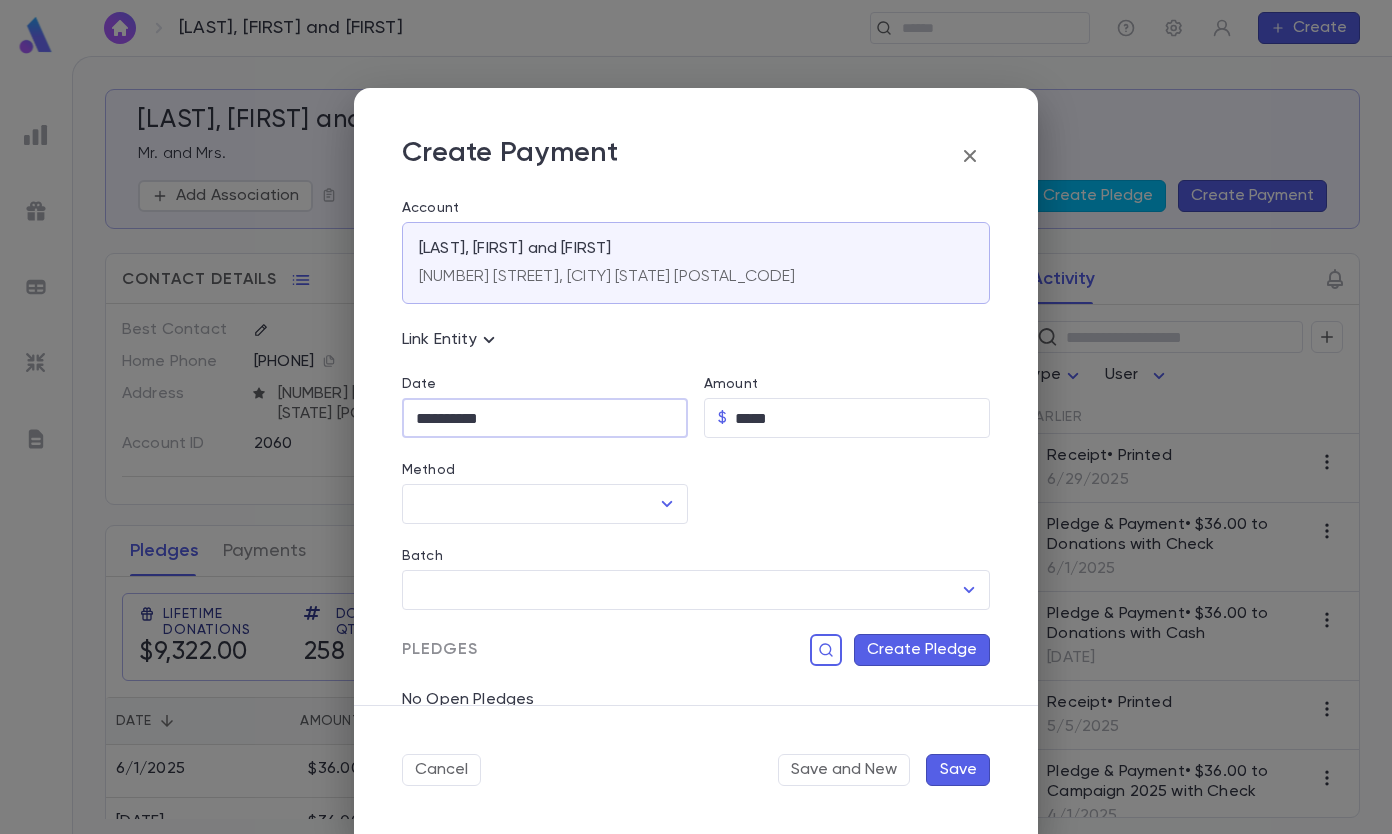 click on "Method" at bounding box center (530, 504) 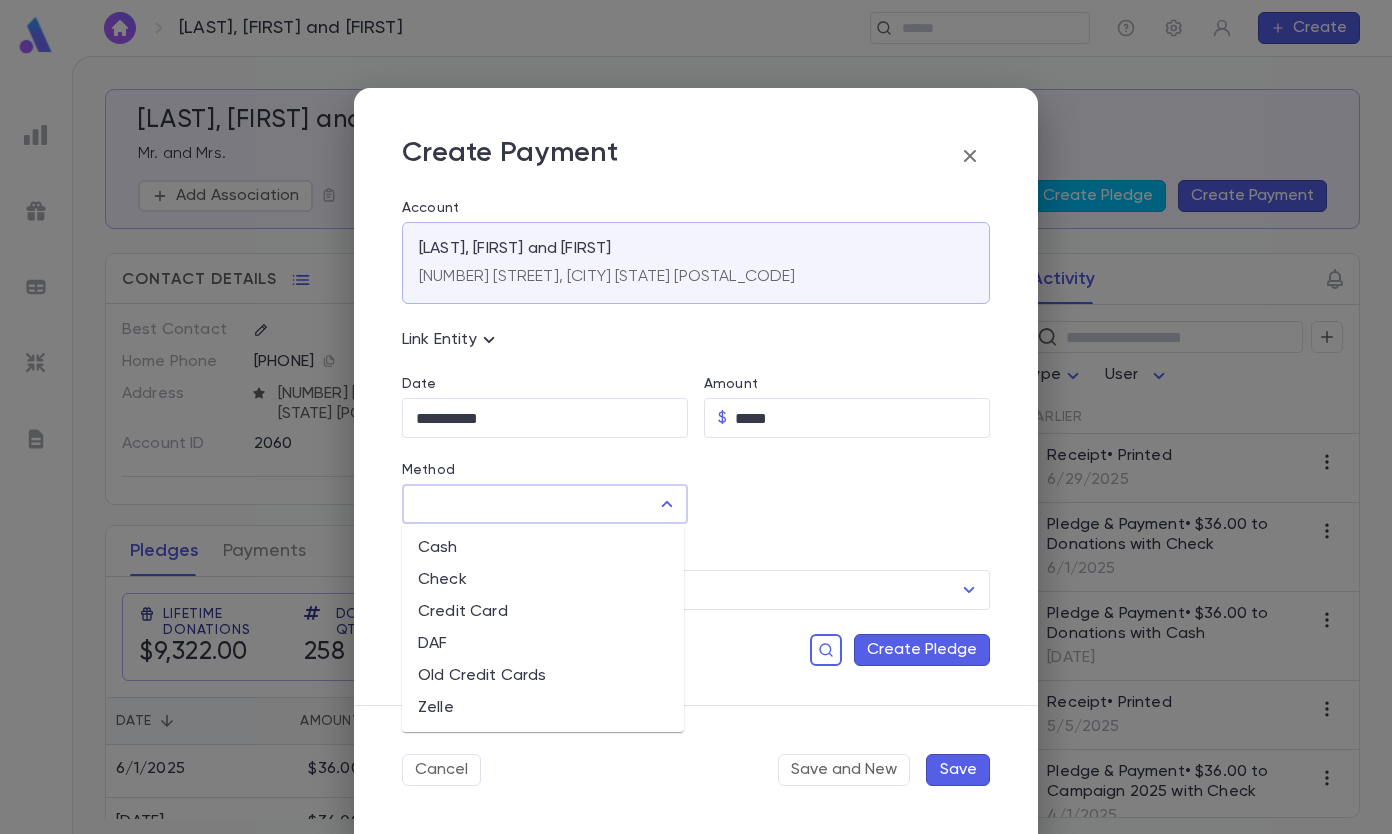 click on "Check" at bounding box center (543, 580) 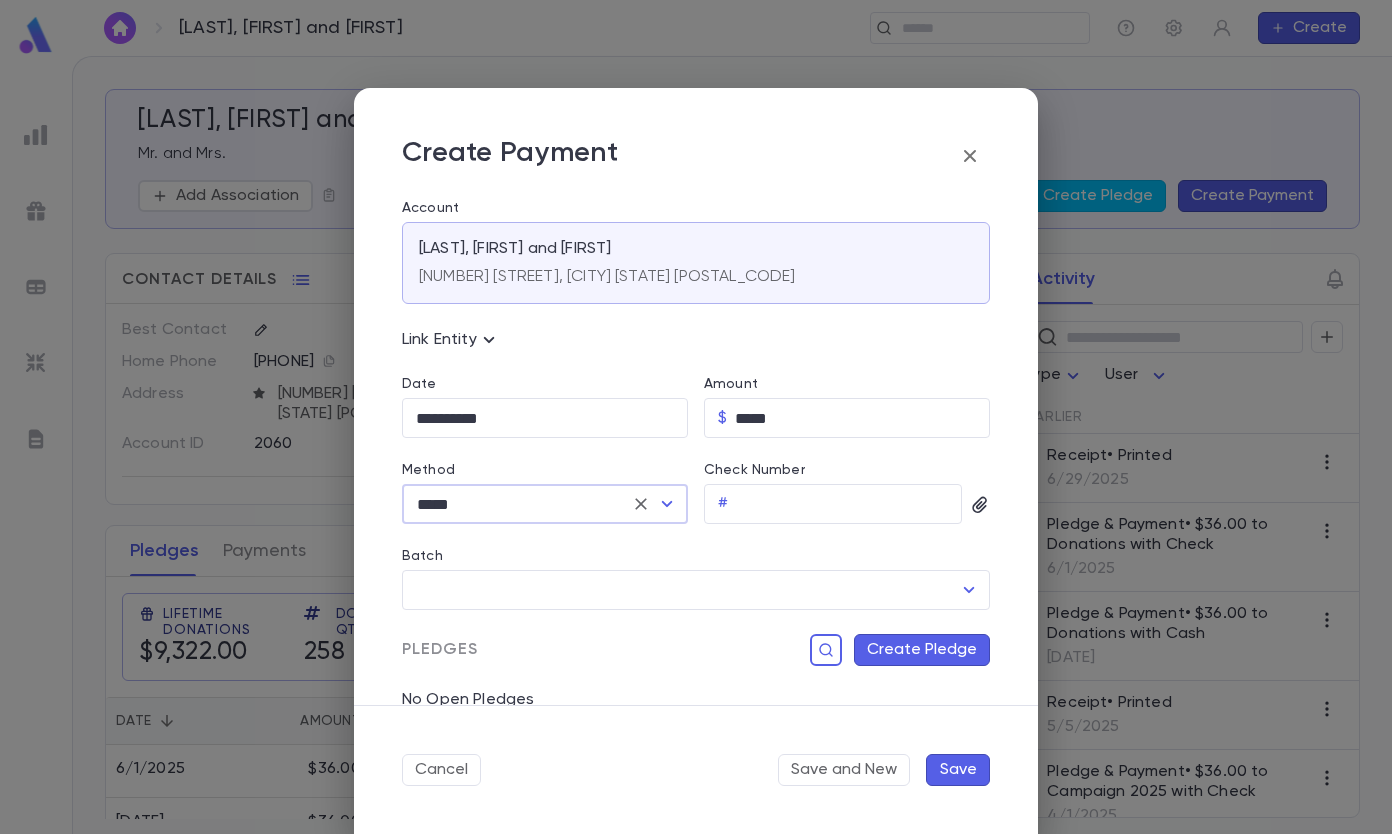 click on "Check Number" at bounding box center [849, 504] 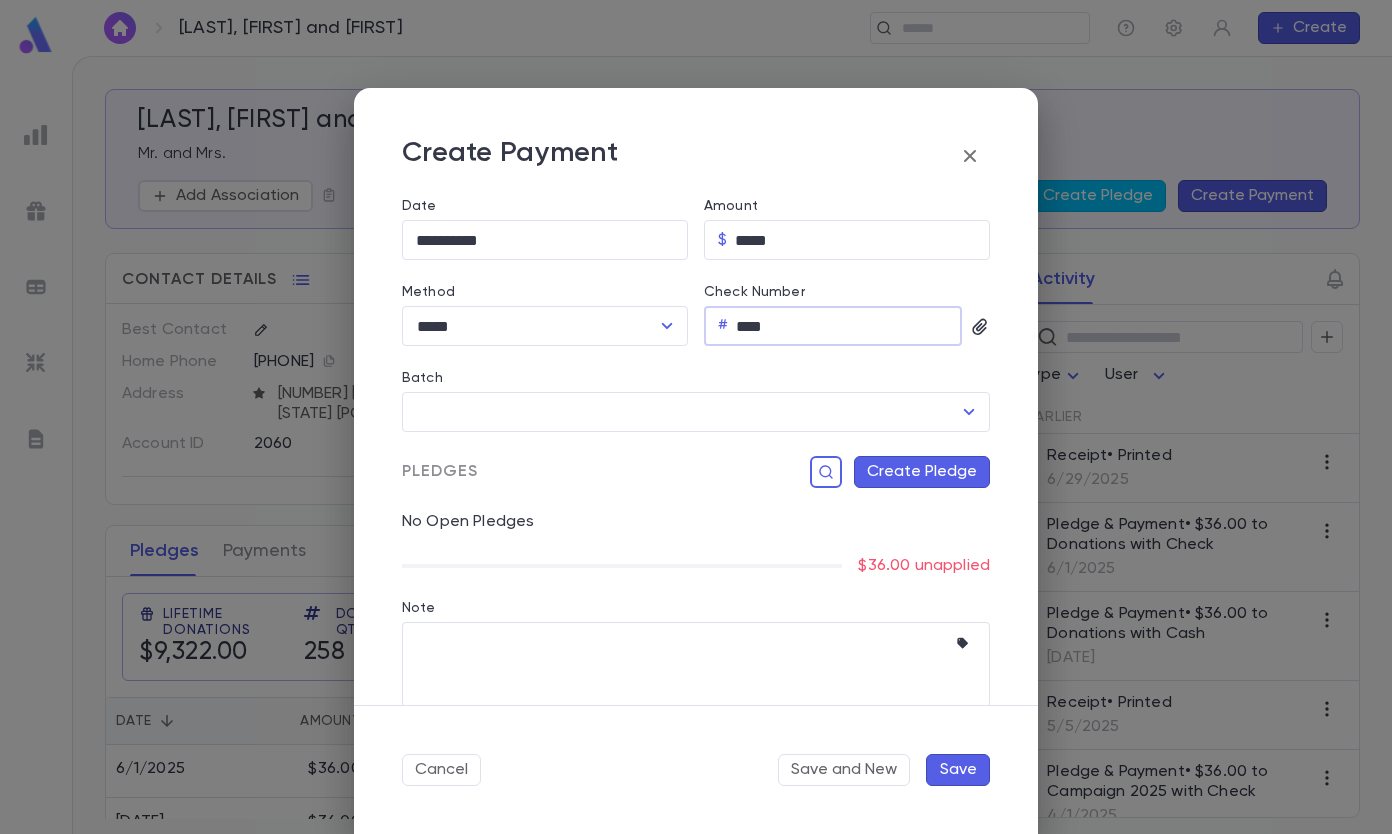 scroll, scrollTop: 200, scrollLeft: 0, axis: vertical 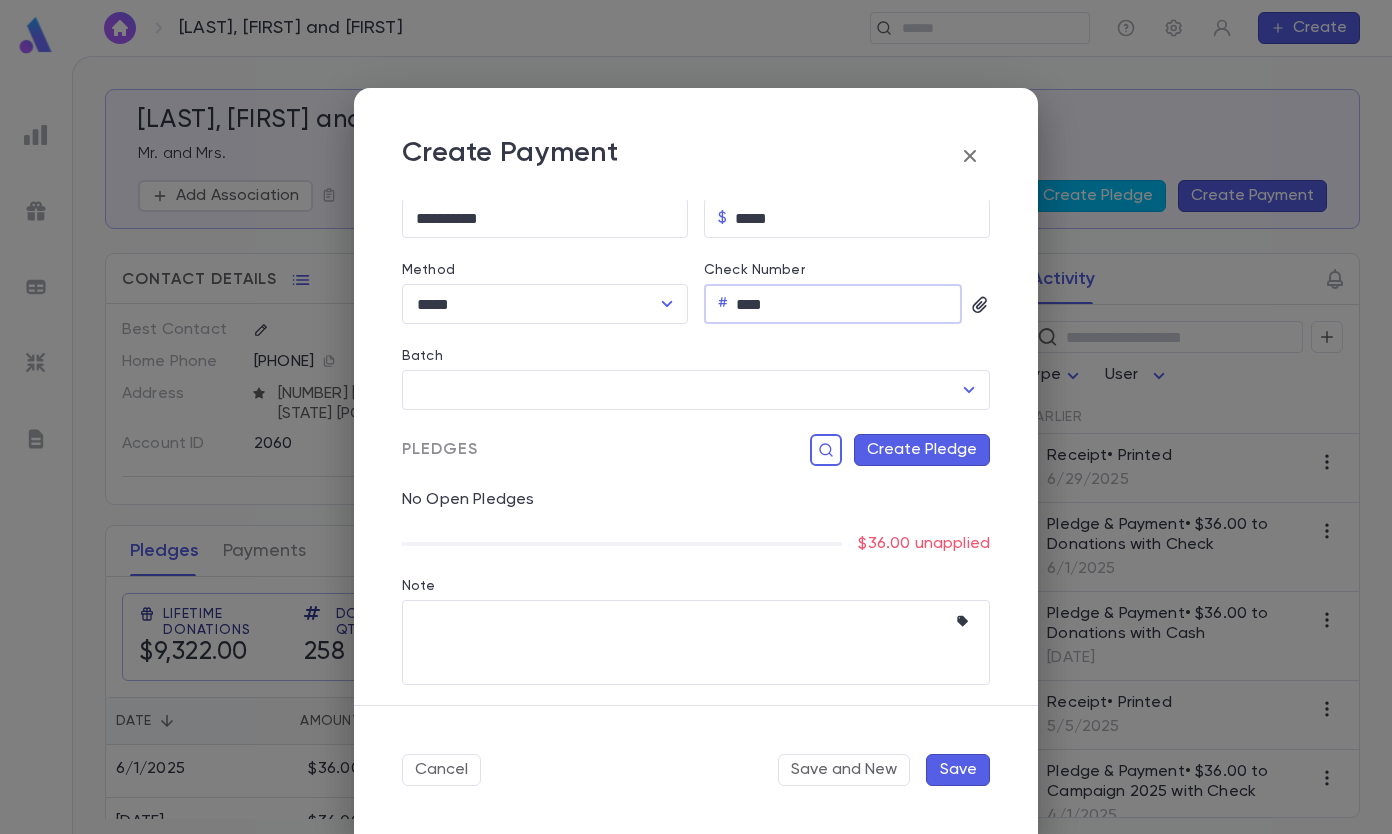 type on "****" 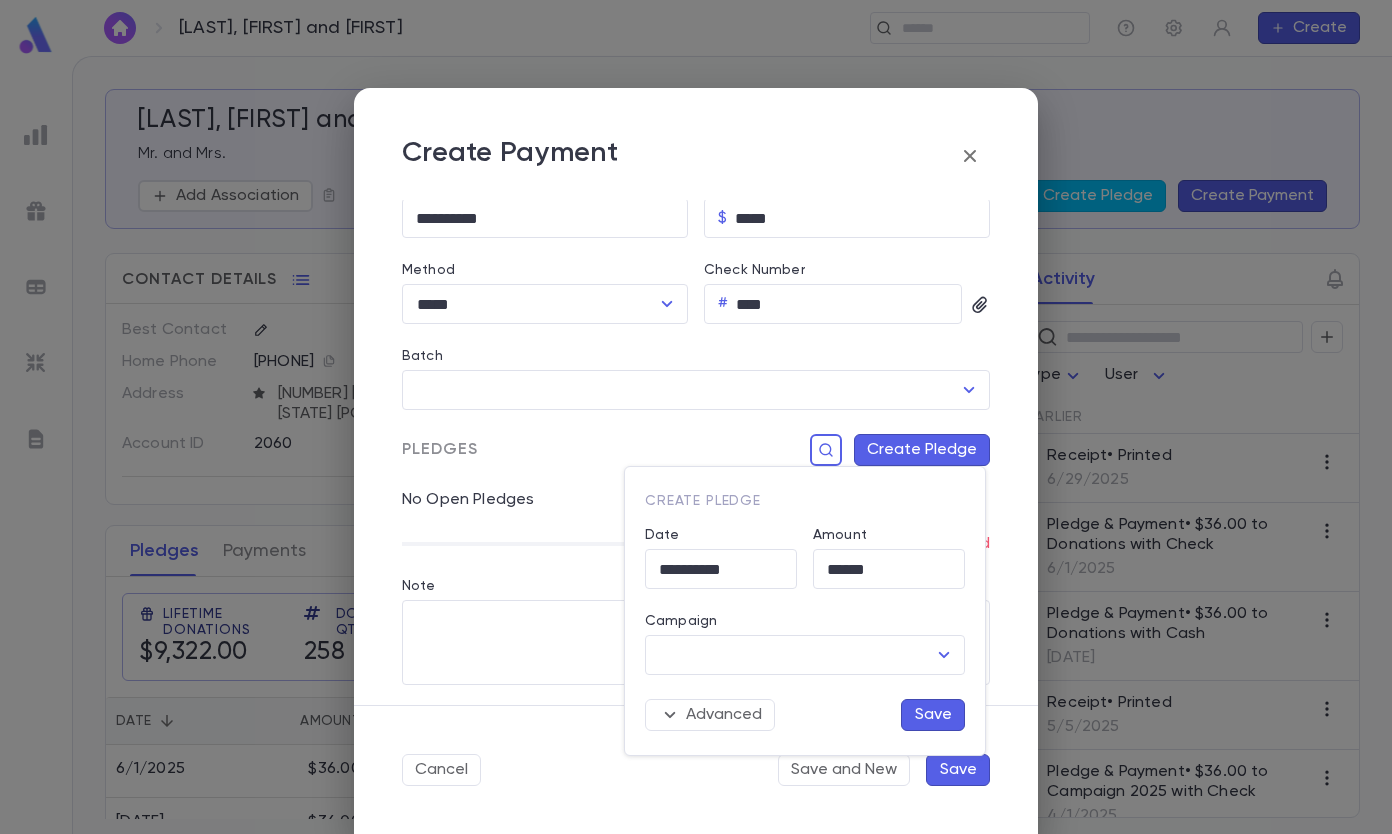 click on "Campaign" at bounding box center [790, 655] 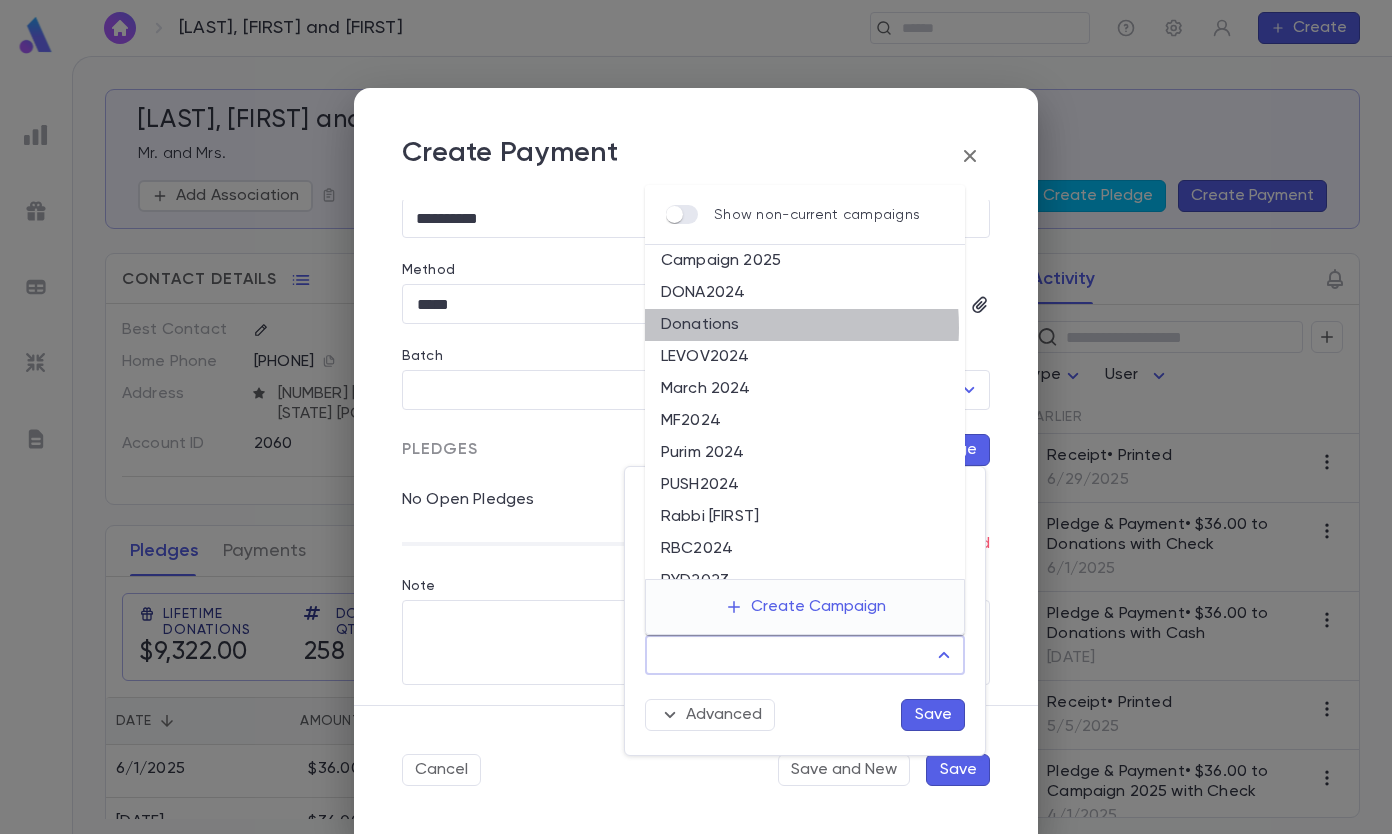 click on "Donations" at bounding box center [805, 325] 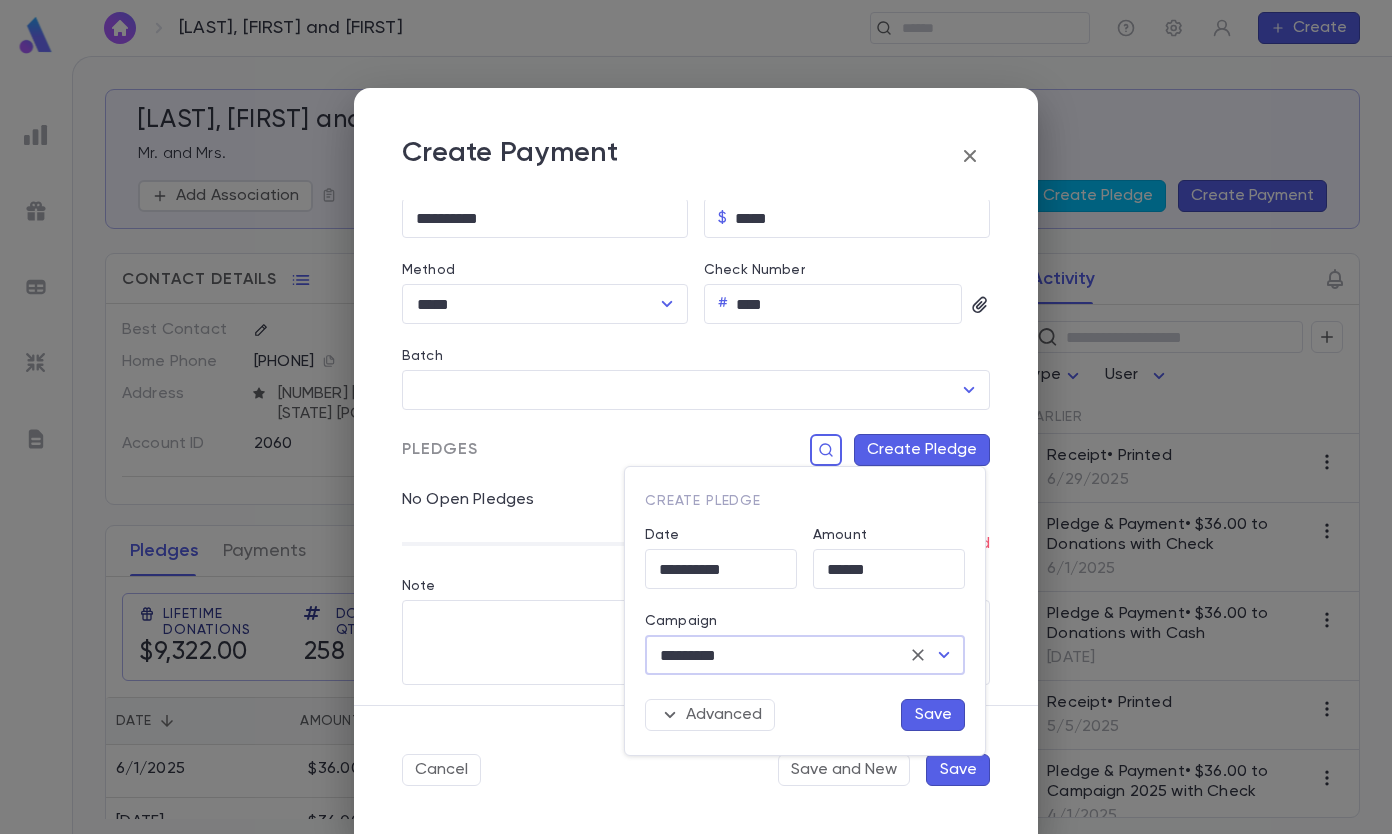click on "Save" at bounding box center [933, 715] 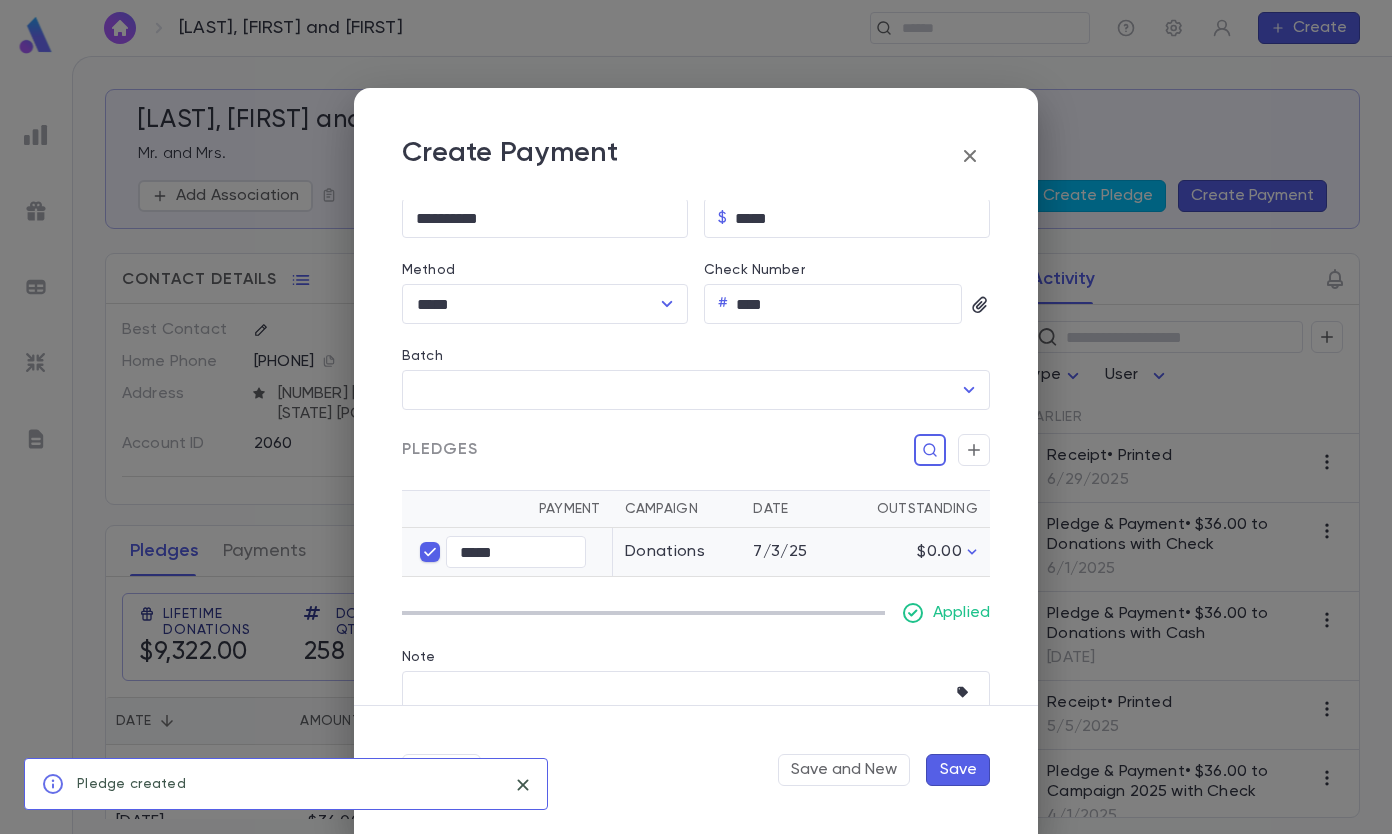 click on "Save" at bounding box center (958, 770) 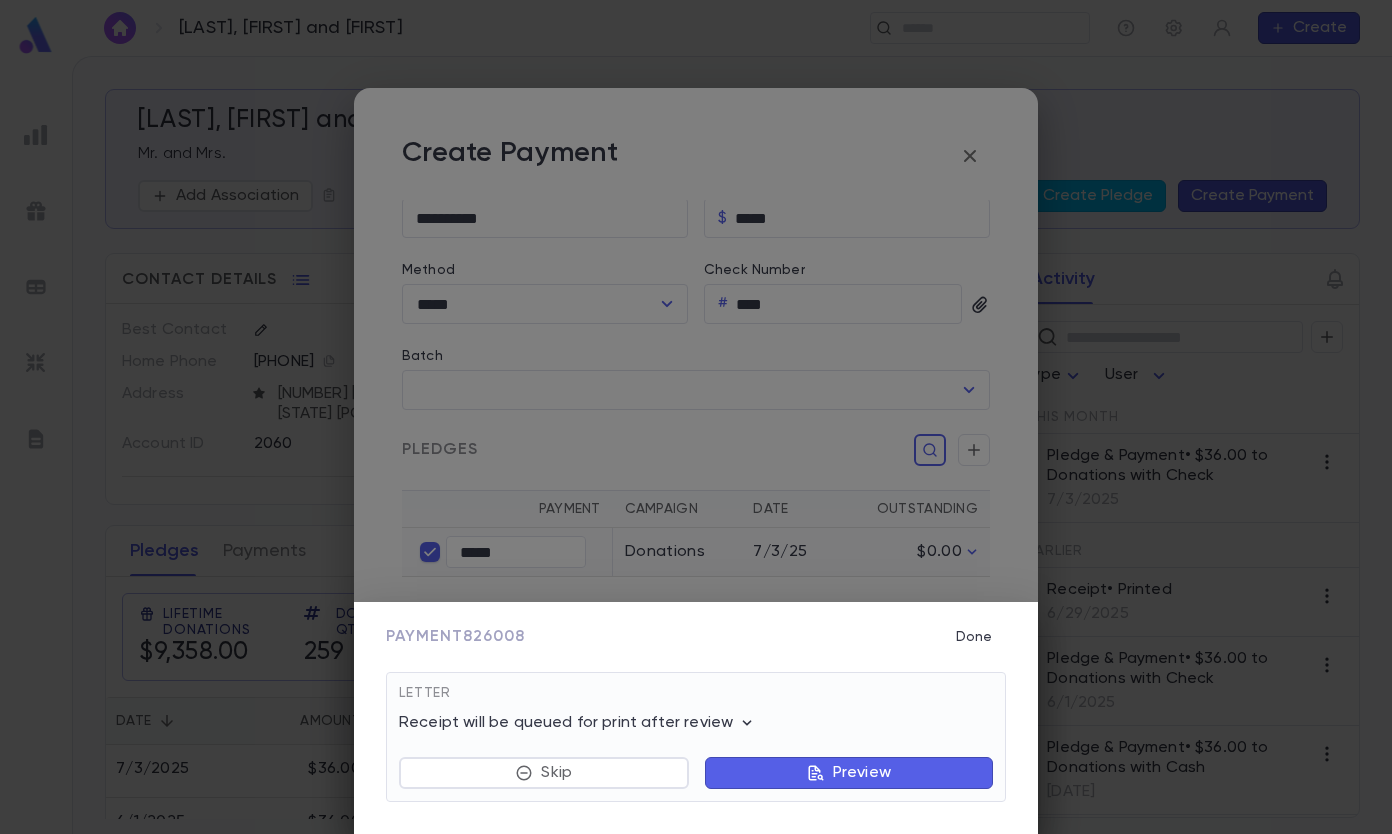 click on "Done" at bounding box center [974, 637] 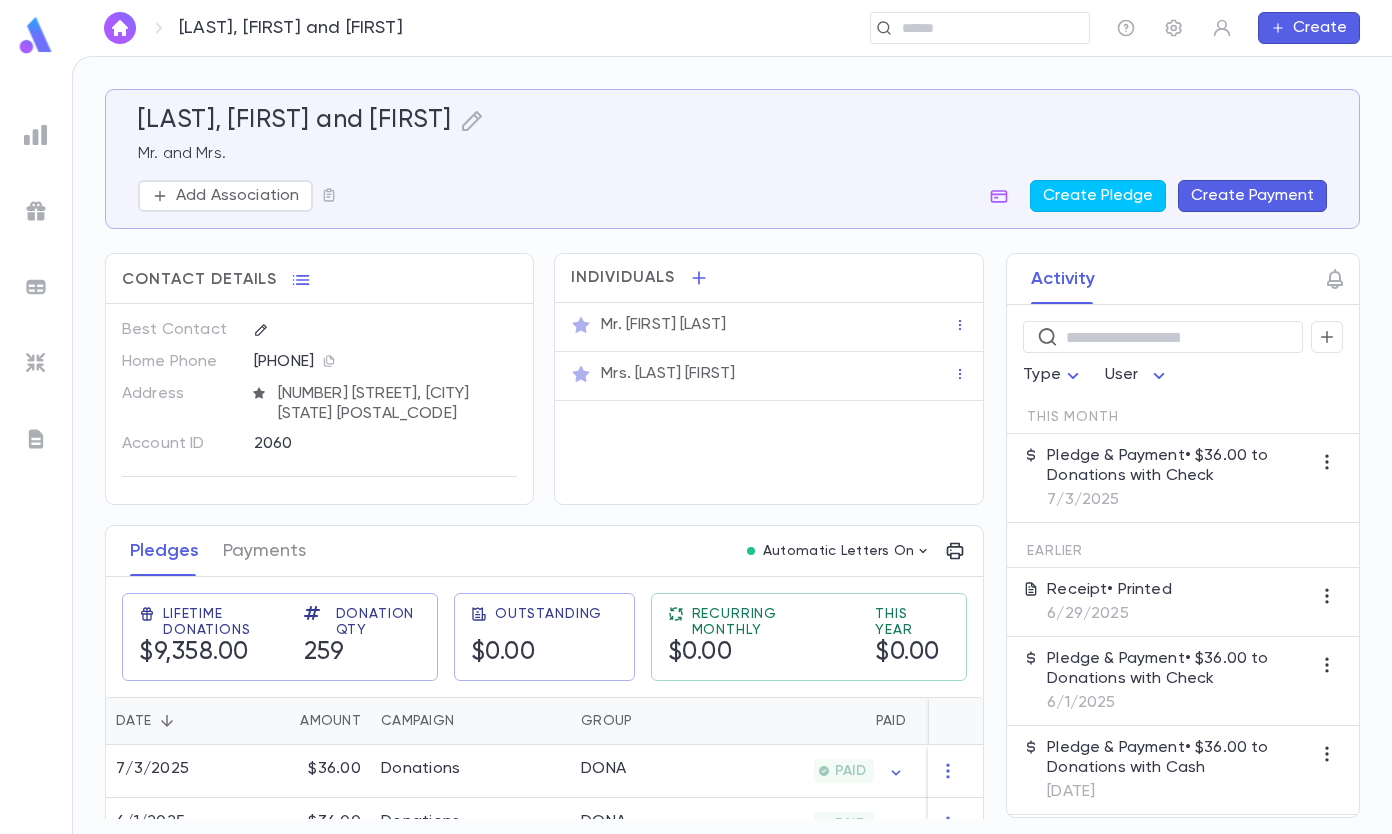 click at bounding box center [973, 28] 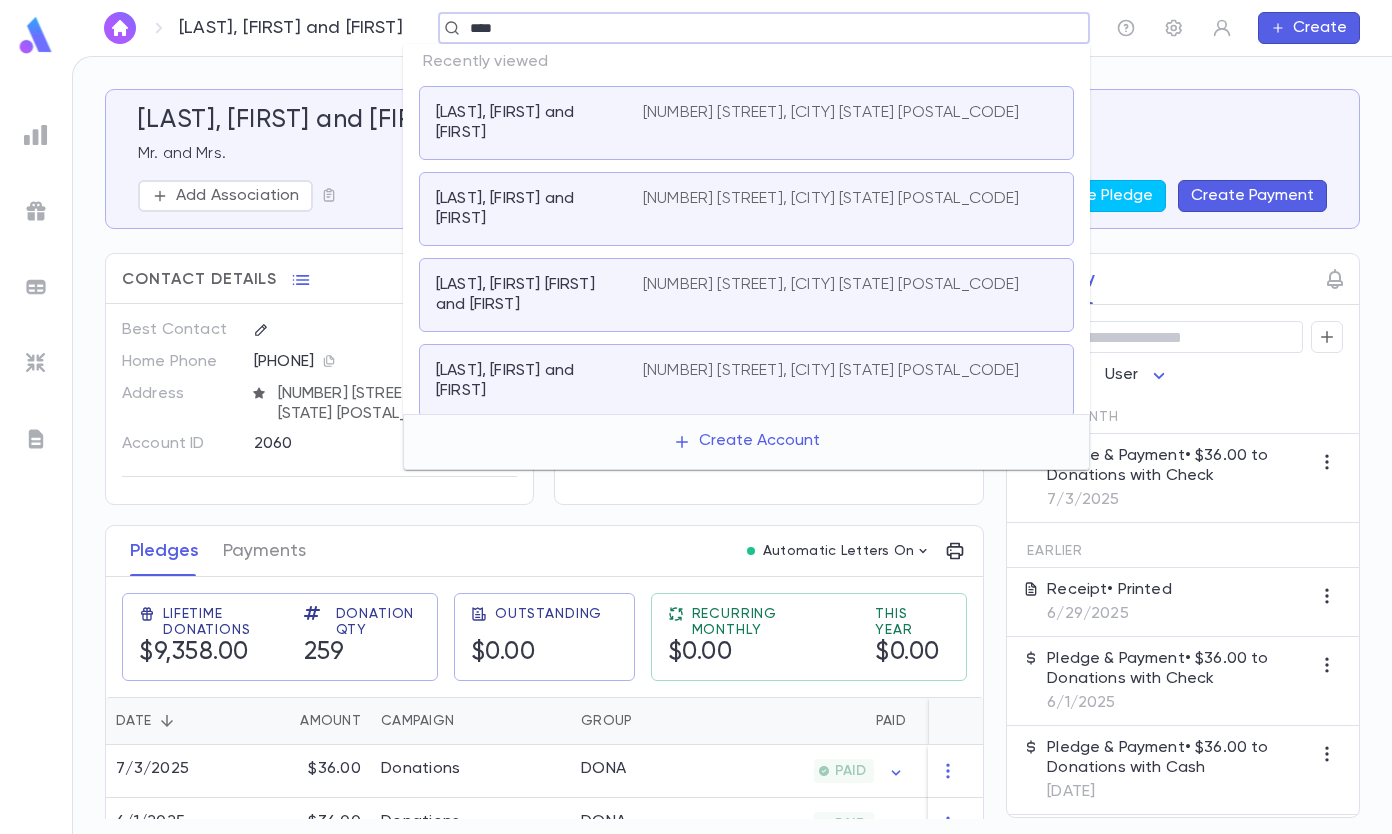 type on "****" 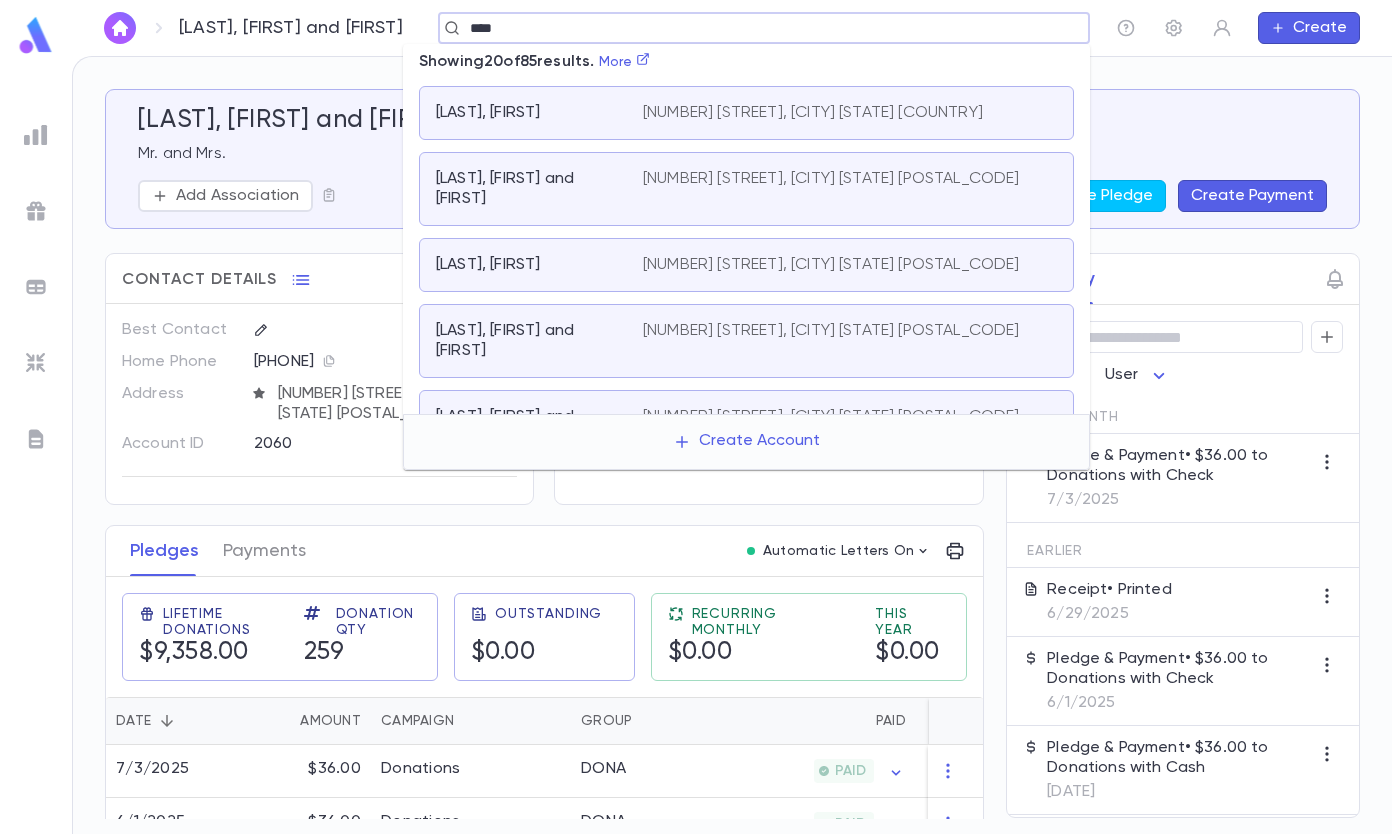 click on "[LAST], [FIRST] and [FIRST]" at bounding box center (539, 341) 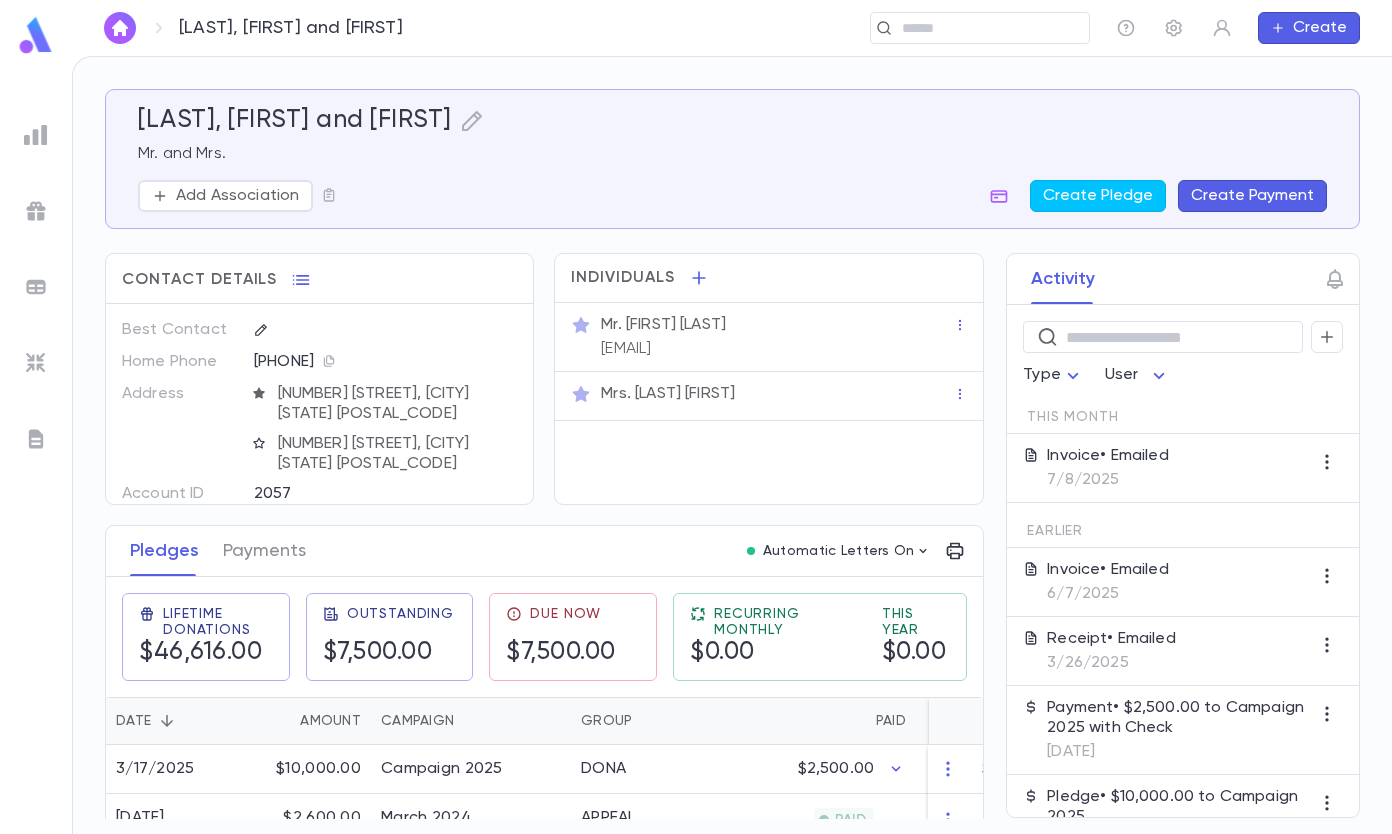 click on "Create Payment" at bounding box center (1252, 196) 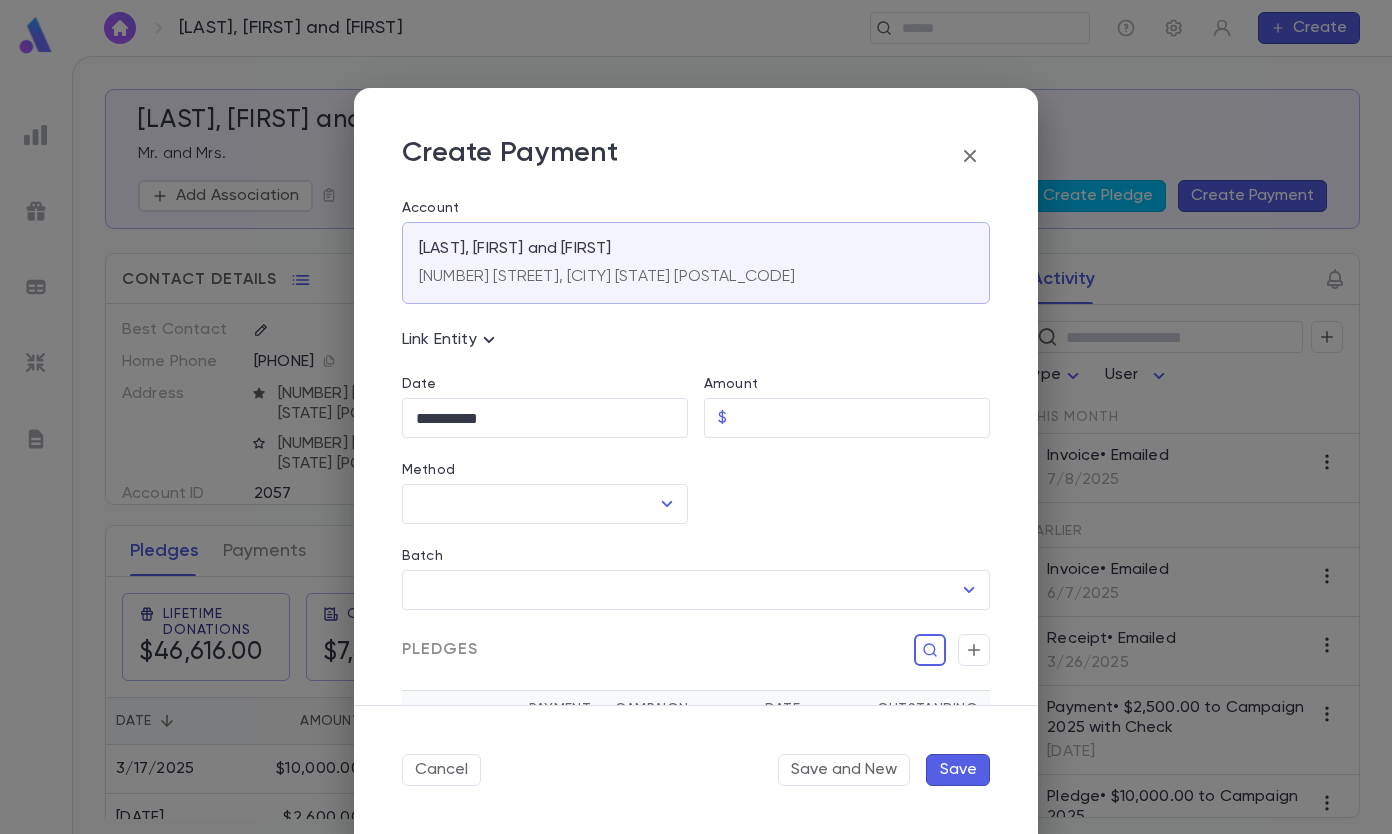 click on "Amount" at bounding box center [862, 418] 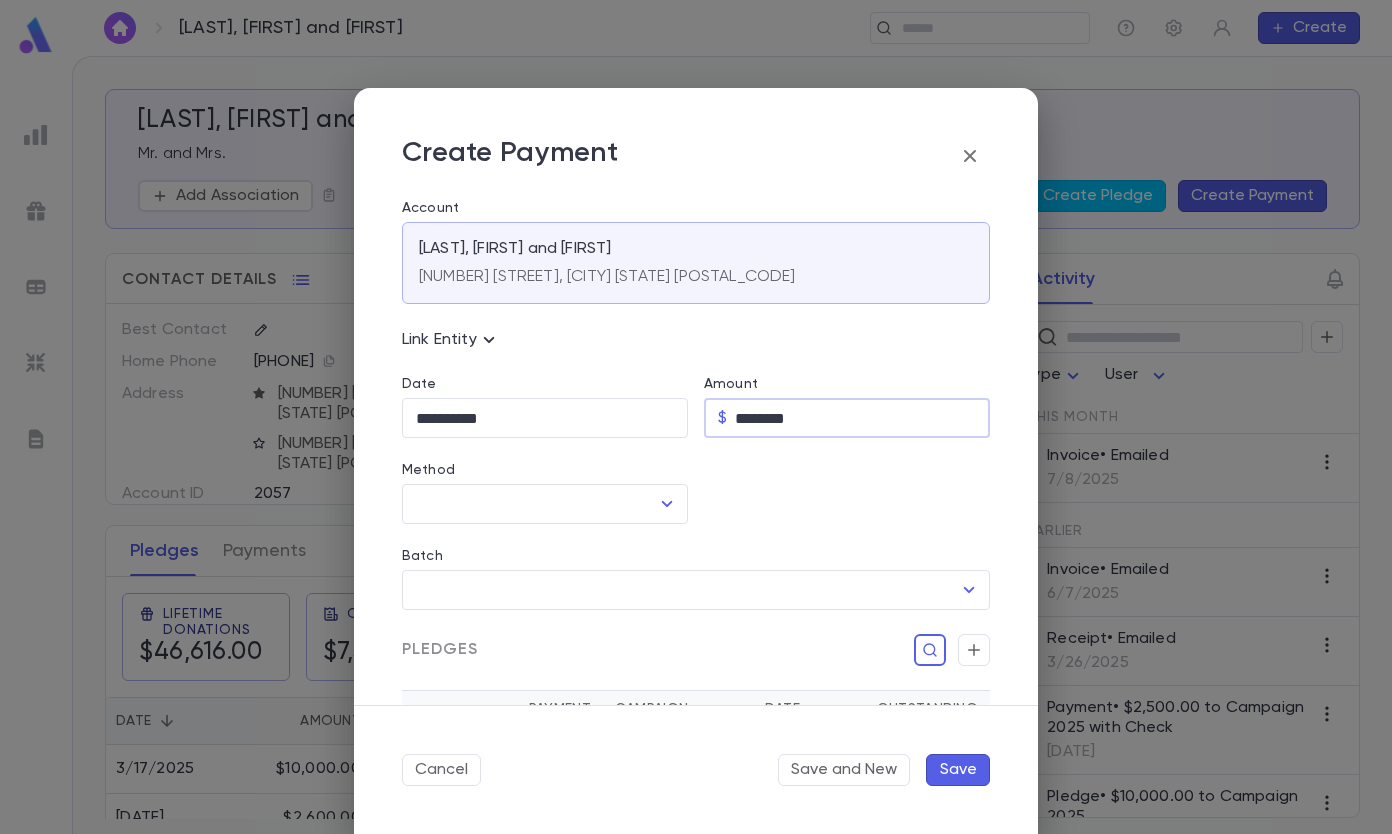 type on "********" 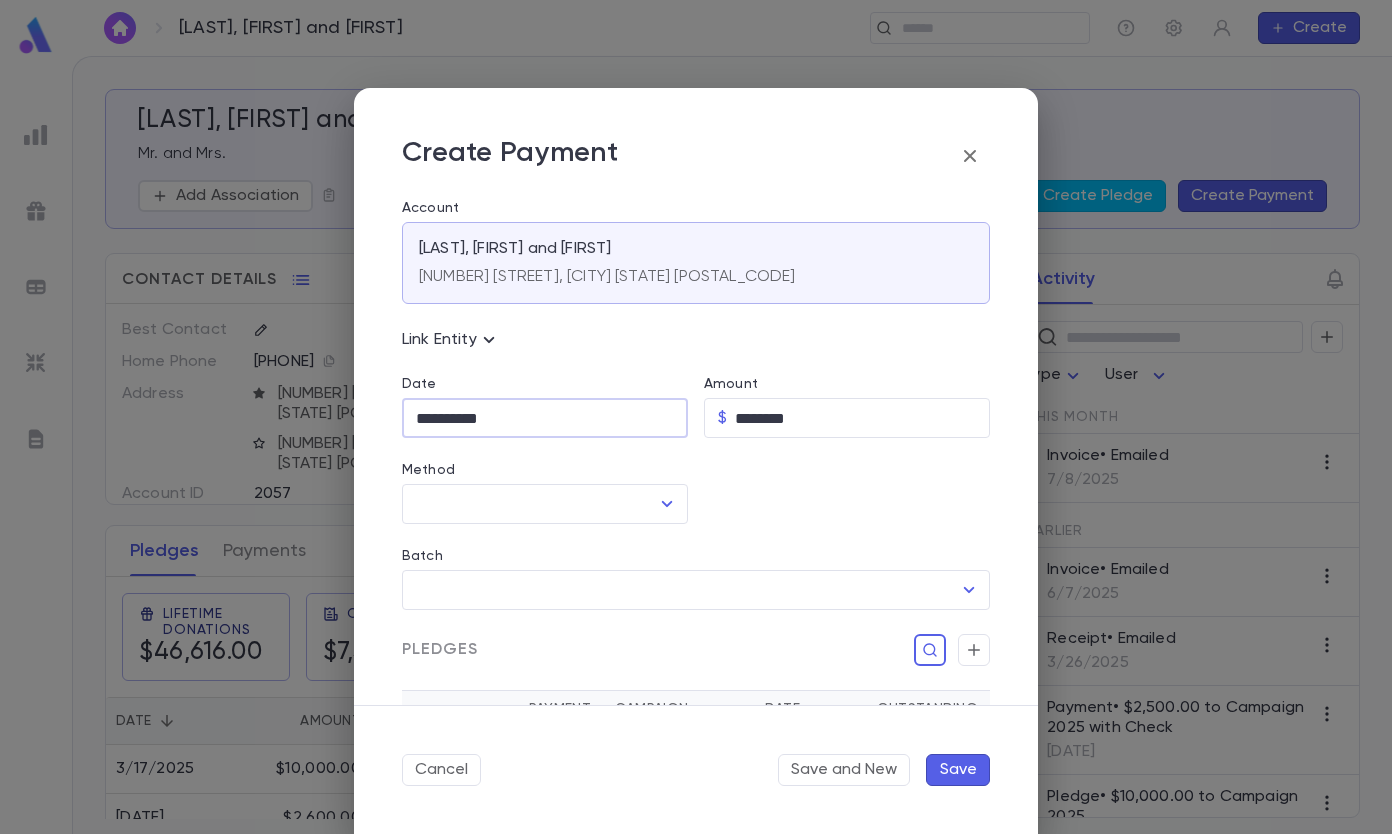 click on "**********" at bounding box center (545, 418) 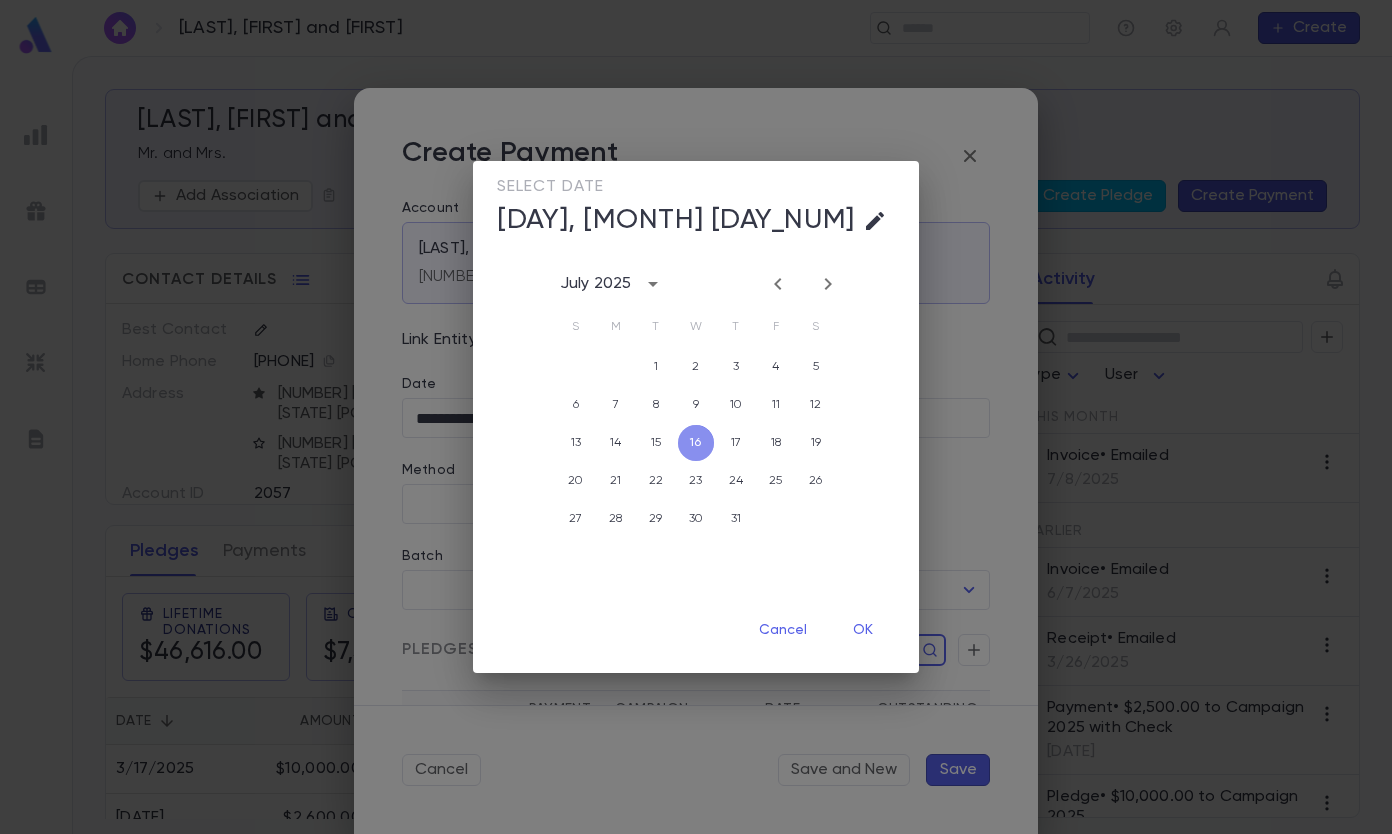 click on "16" at bounding box center (696, 443) 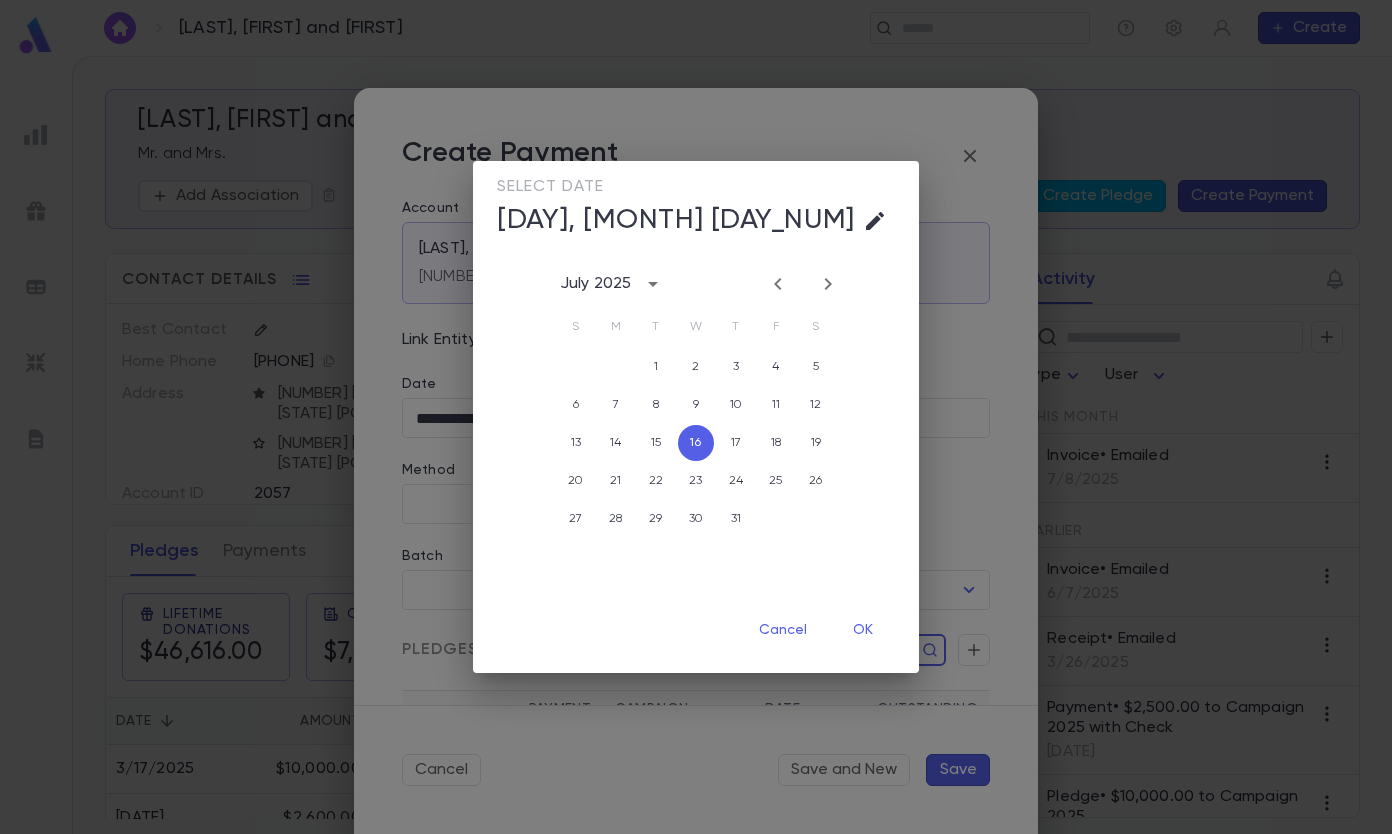 click on "OK" at bounding box center [863, 630] 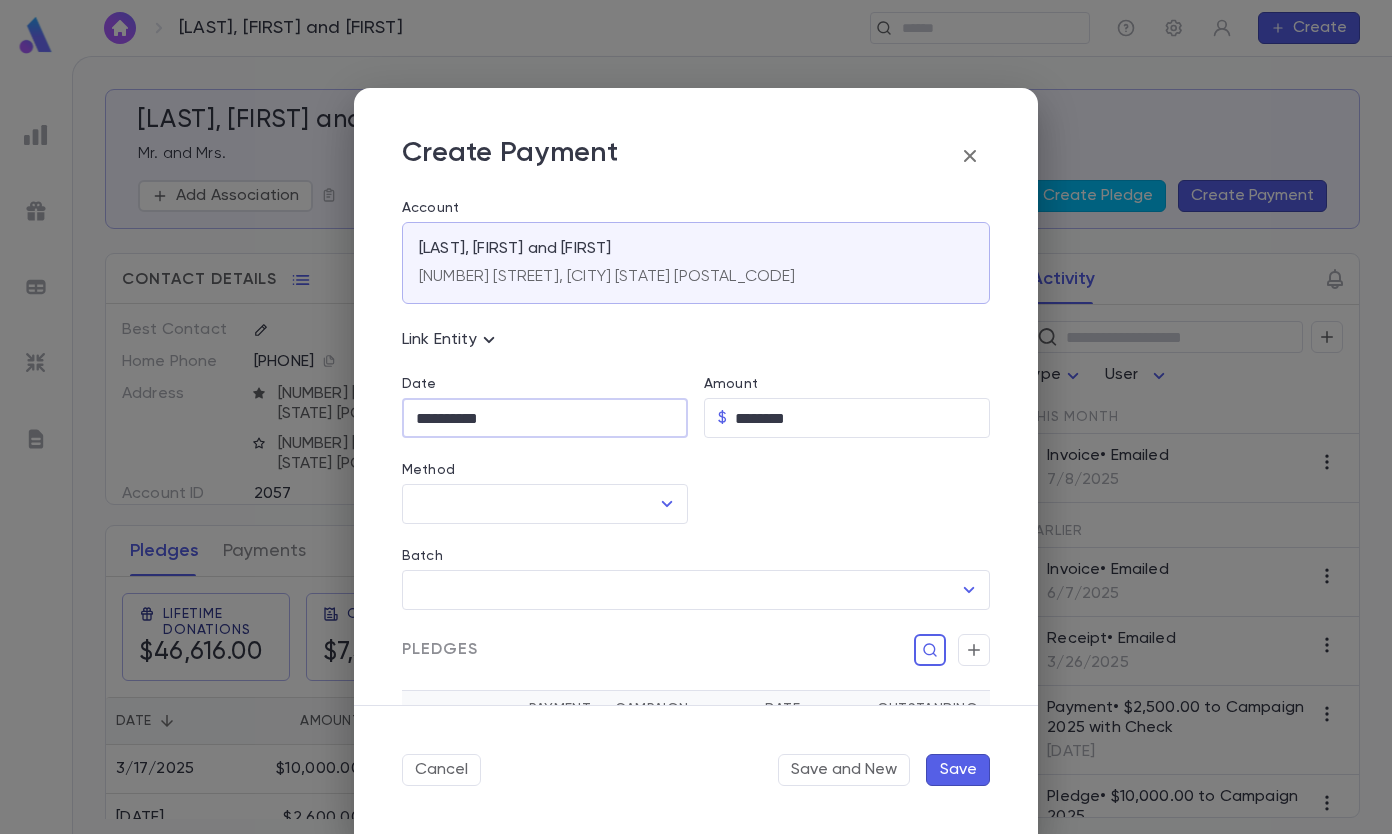 click on "Method" at bounding box center [530, 504] 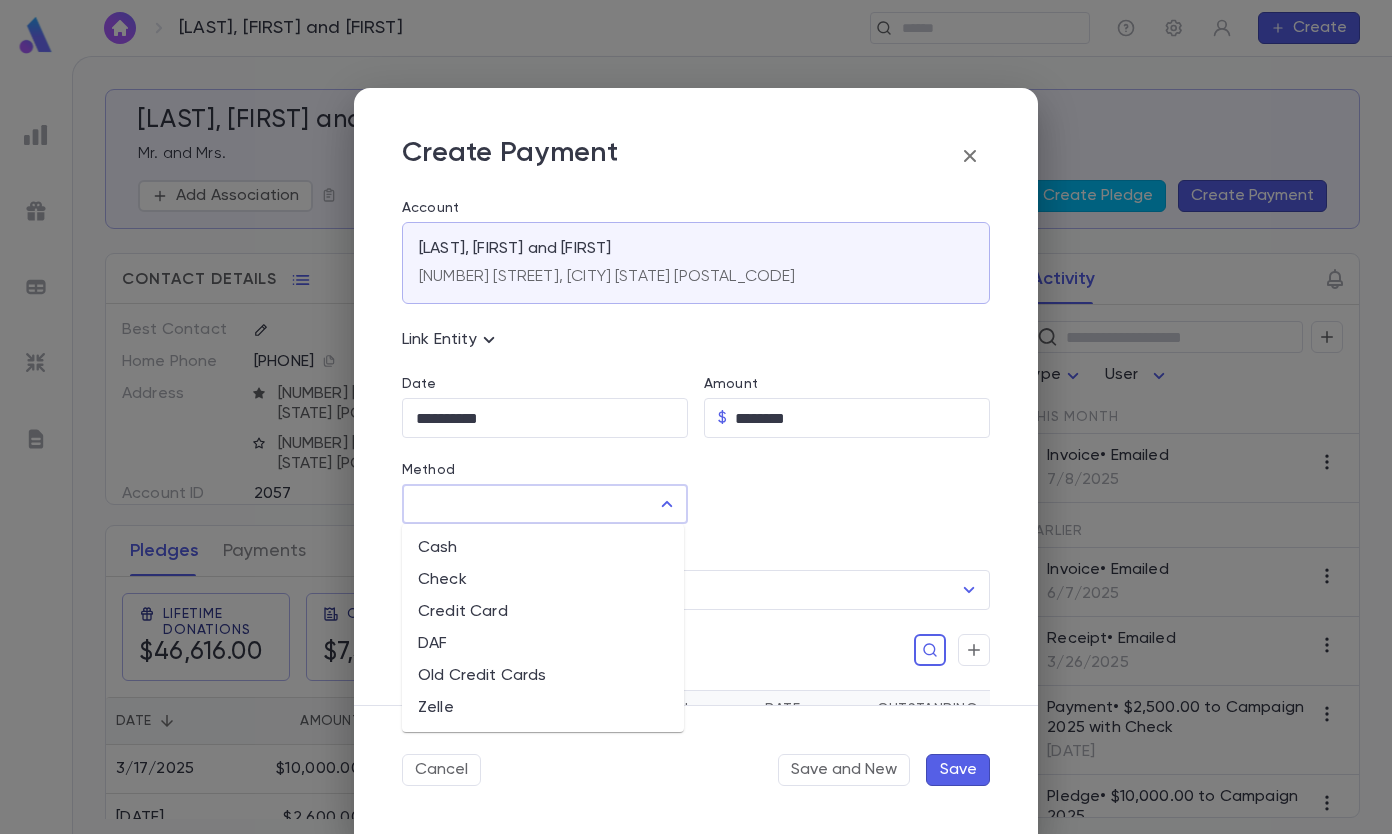 click on "Check" at bounding box center (543, 580) 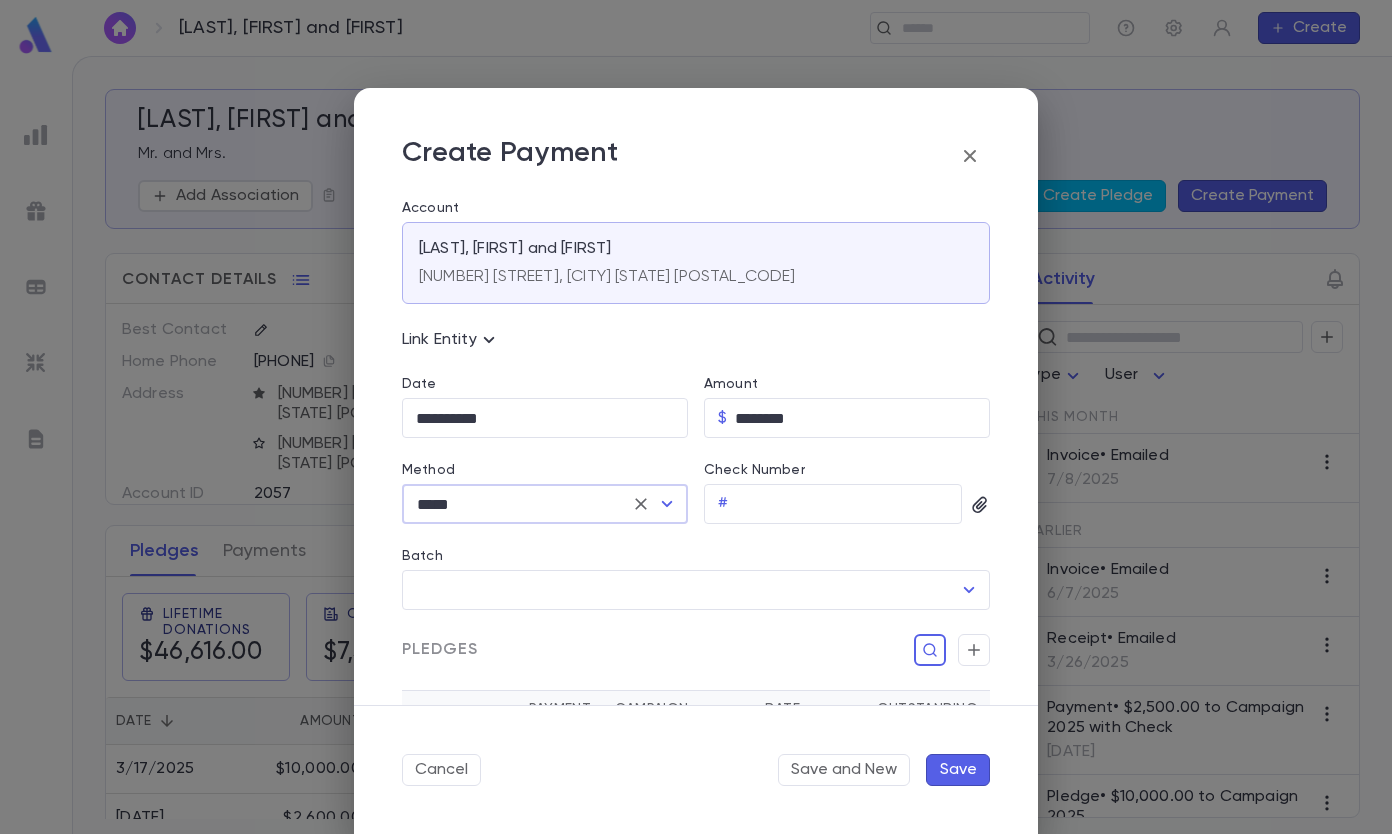 click on "Check Number" at bounding box center (849, 504) 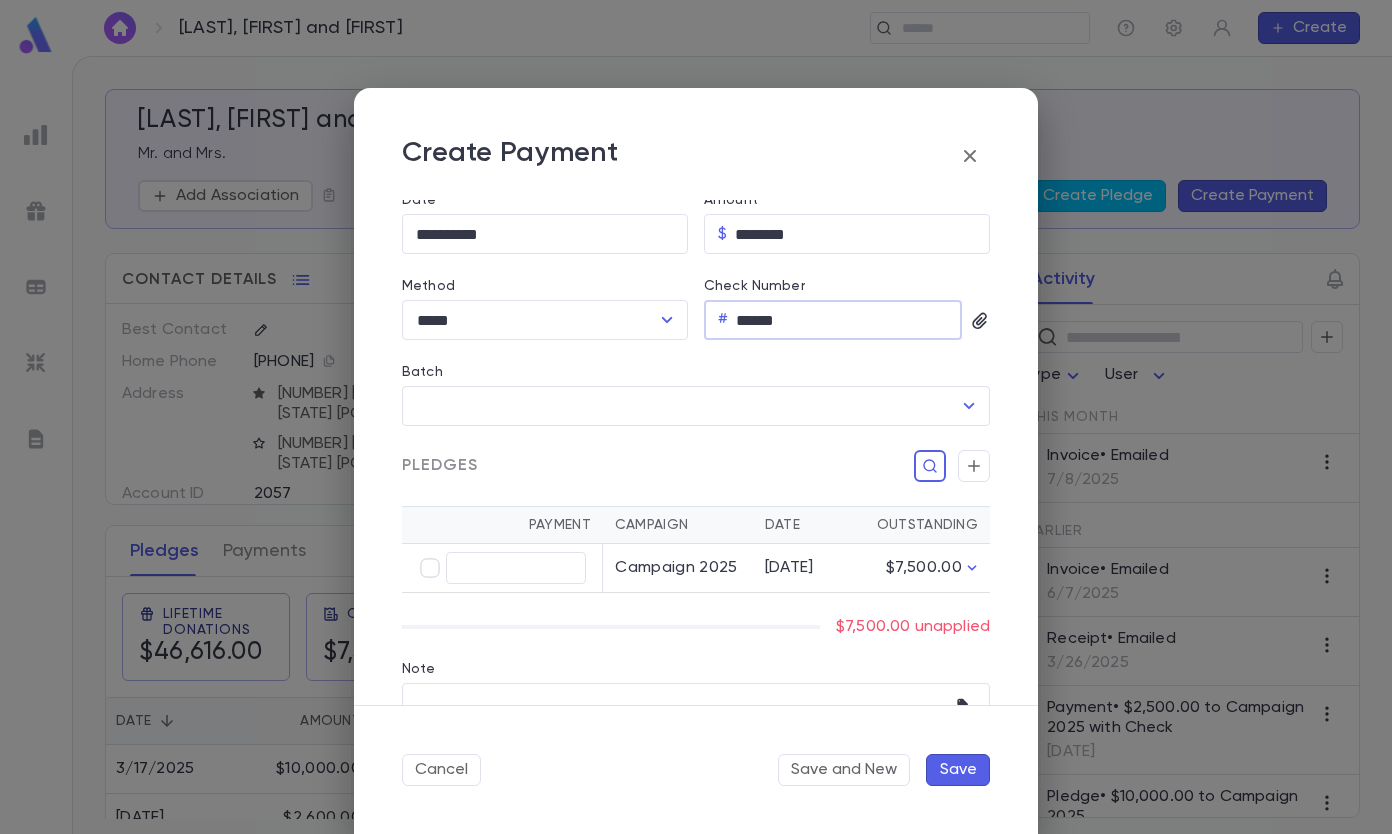 scroll, scrollTop: 272, scrollLeft: 0, axis: vertical 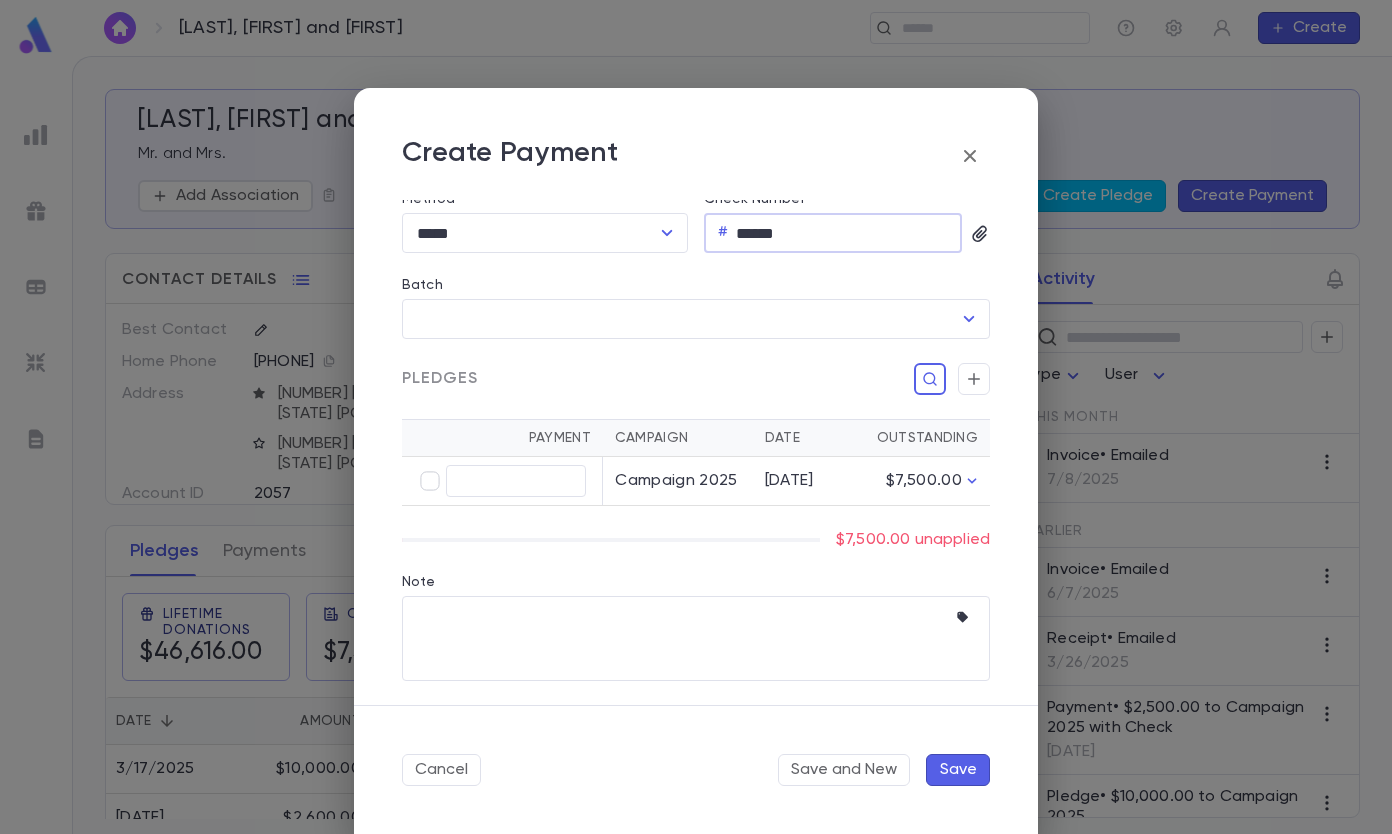 type on "*****" 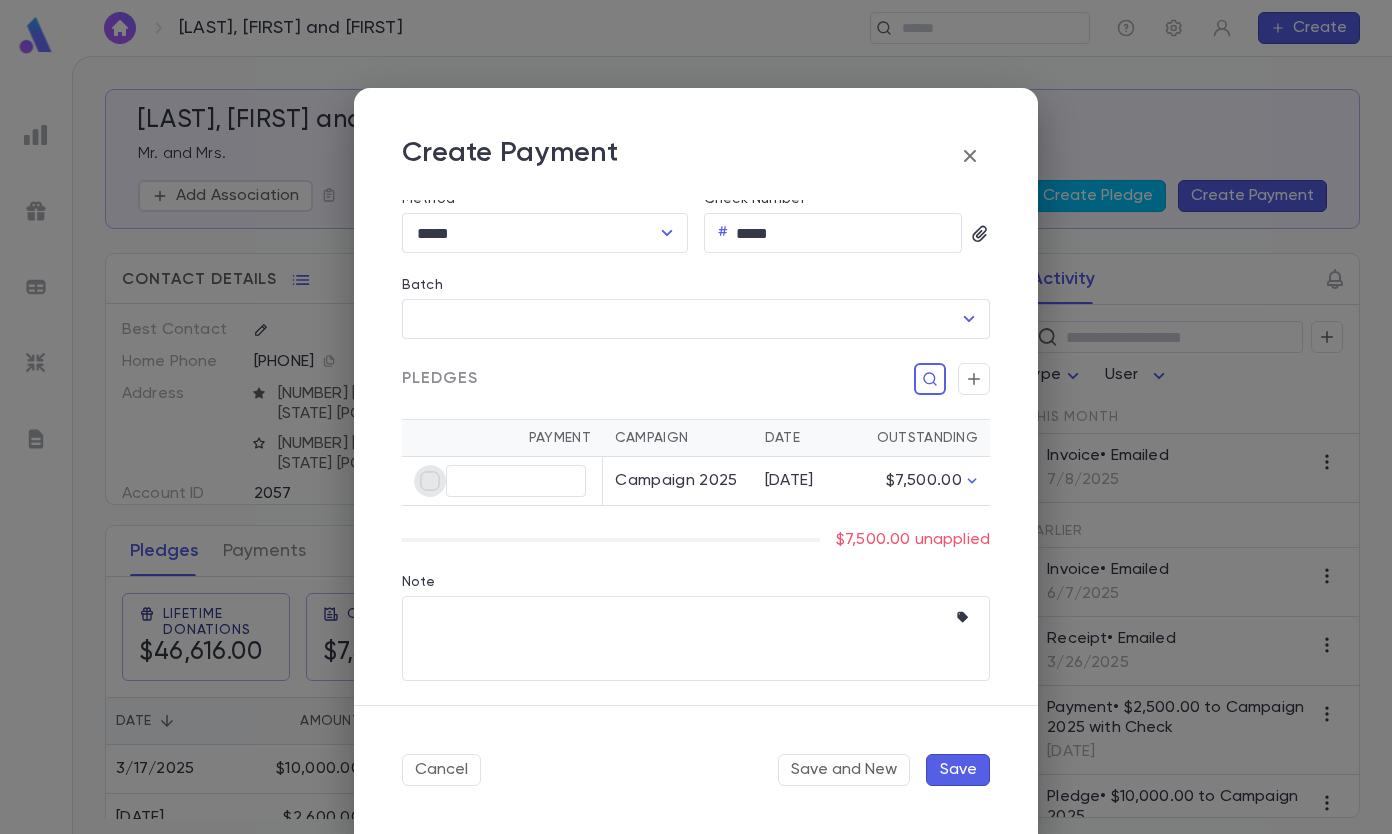 type on "********" 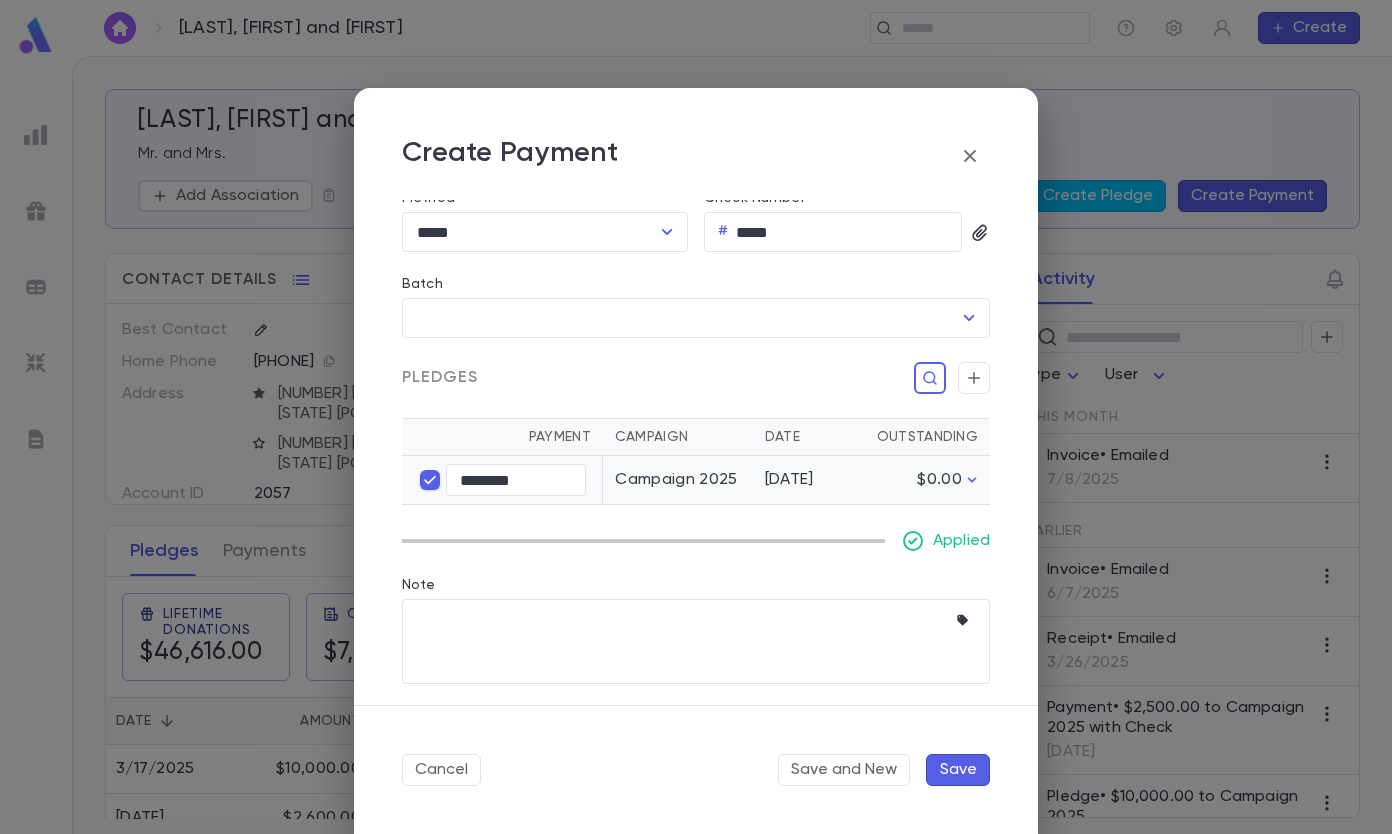 click on "Save" at bounding box center [958, 770] 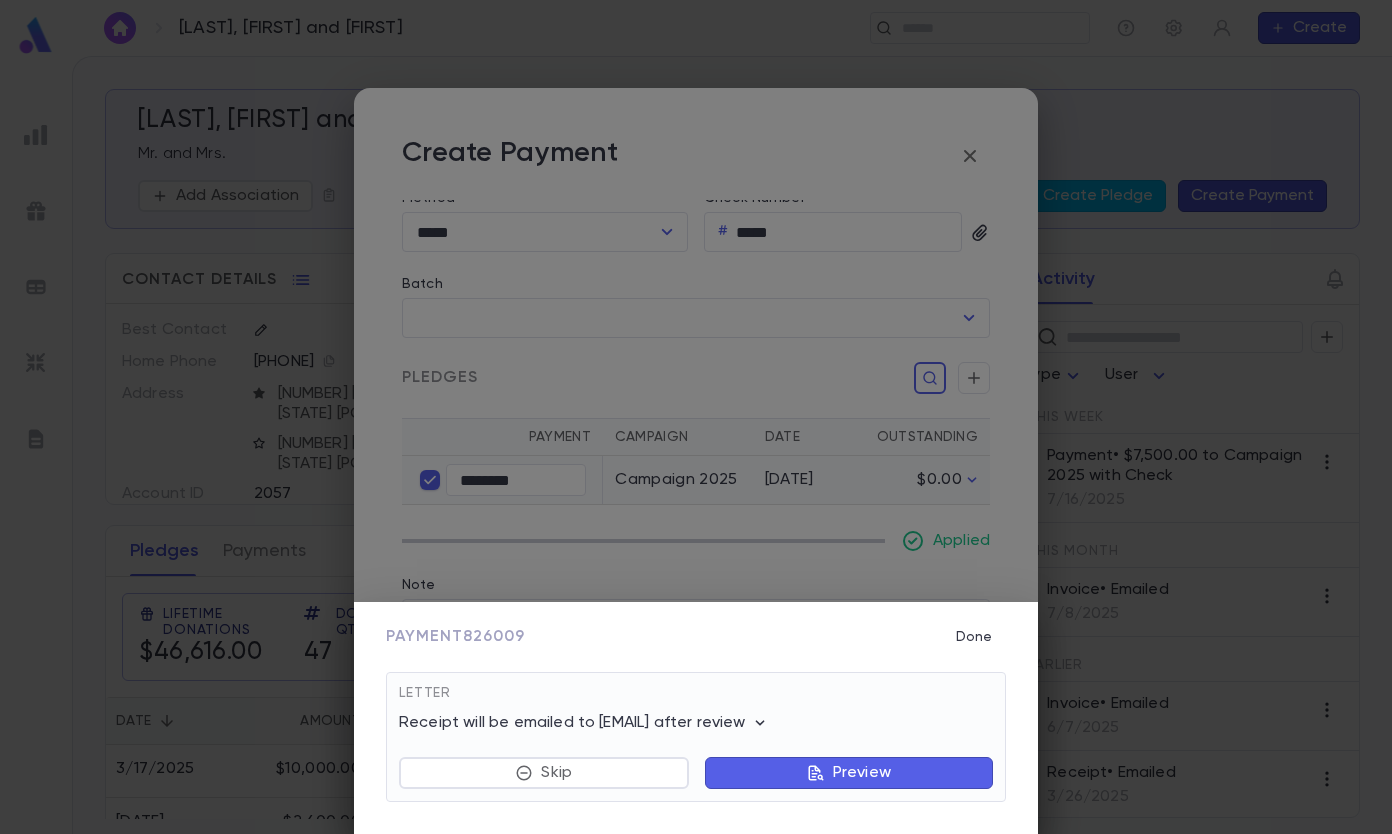 click on "Done" at bounding box center (974, 637) 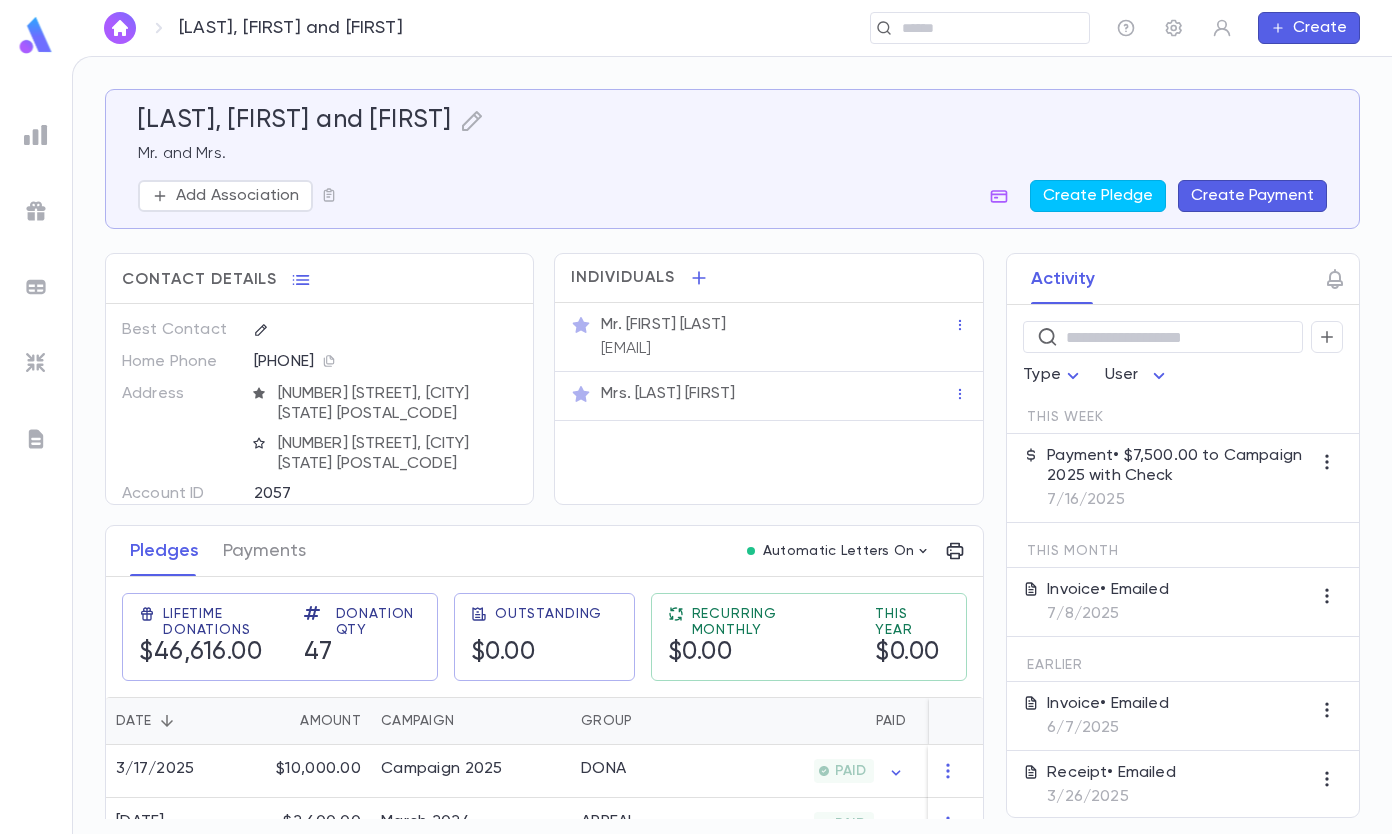 click on "Add Association" at bounding box center [237, 196] 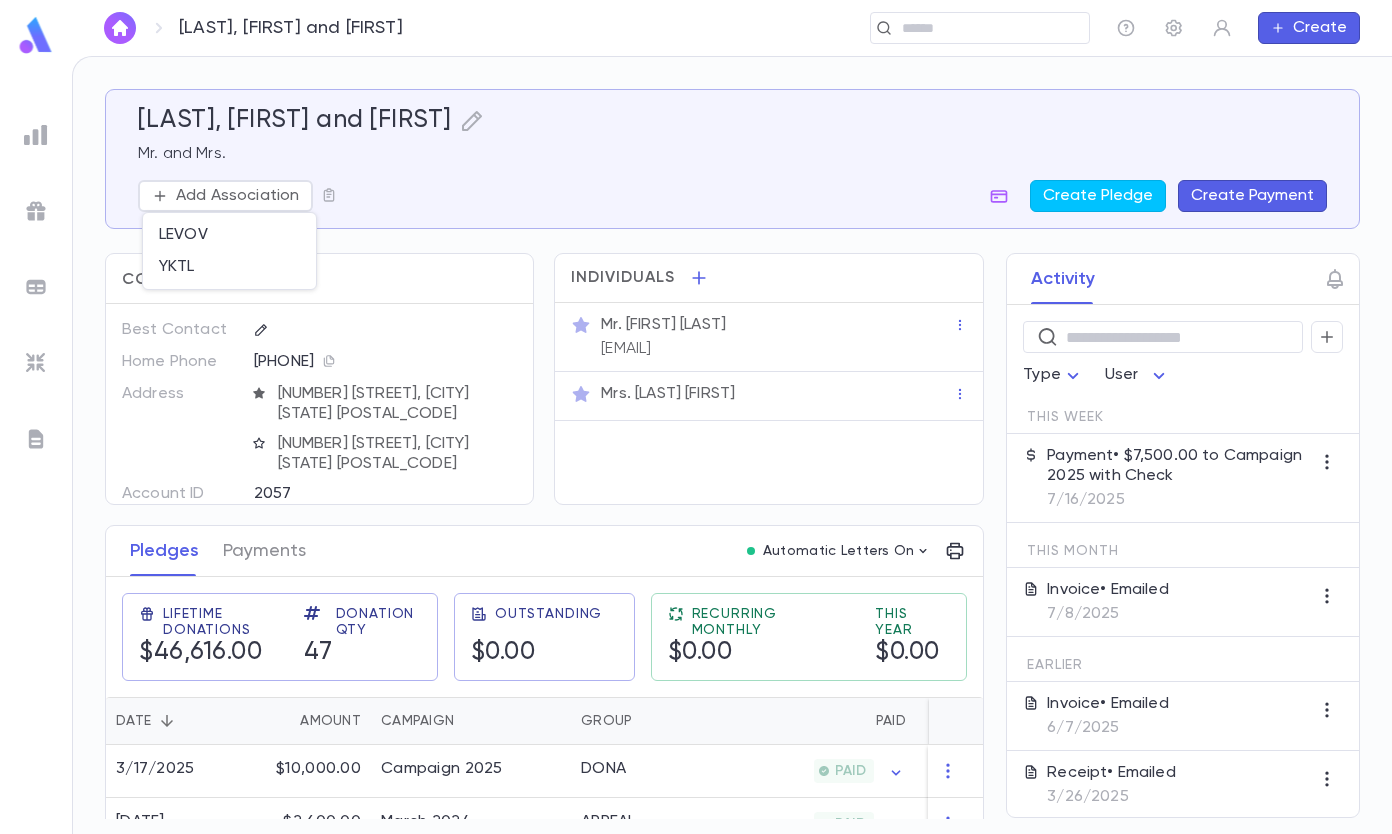 click at bounding box center (696, 417) 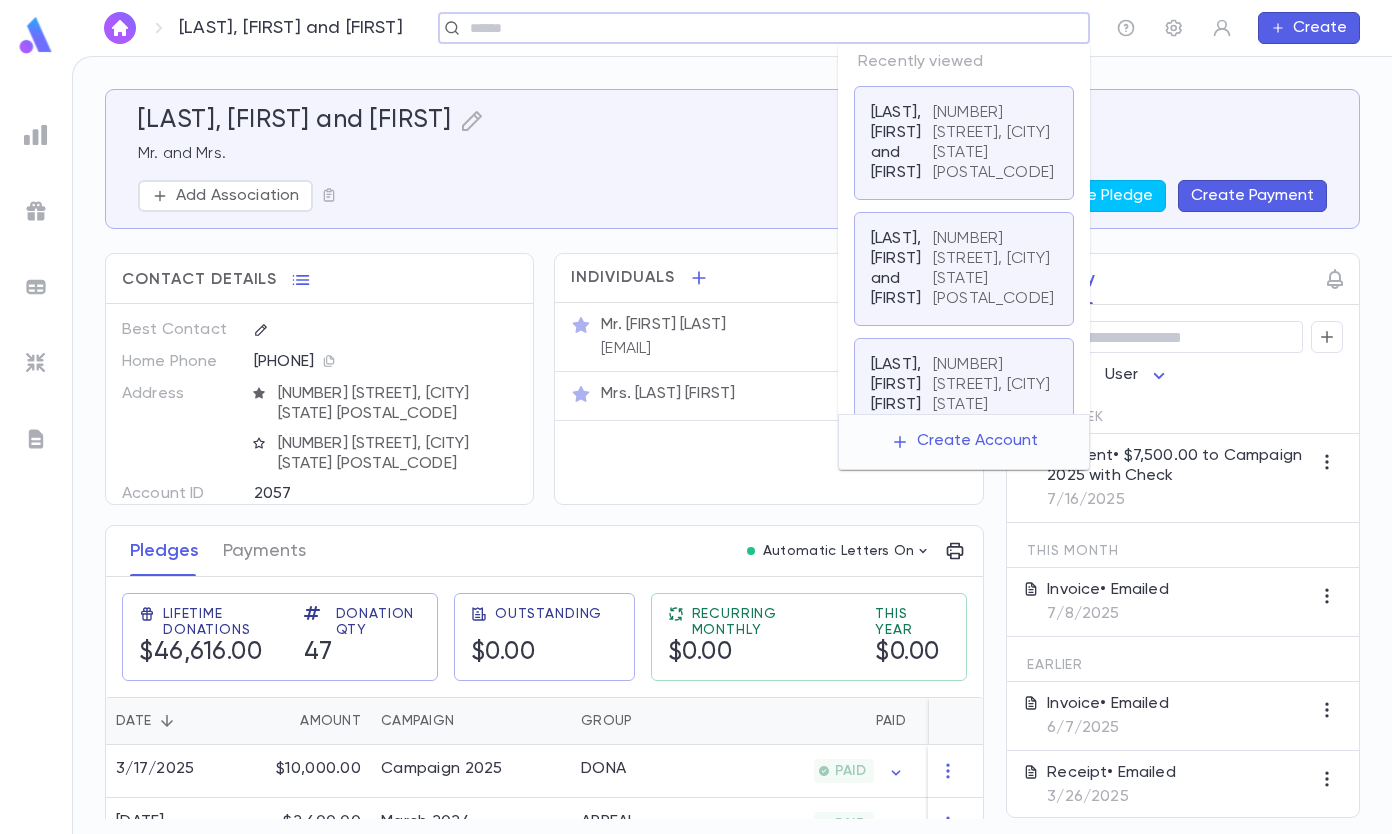 click at bounding box center [757, 28] 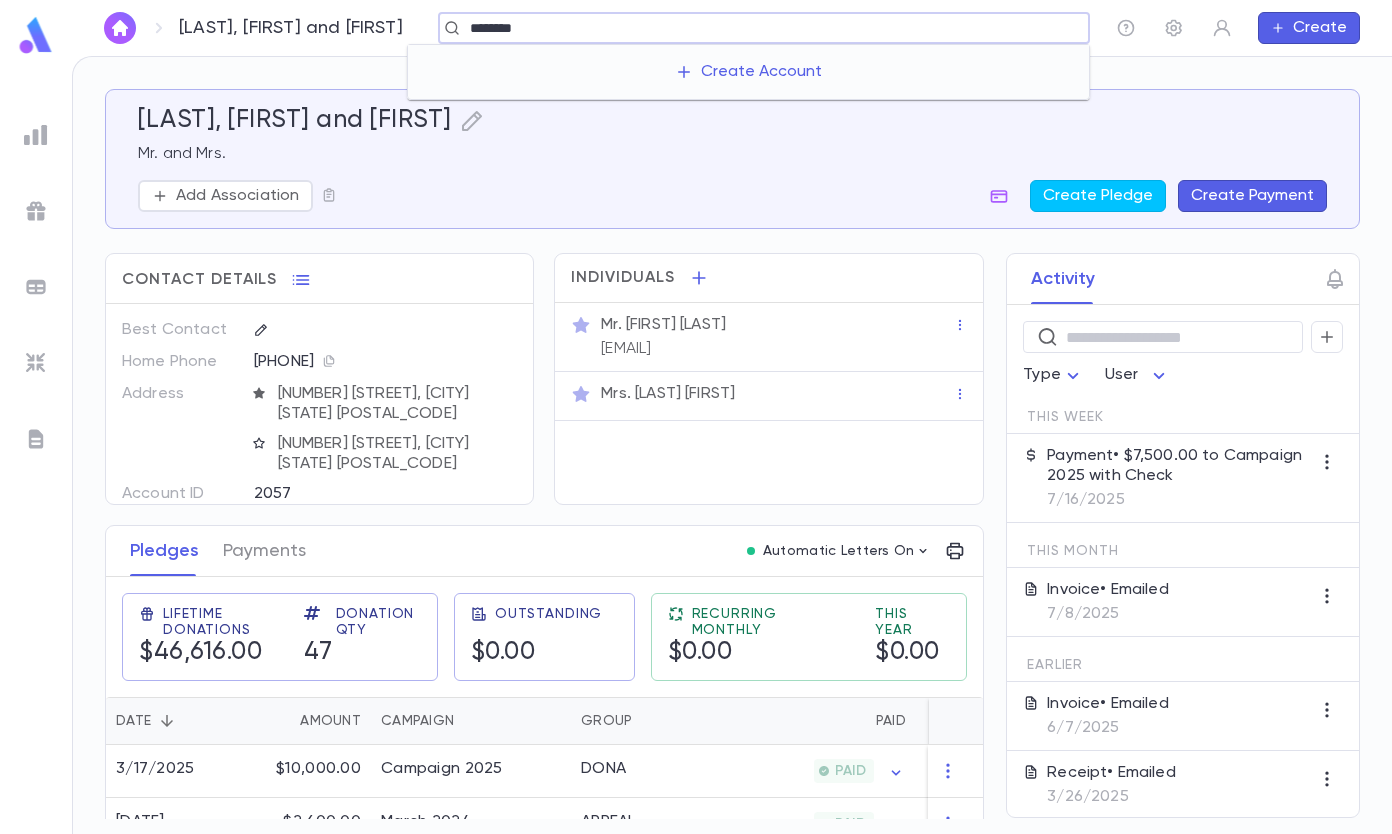 type on "********" 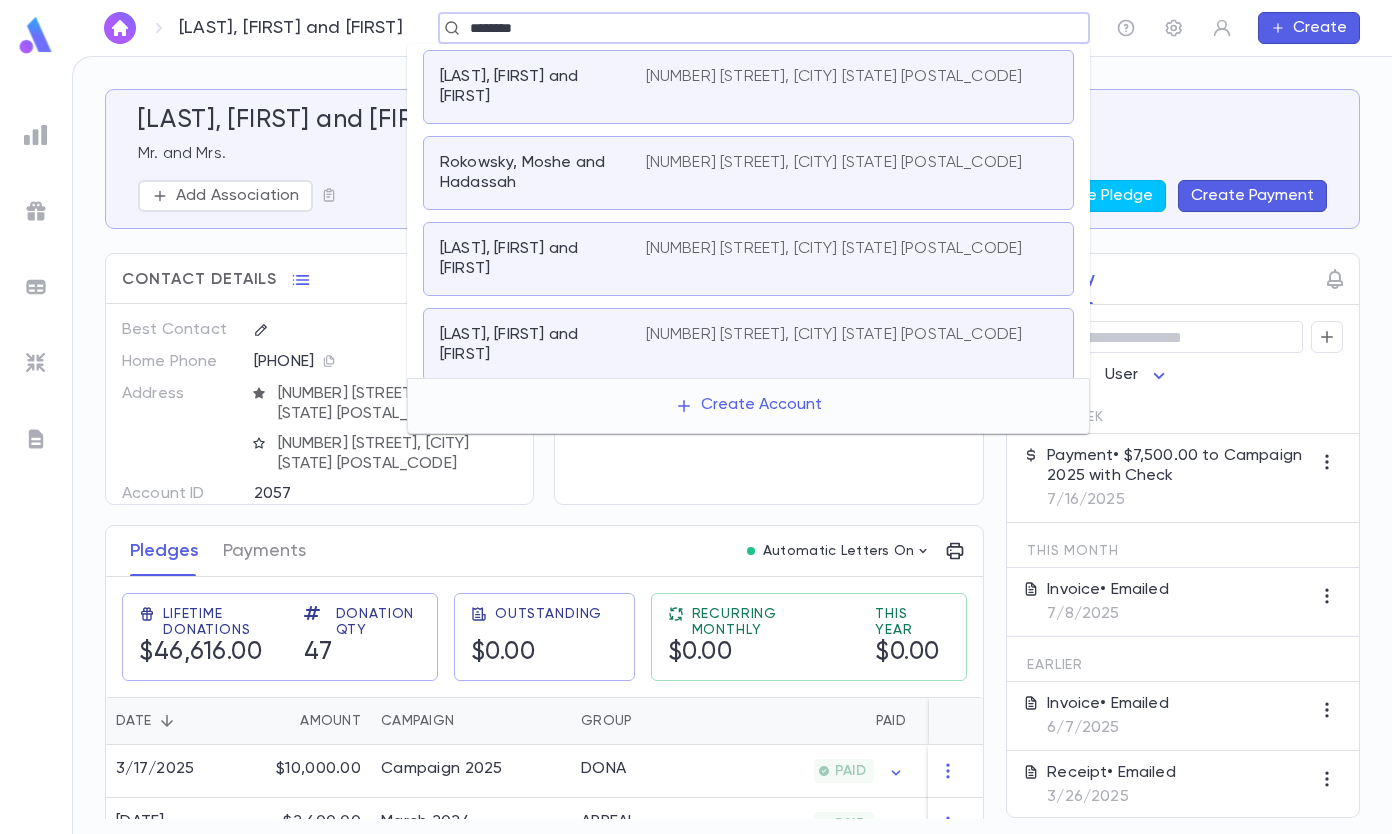 click on "[NUMBER] [STREET], [CITY] [STATE] [POSTAL_CODE]" at bounding box center (834, 77) 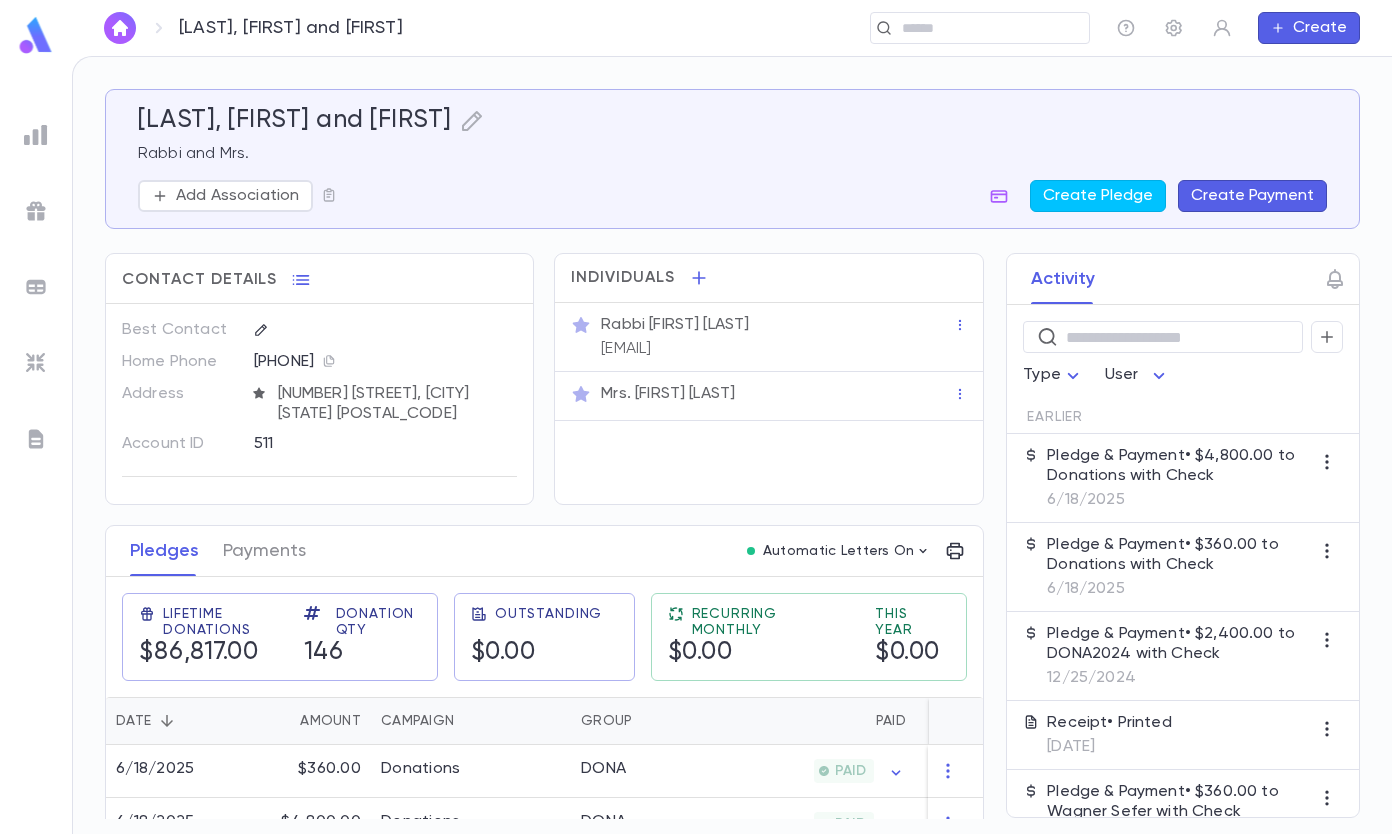 click on "Create Payment" at bounding box center [1252, 196] 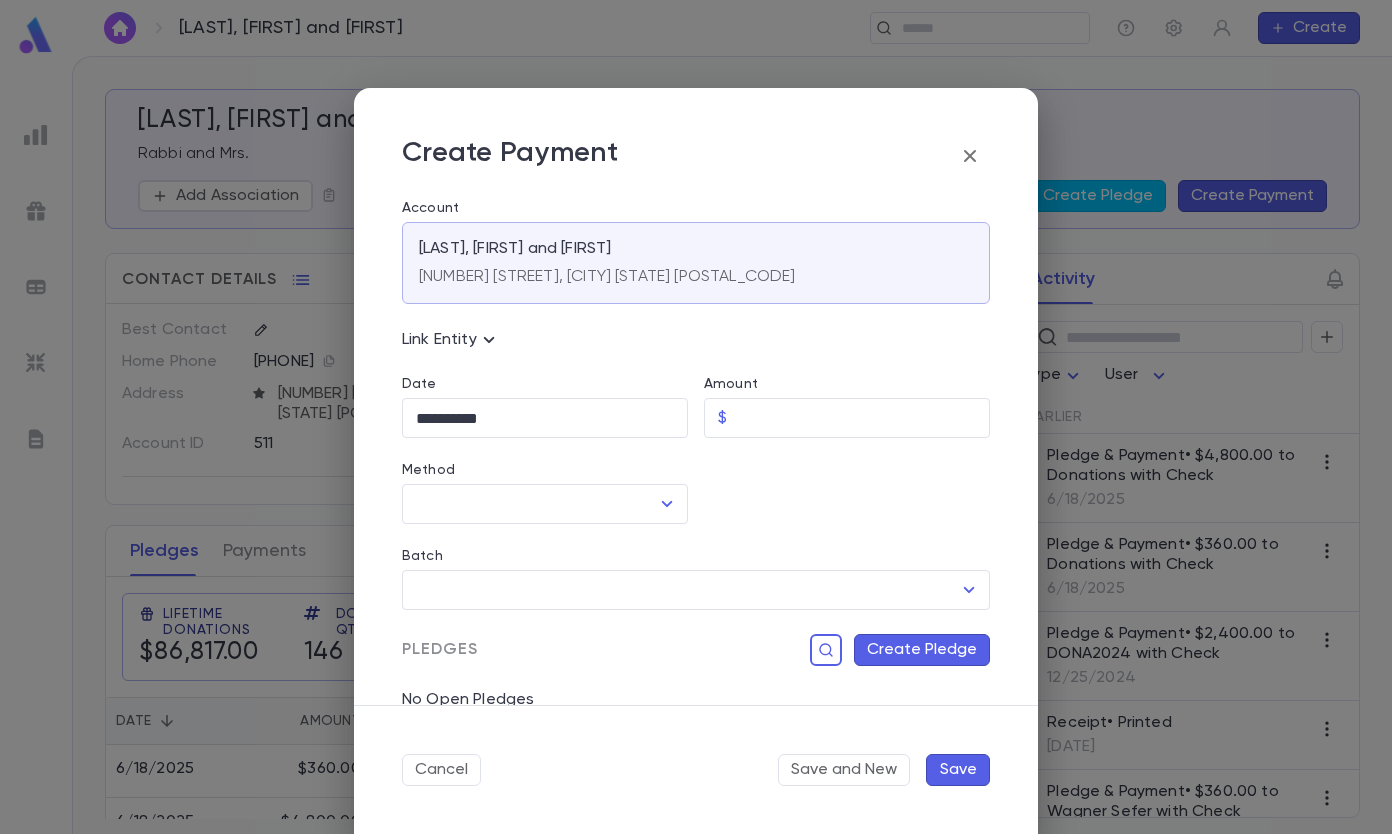click on "Amount" at bounding box center (862, 418) 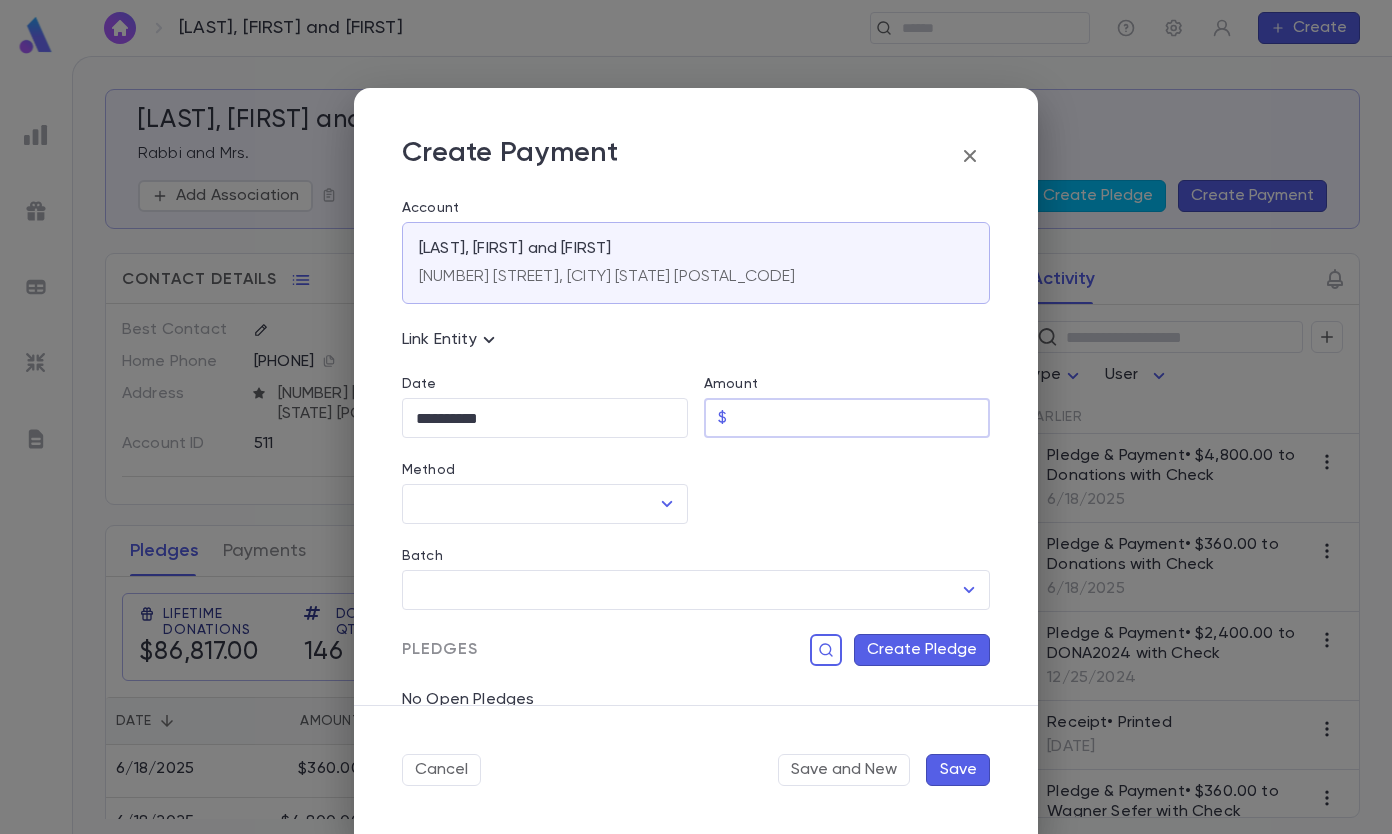 type on "****" 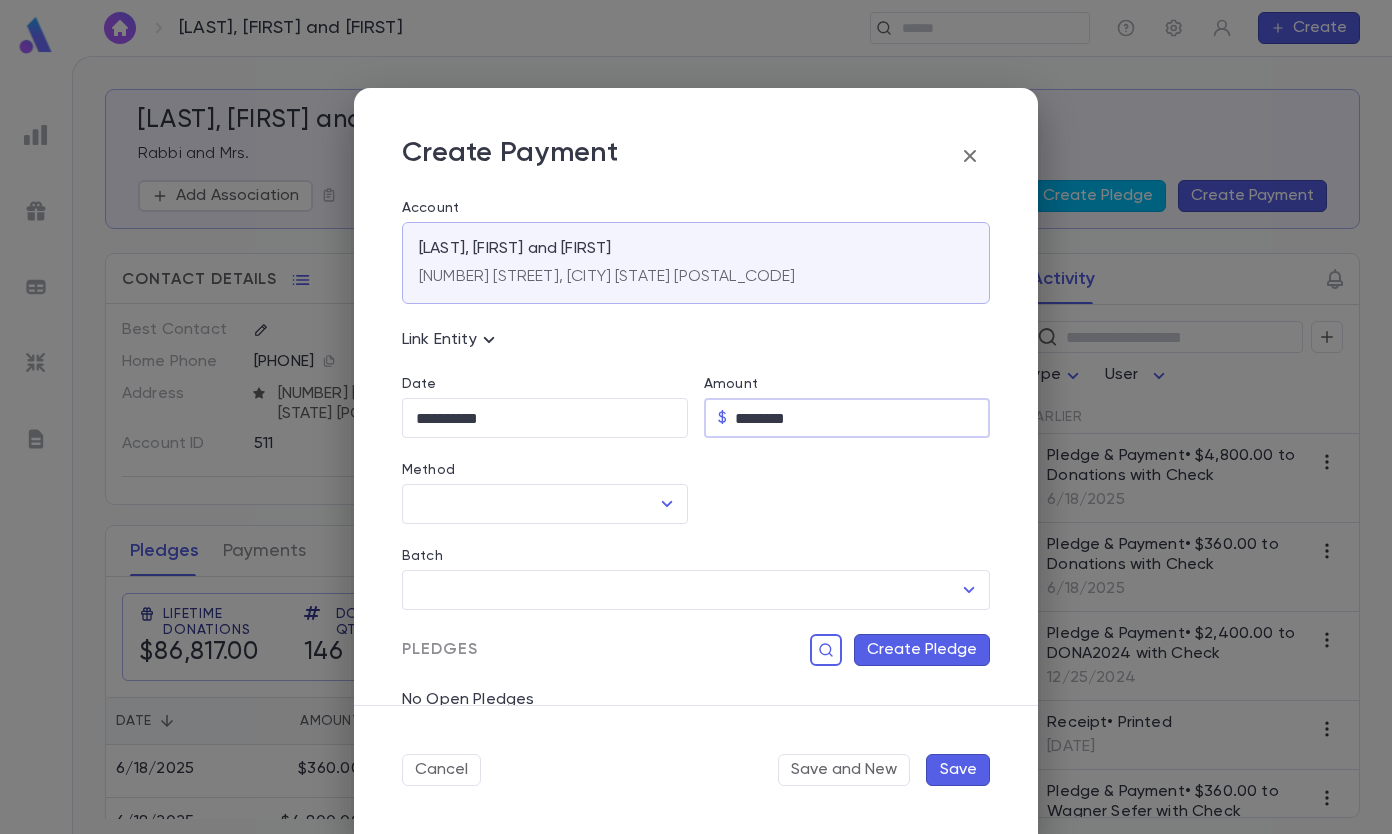 type on "********" 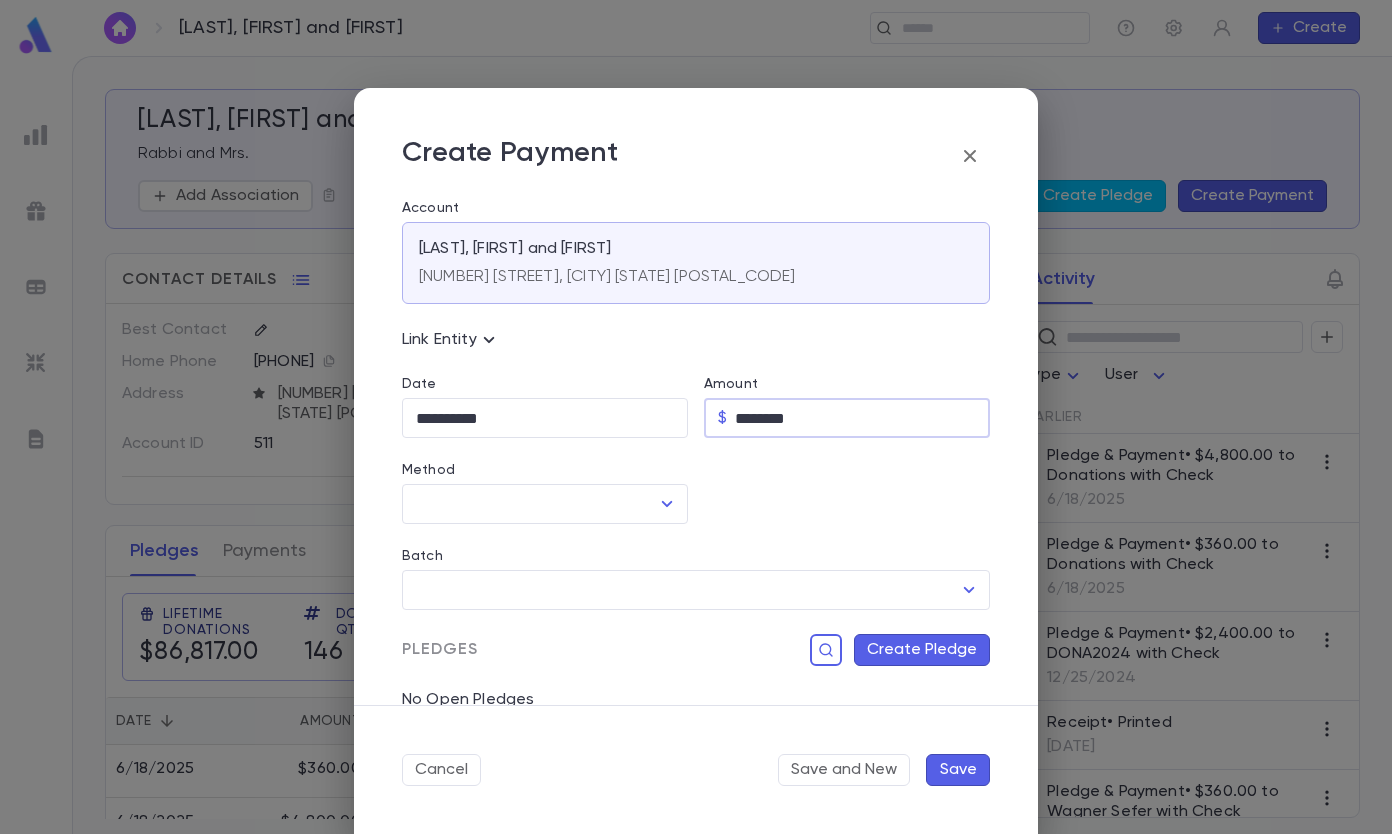 click on "**********" at bounding box center (545, 418) 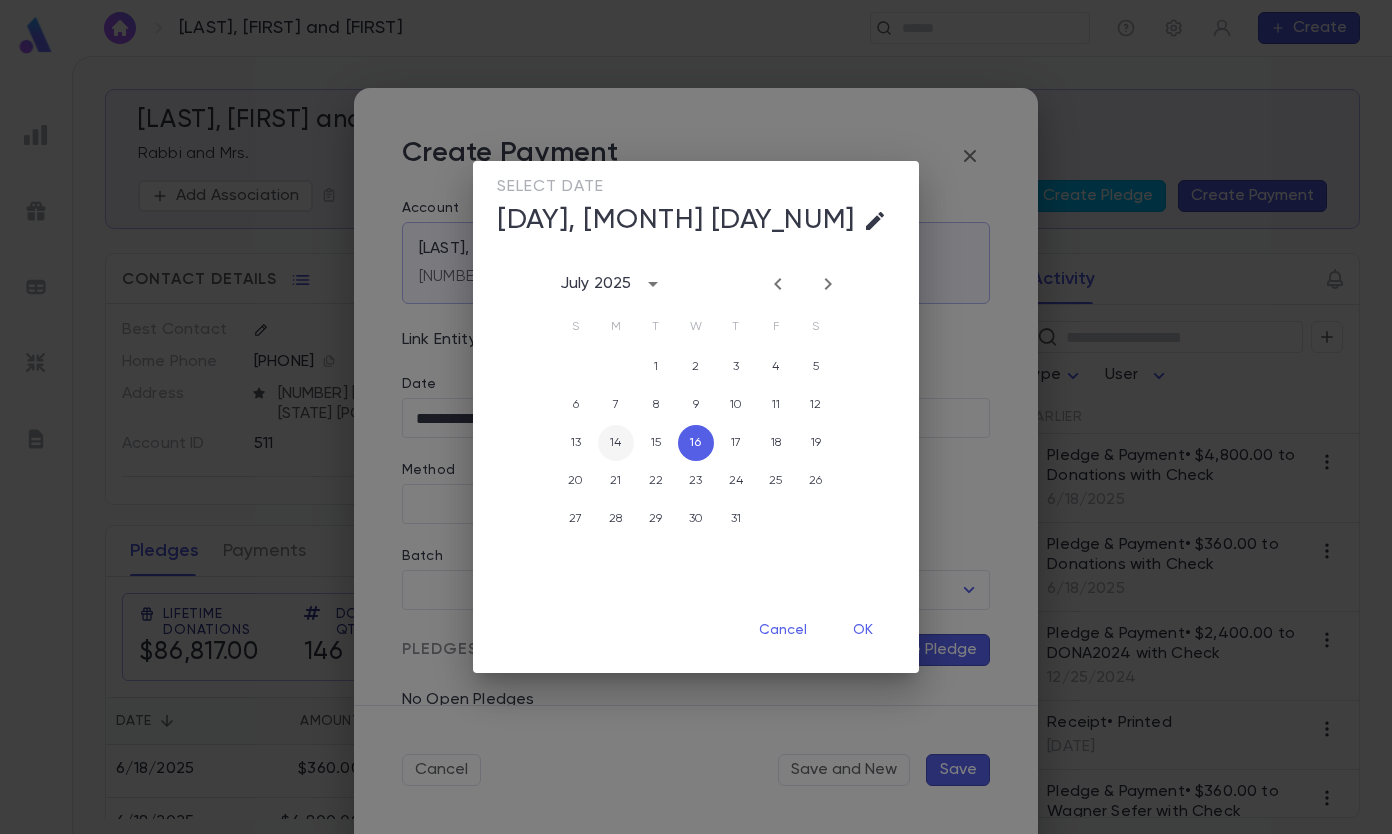 click on "14" at bounding box center [616, 443] 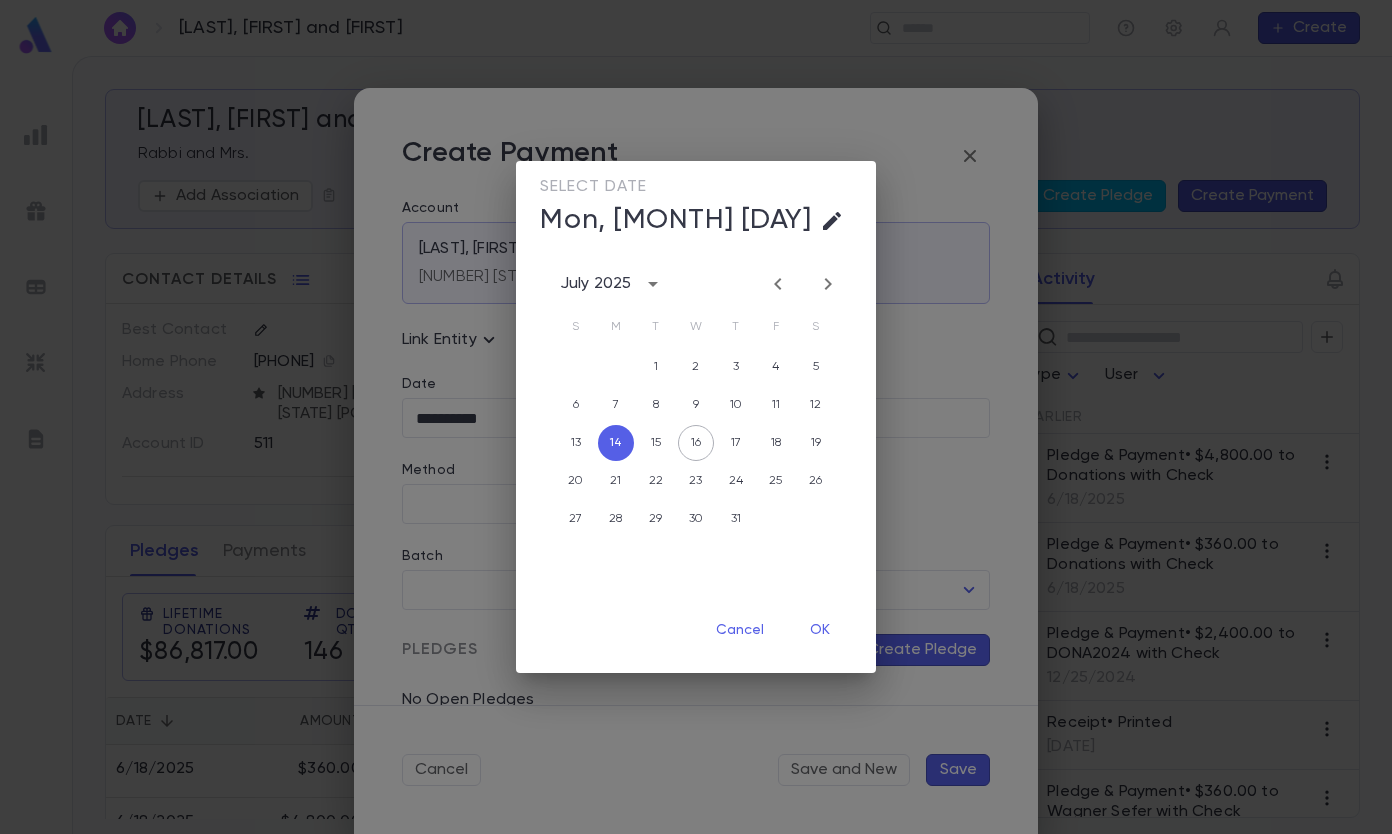 click on "OK" at bounding box center [820, 630] 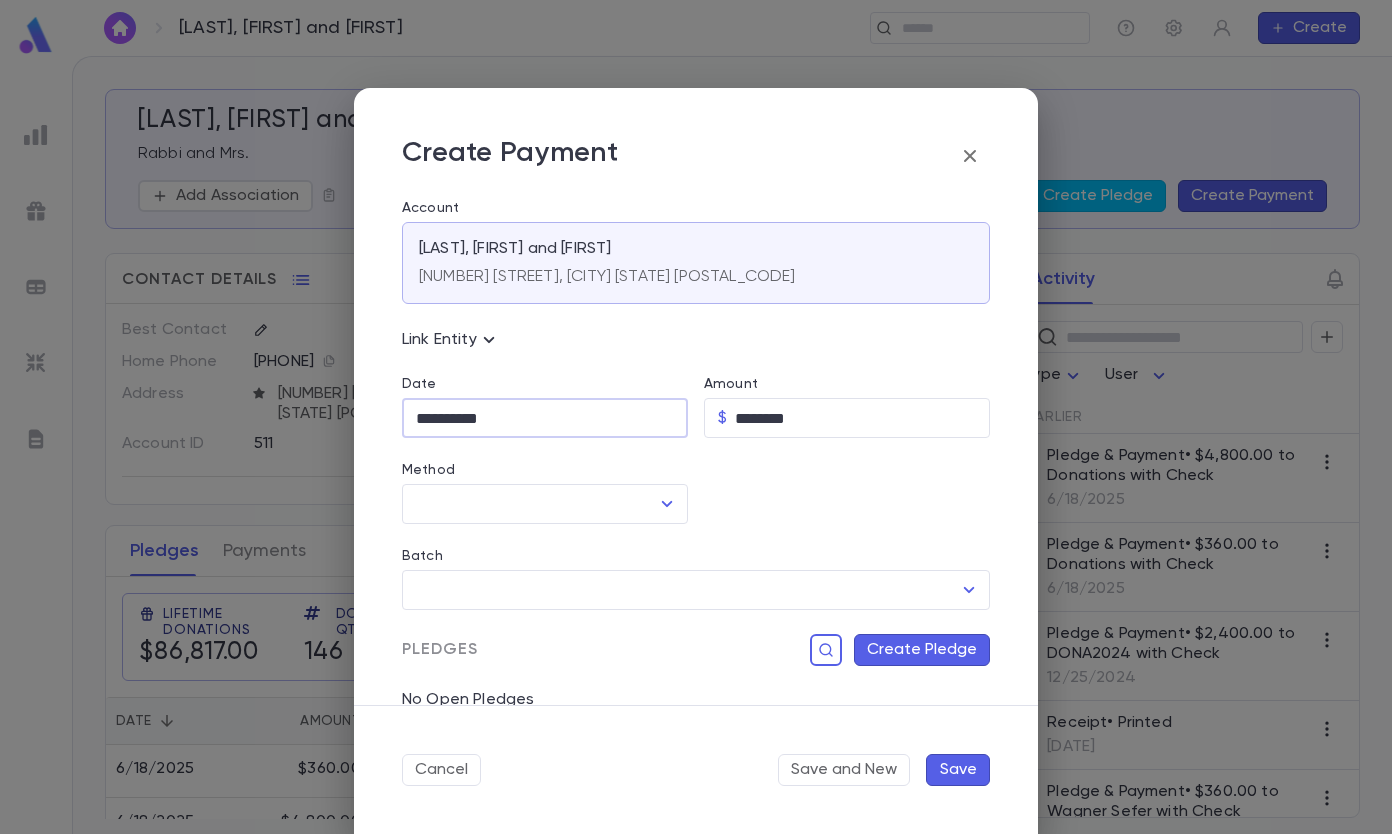 click on "Method" at bounding box center [530, 504] 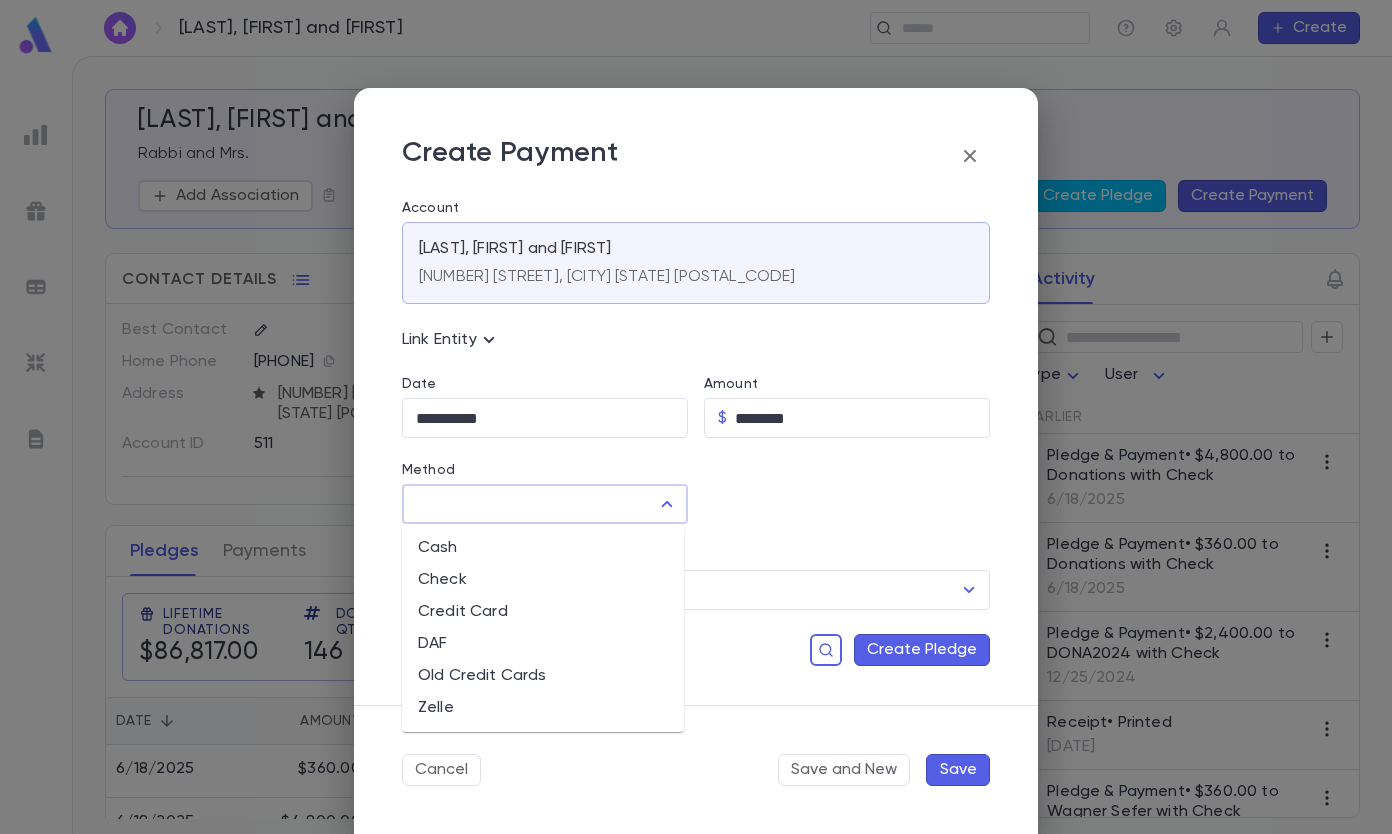 click on "Check" at bounding box center (543, 580) 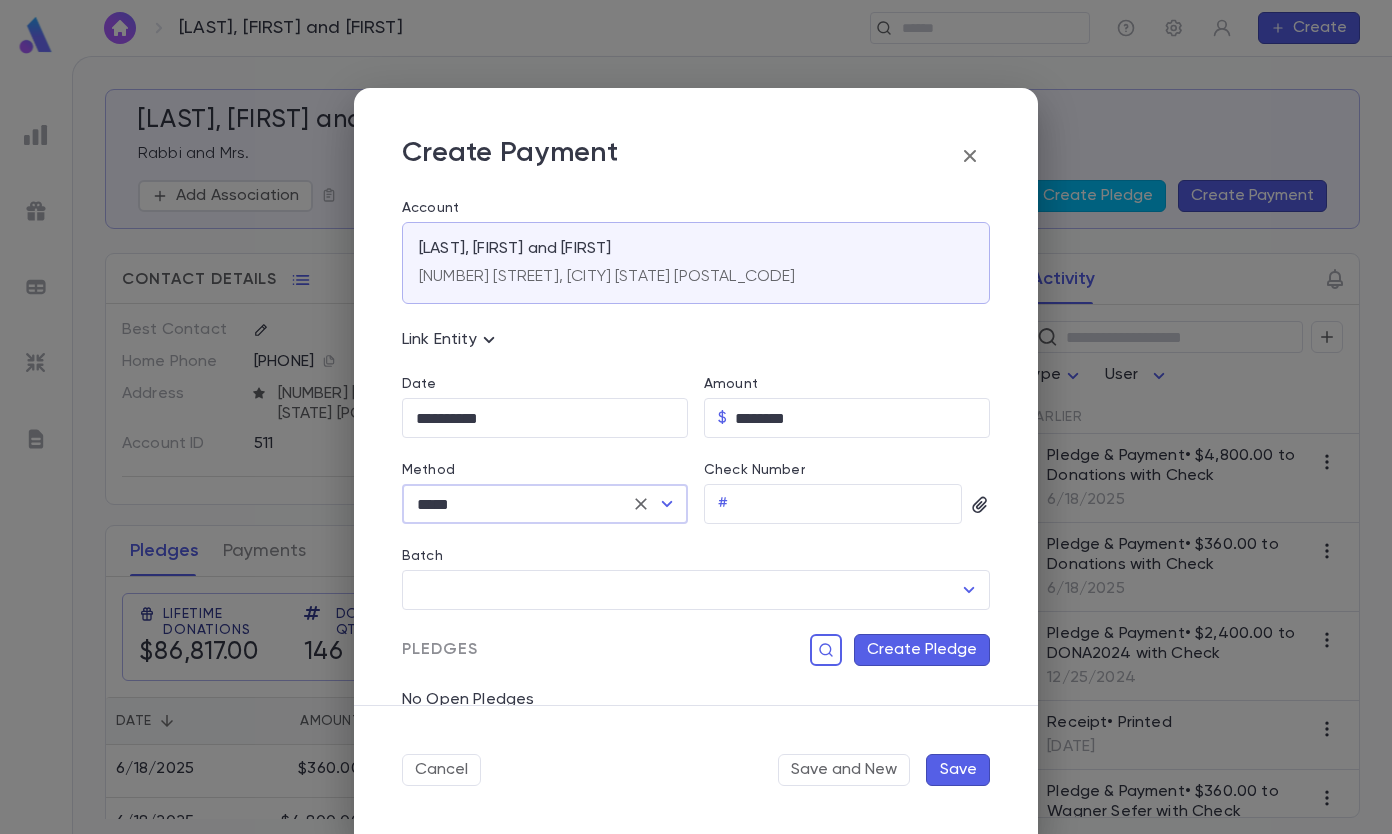 click on "Check Number" at bounding box center (849, 504) 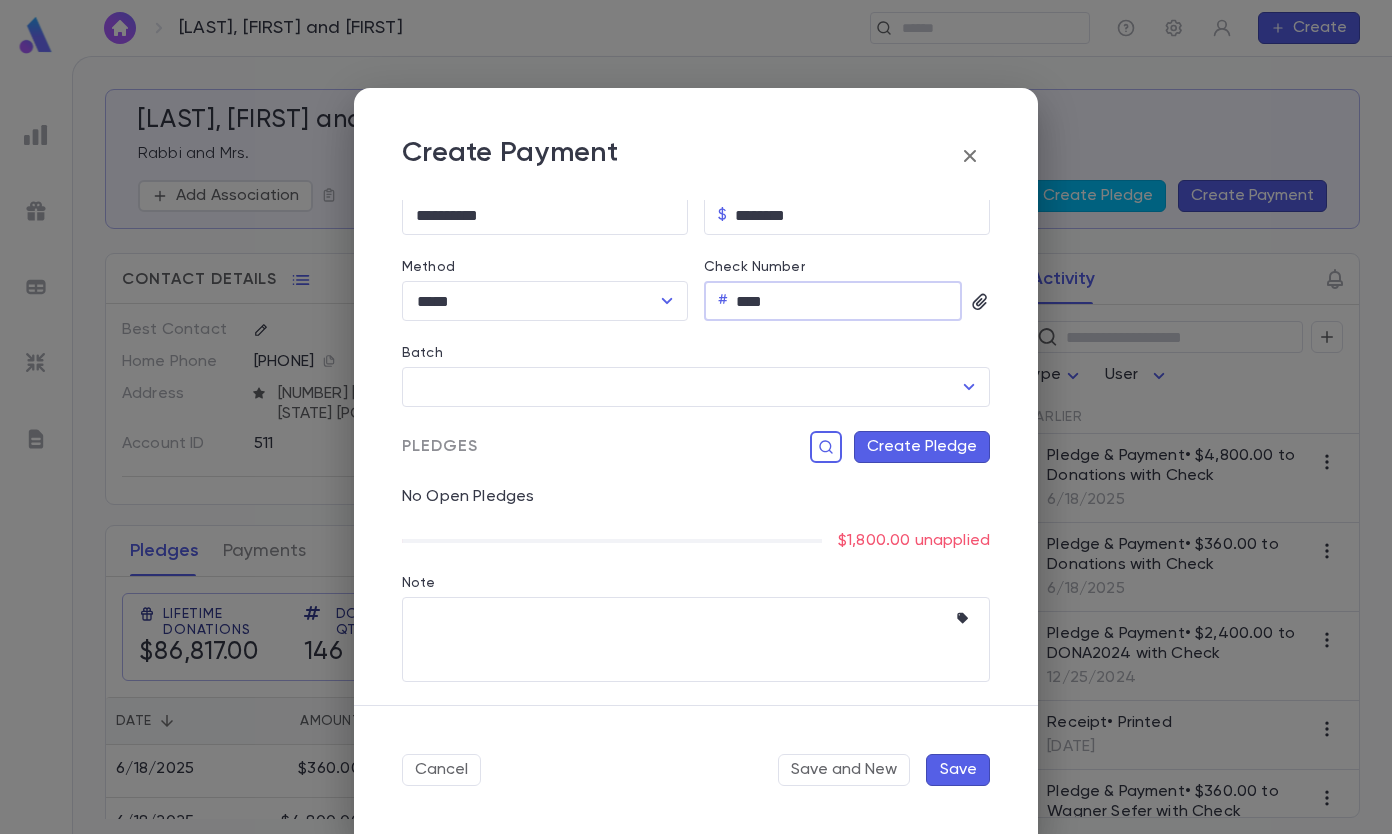 scroll, scrollTop: 204, scrollLeft: 0, axis: vertical 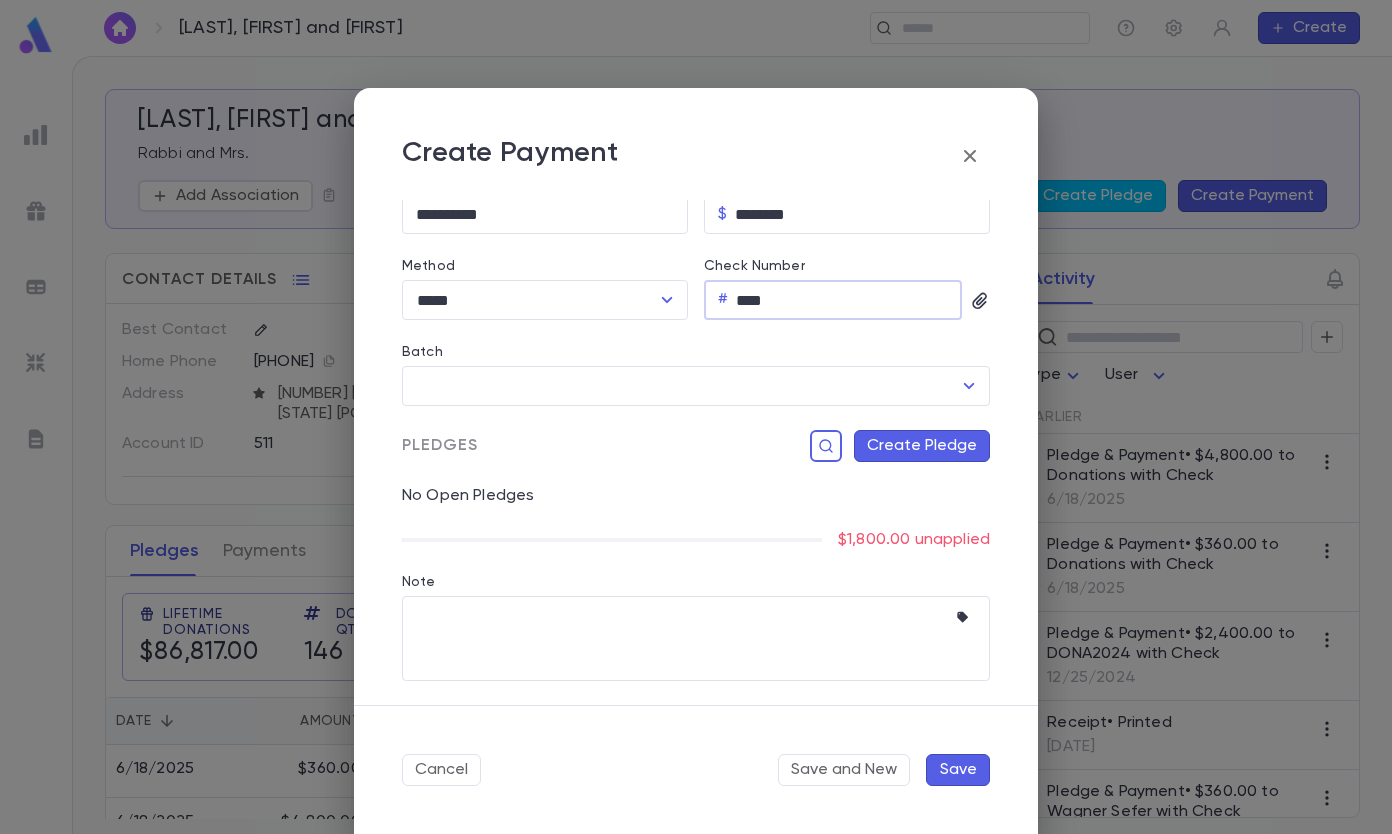 type on "****" 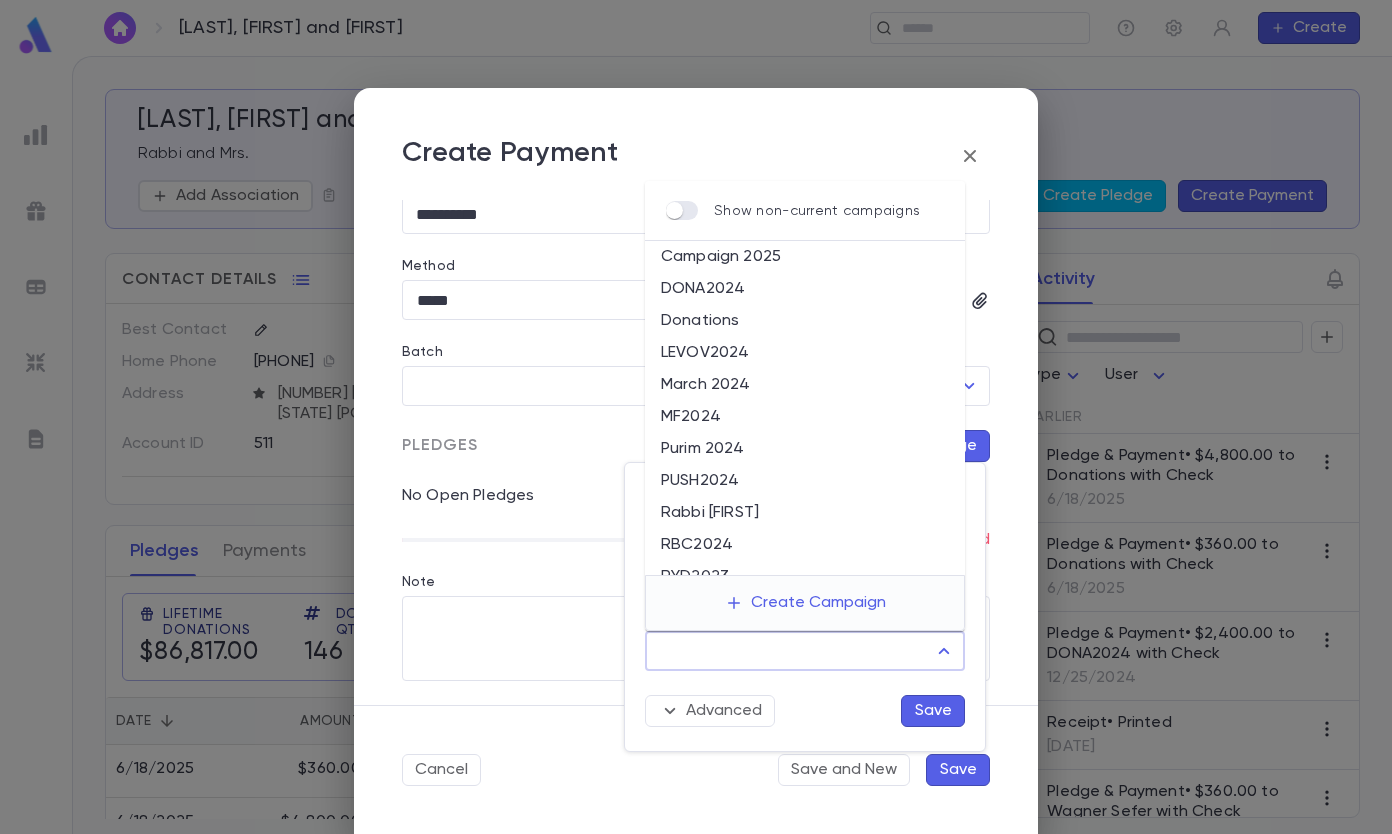 click on "Campaign" at bounding box center (790, 651) 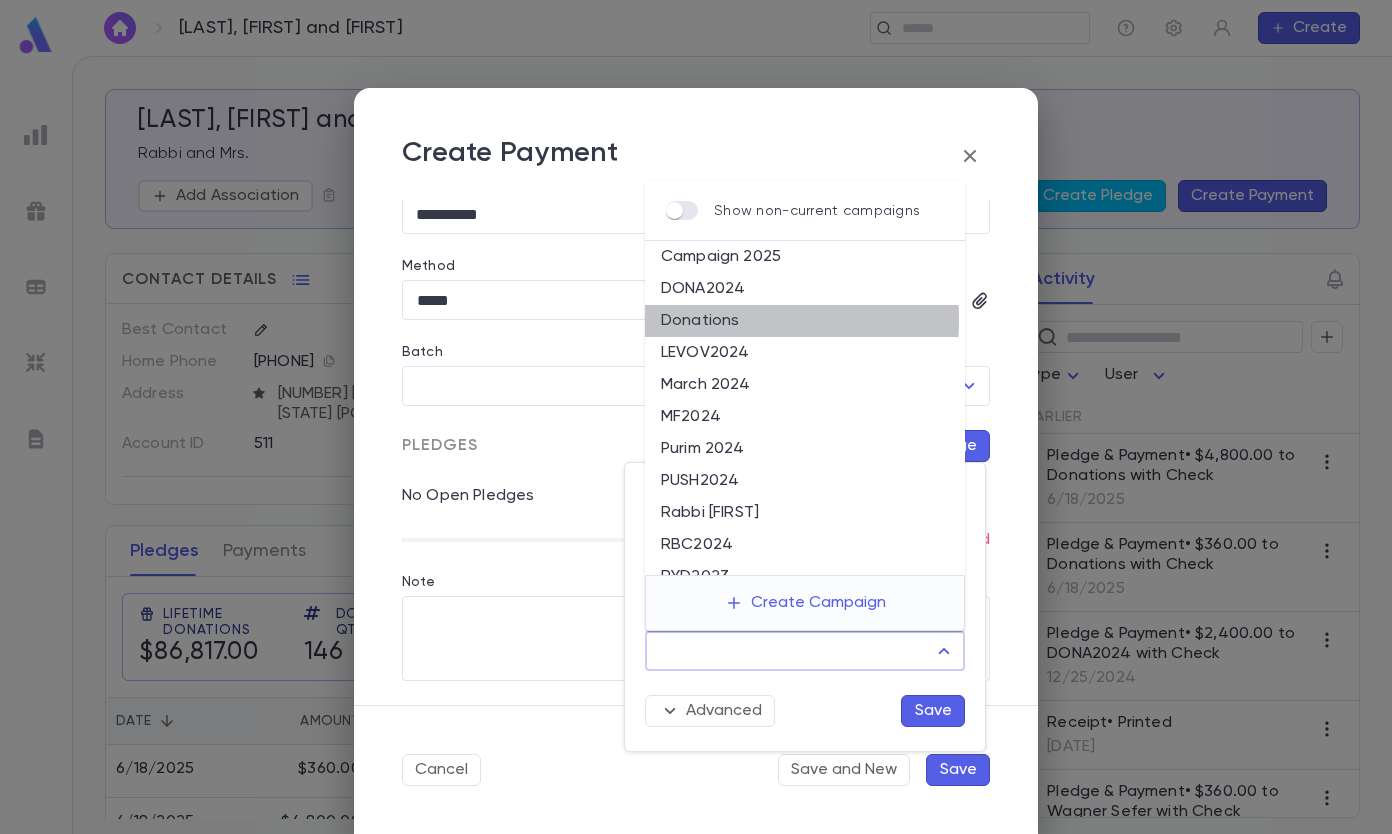 click on "Donations" at bounding box center (805, 321) 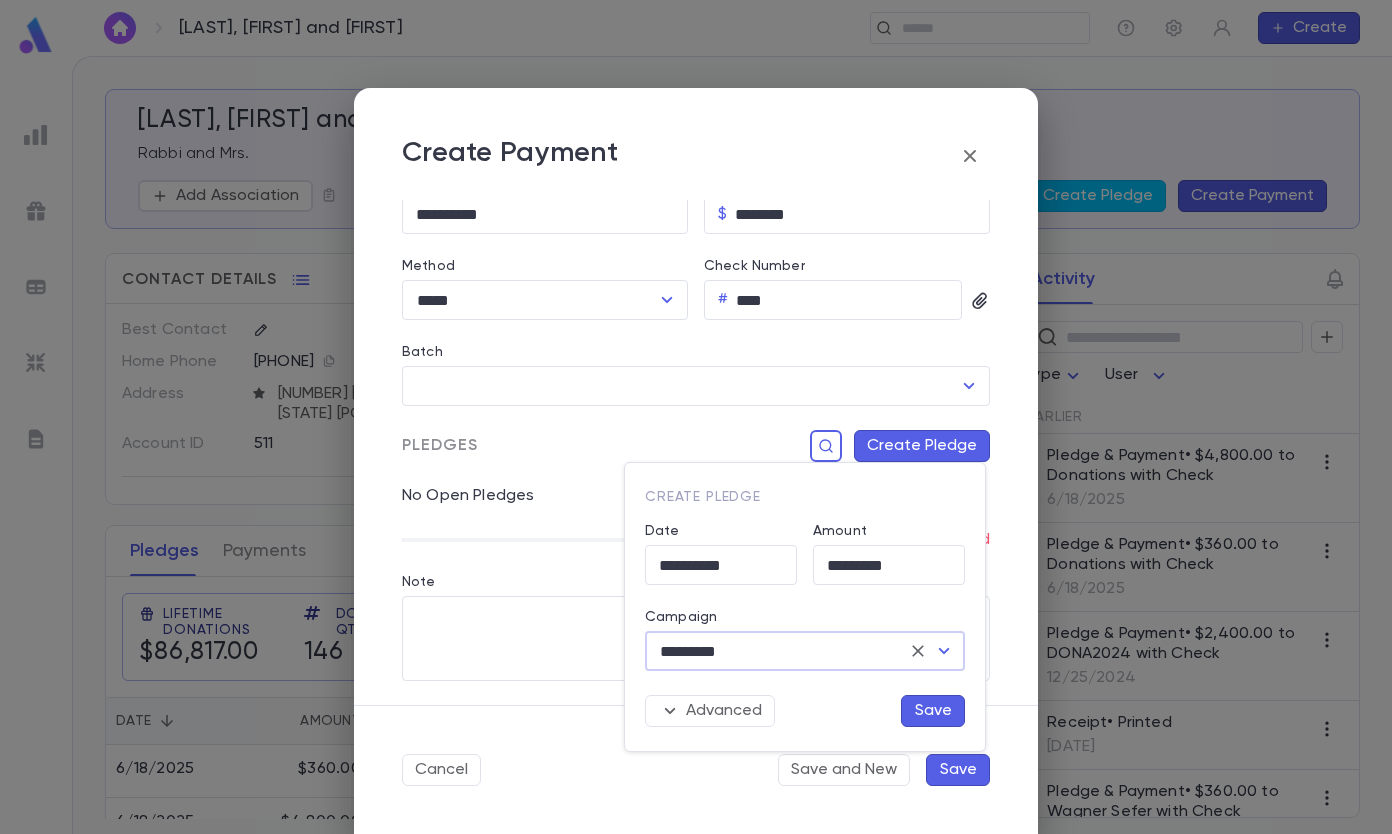 click on "Save" at bounding box center (933, 711) 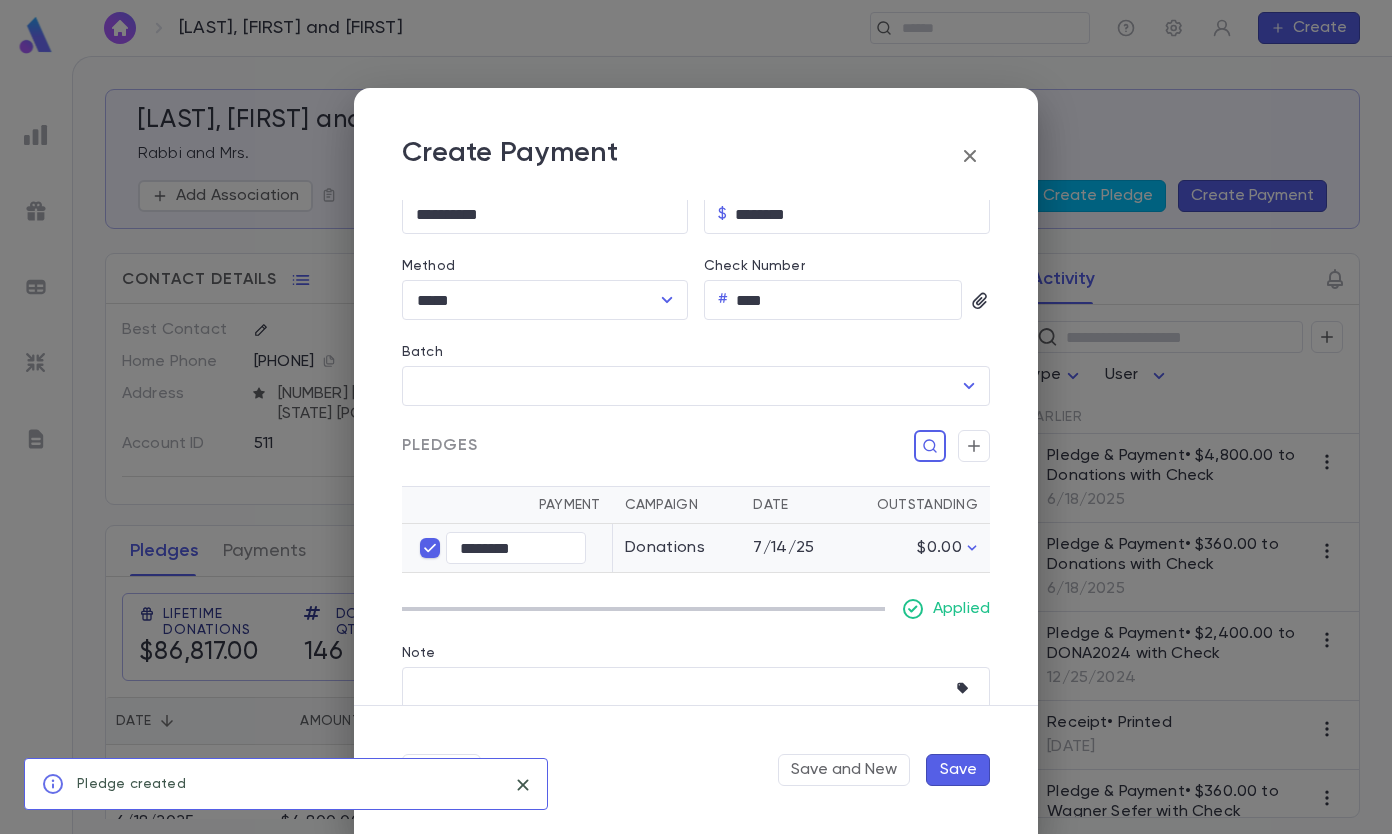 click on "Save" at bounding box center (958, 770) 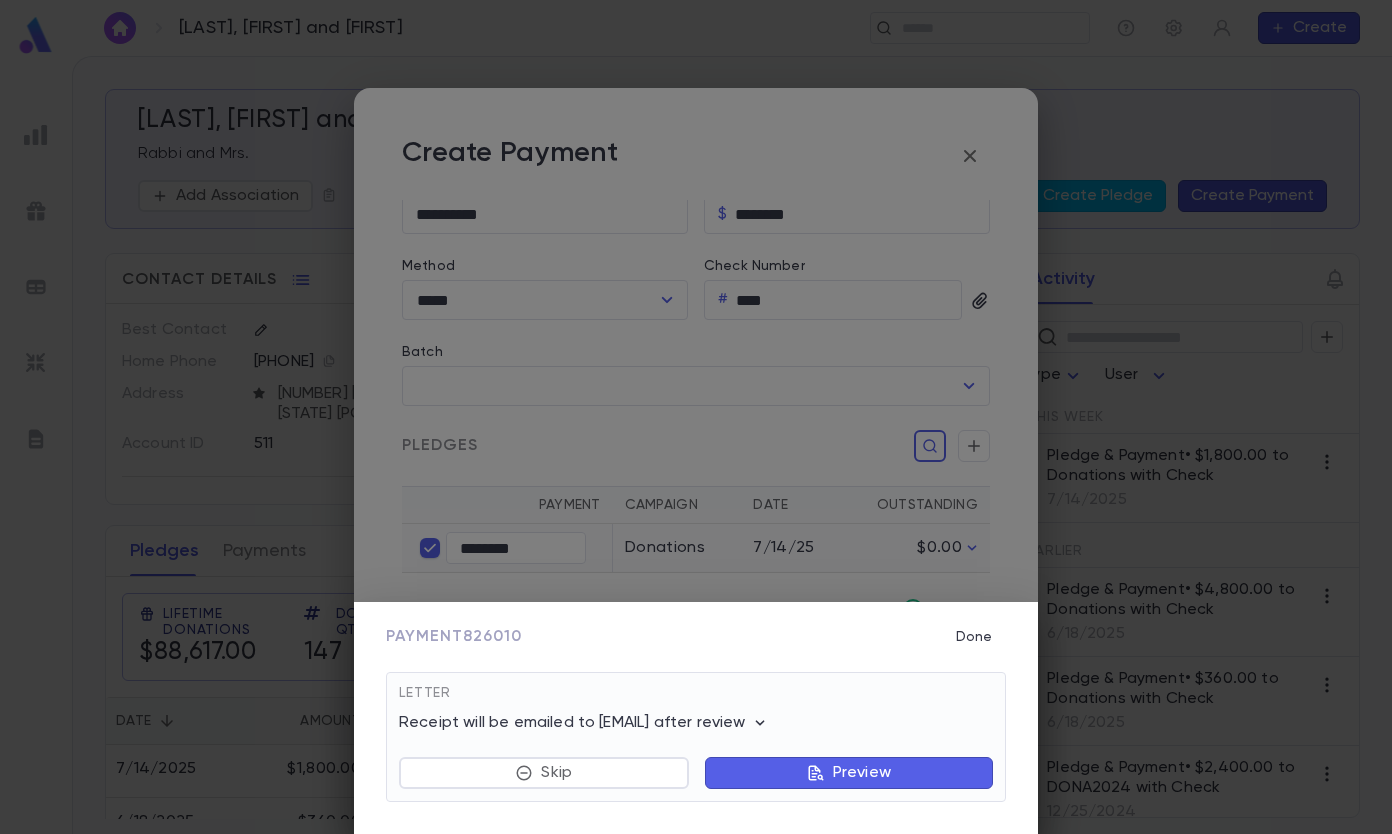 click on "Done" at bounding box center [974, 637] 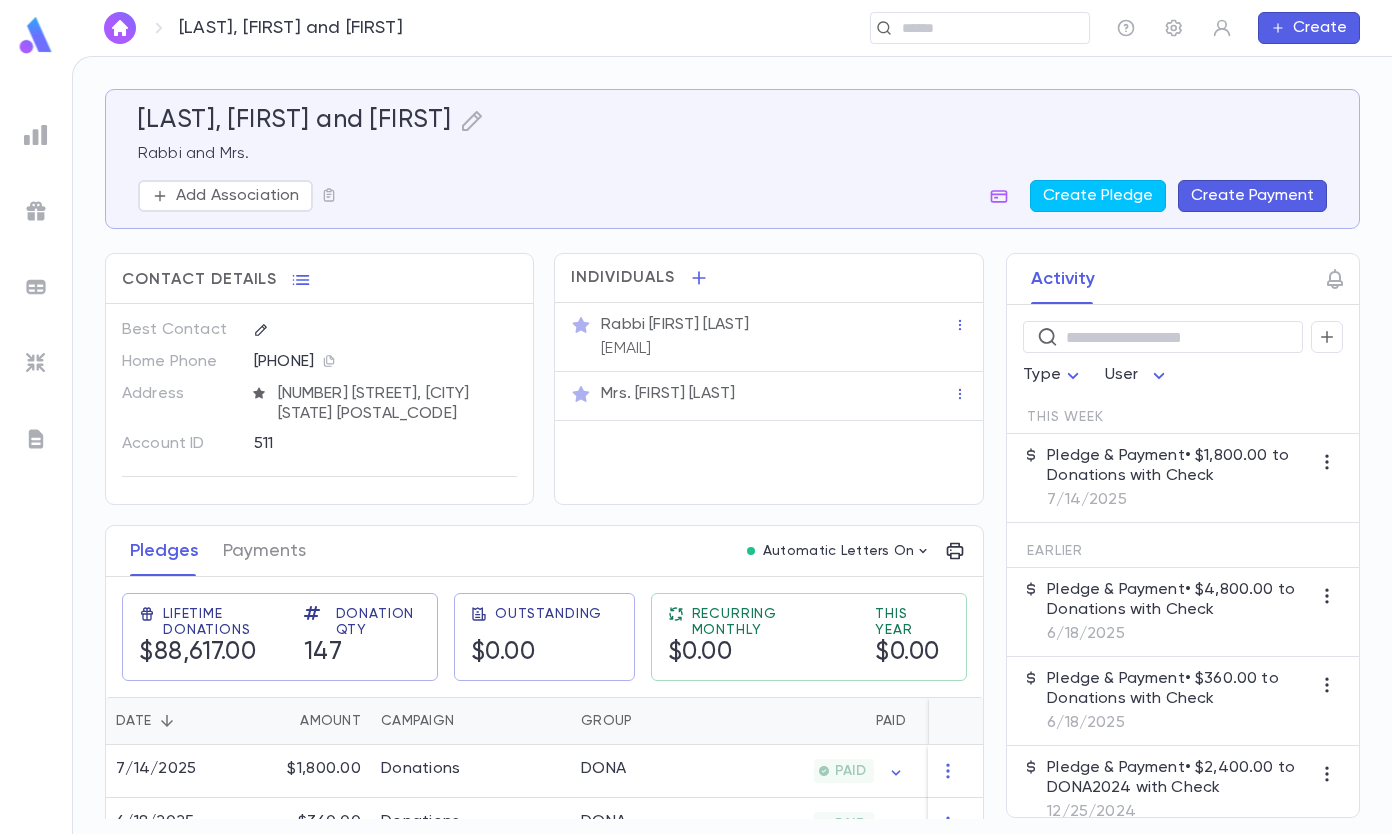 click at bounding box center (973, 28) 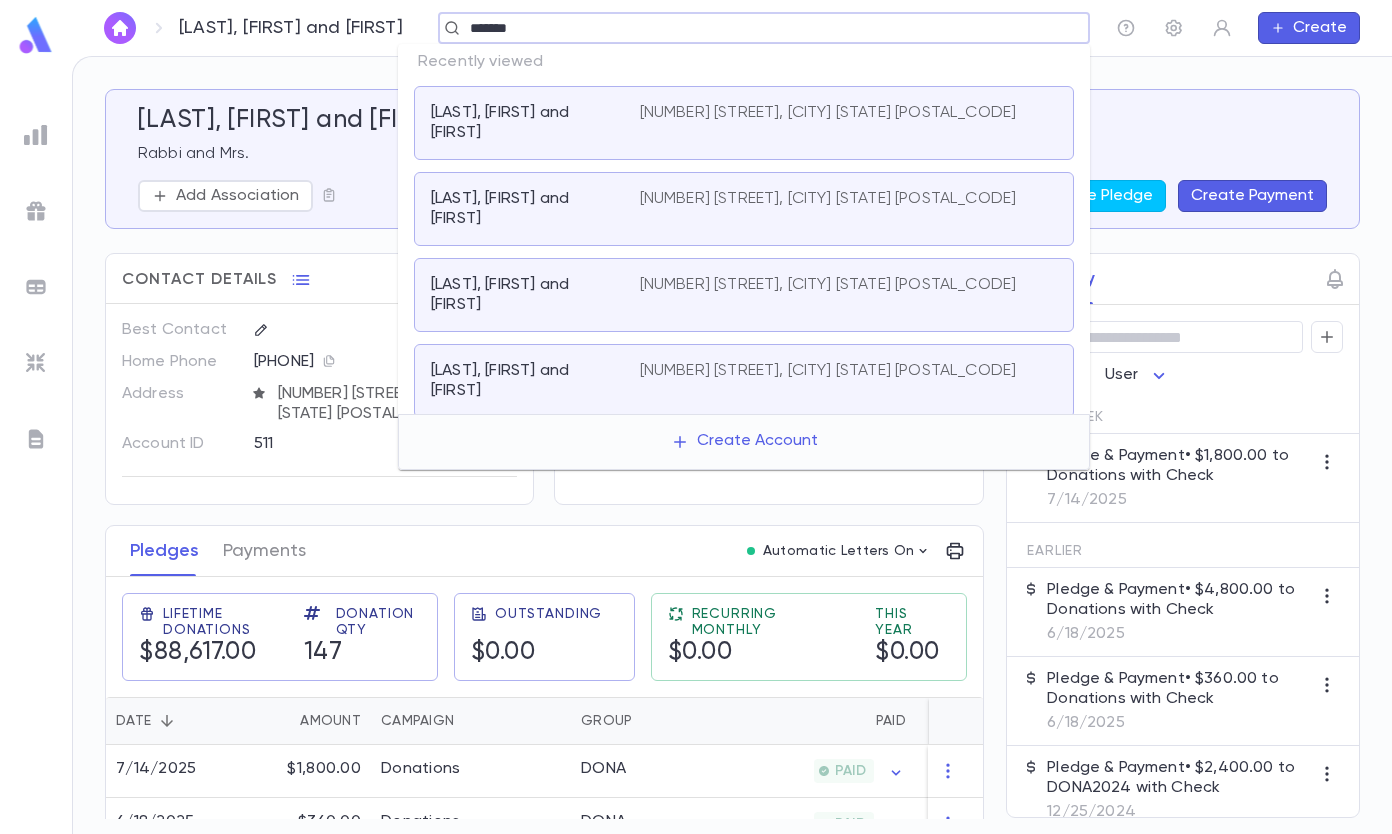 type on "*******" 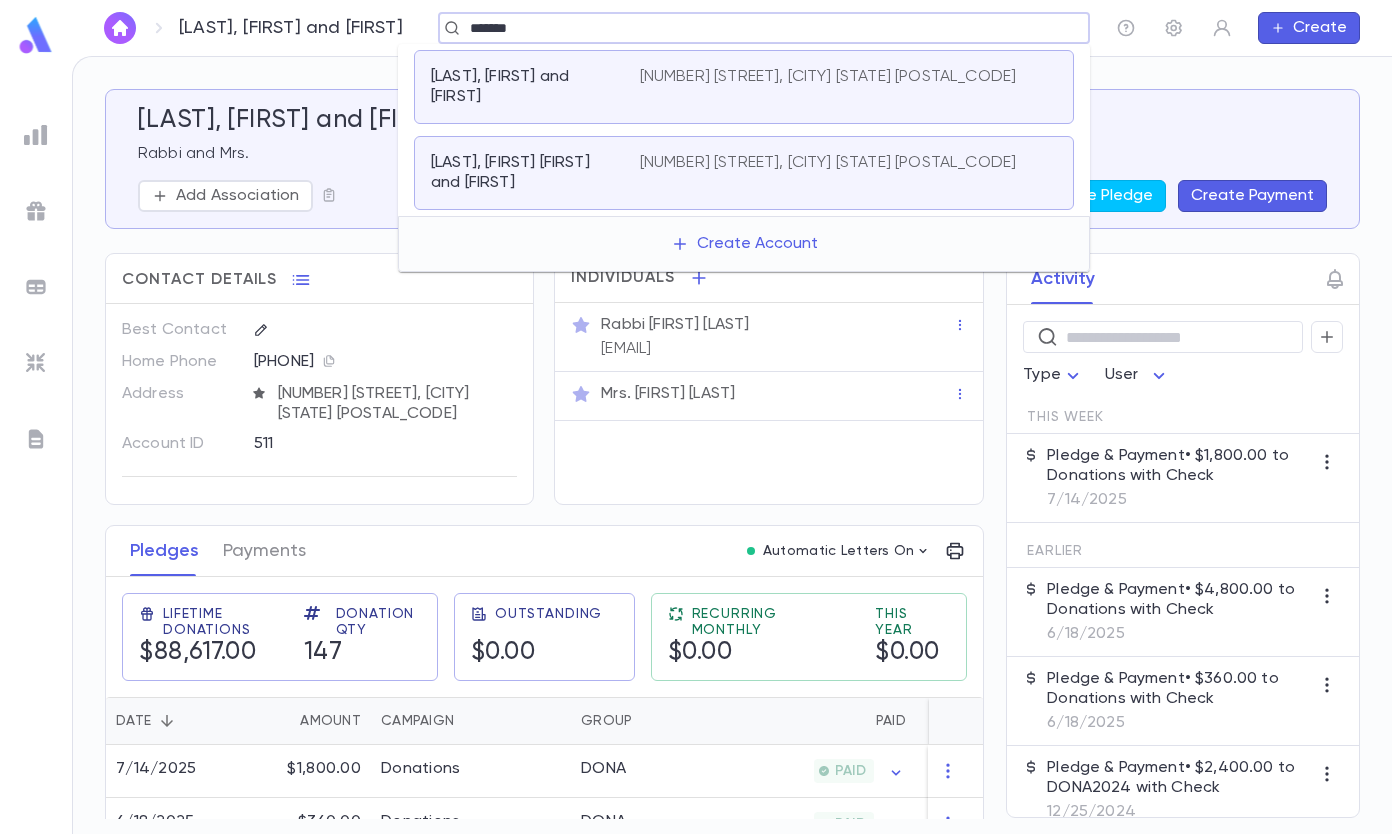 click on "[NUMBER] [STREET], [CITY] [STATE] [POSTAL_CODE]" at bounding box center (828, 163) 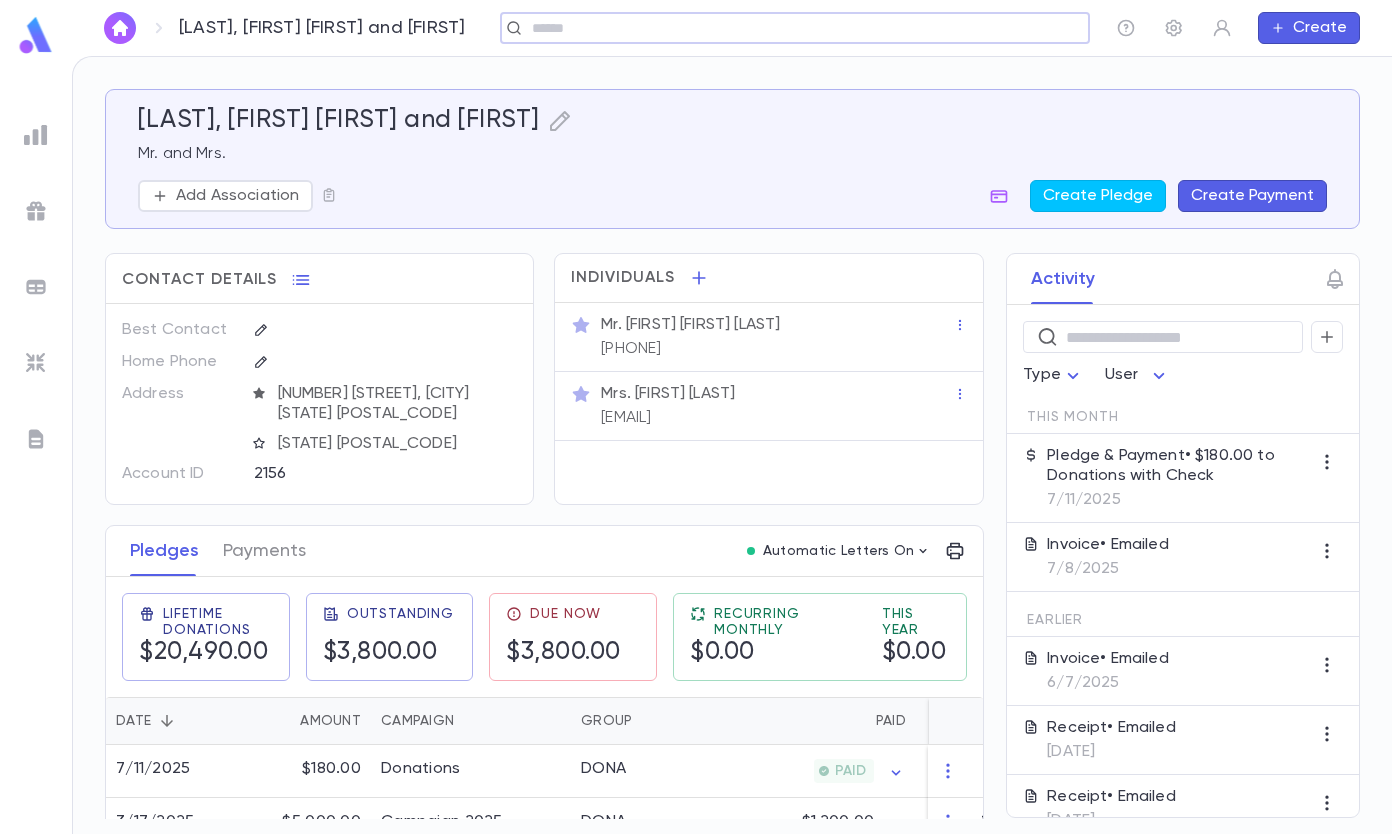 click on "Create Payment" at bounding box center [1252, 196] 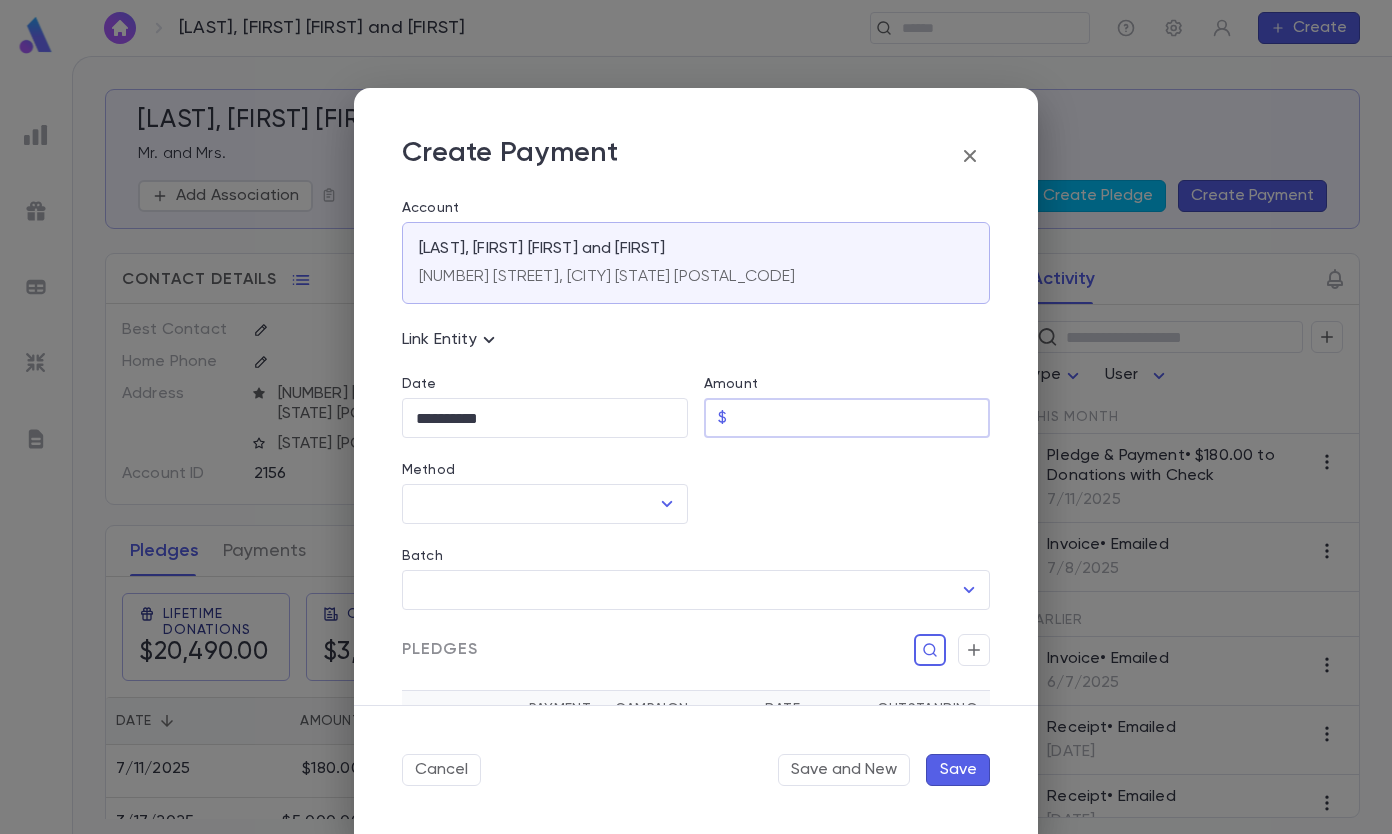 click on "Amount" at bounding box center (862, 418) 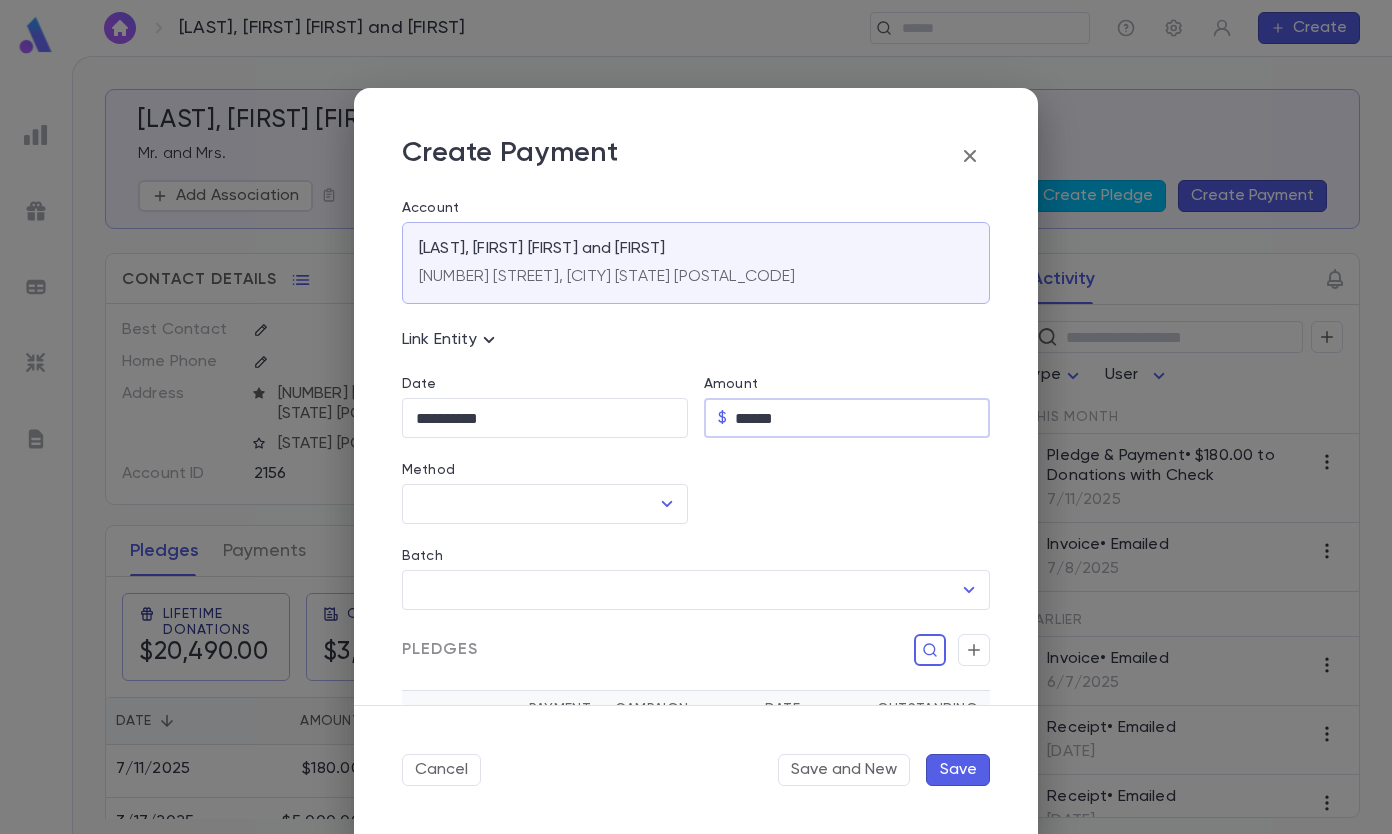 type on "******" 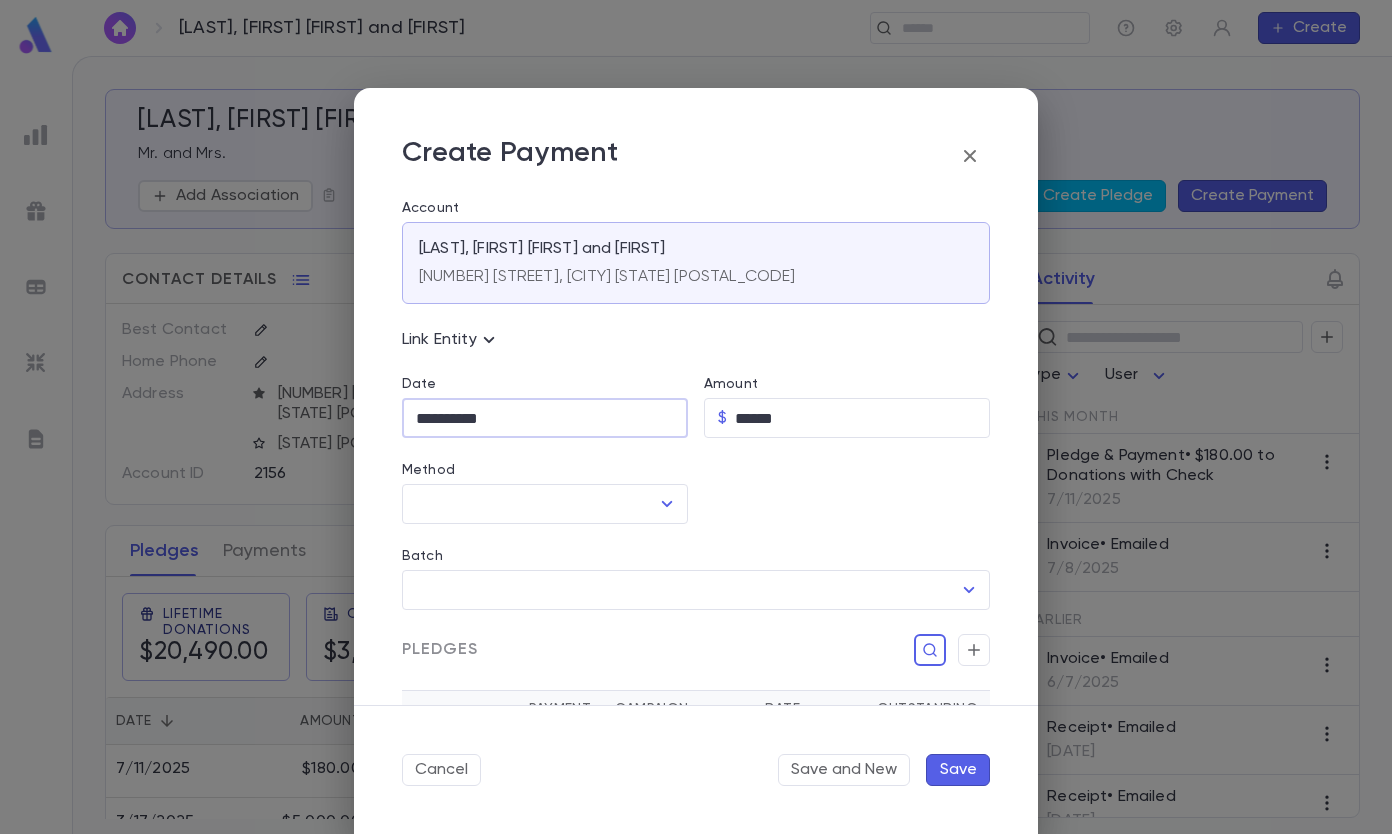 click on "**********" at bounding box center [545, 418] 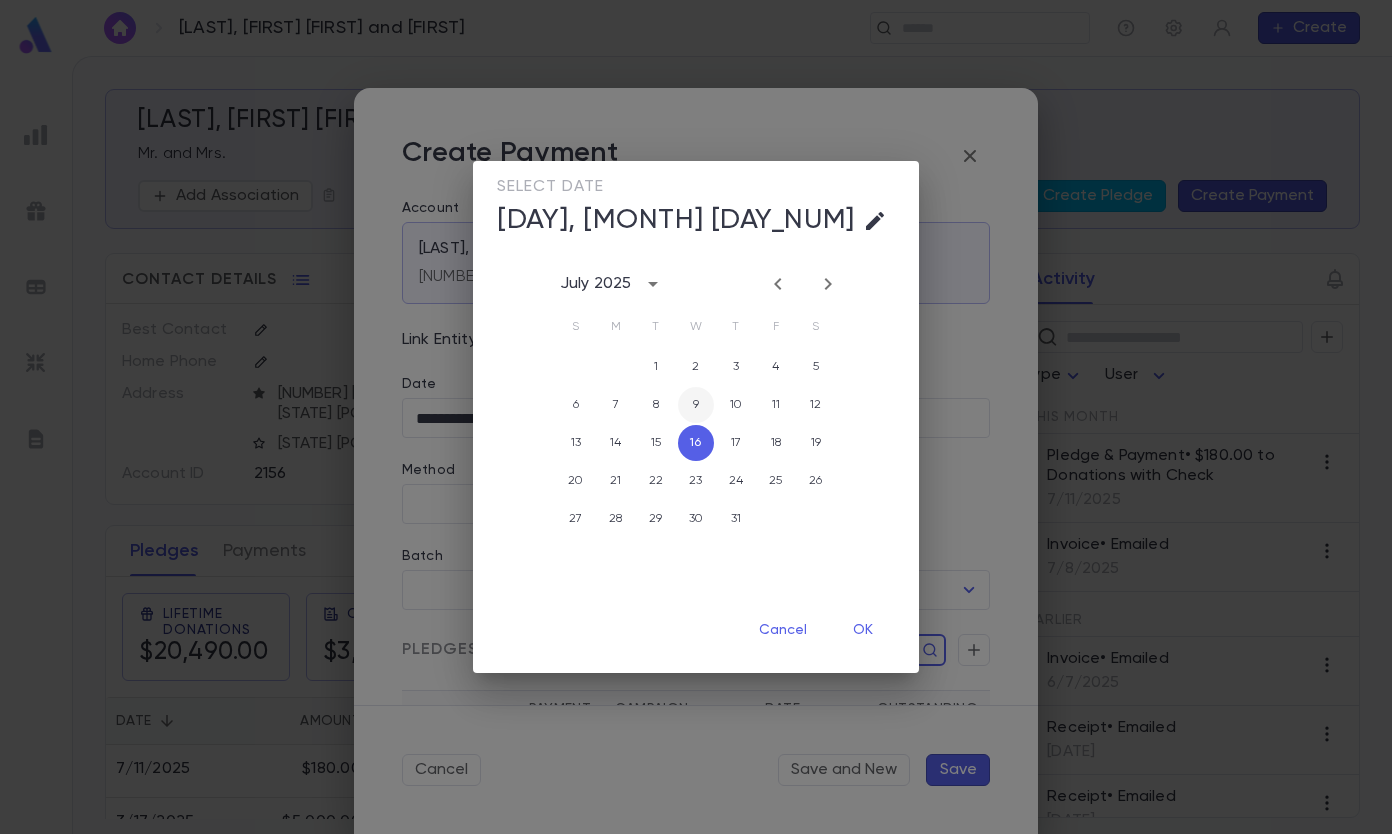 click on "9" at bounding box center [696, 405] 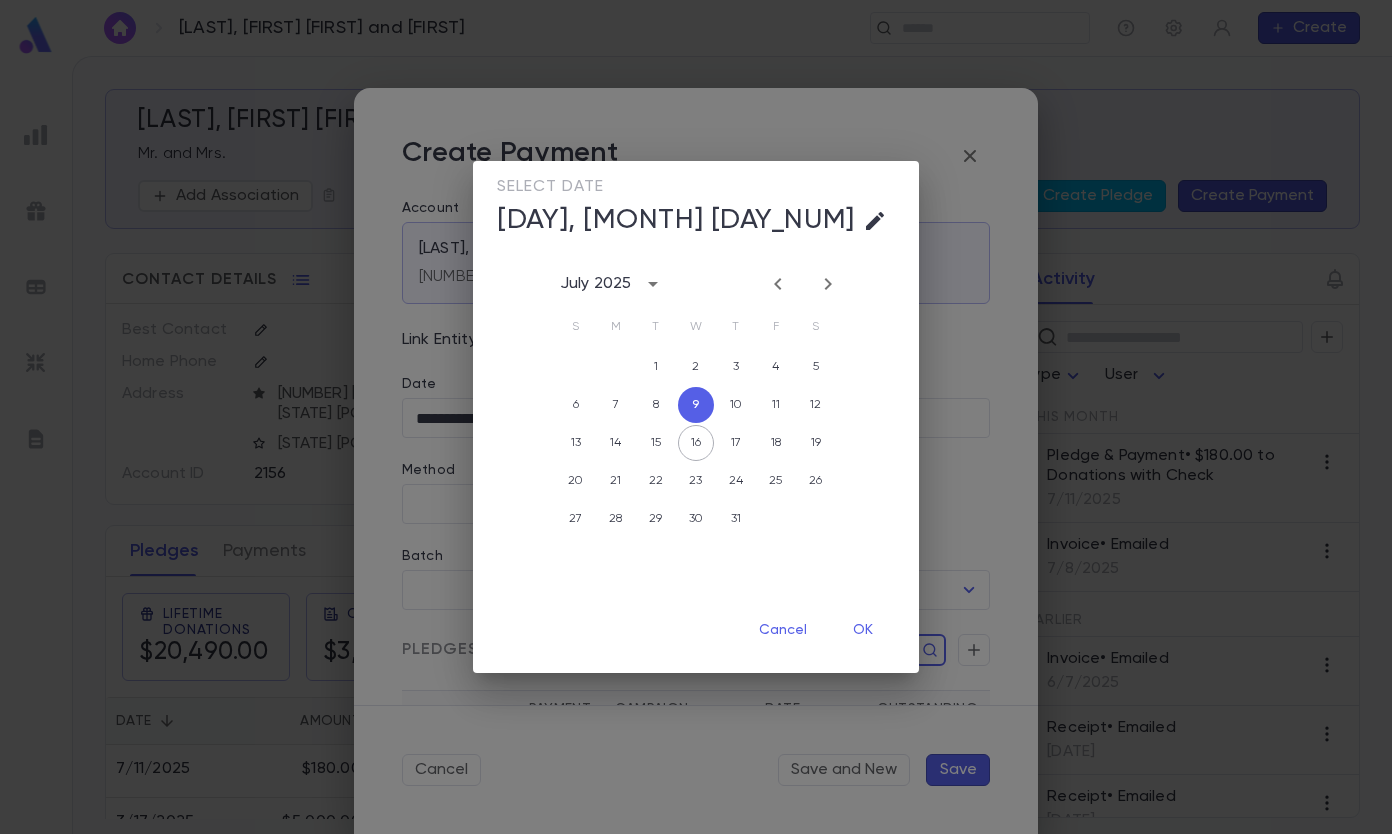 click on "OK" at bounding box center (863, 630) 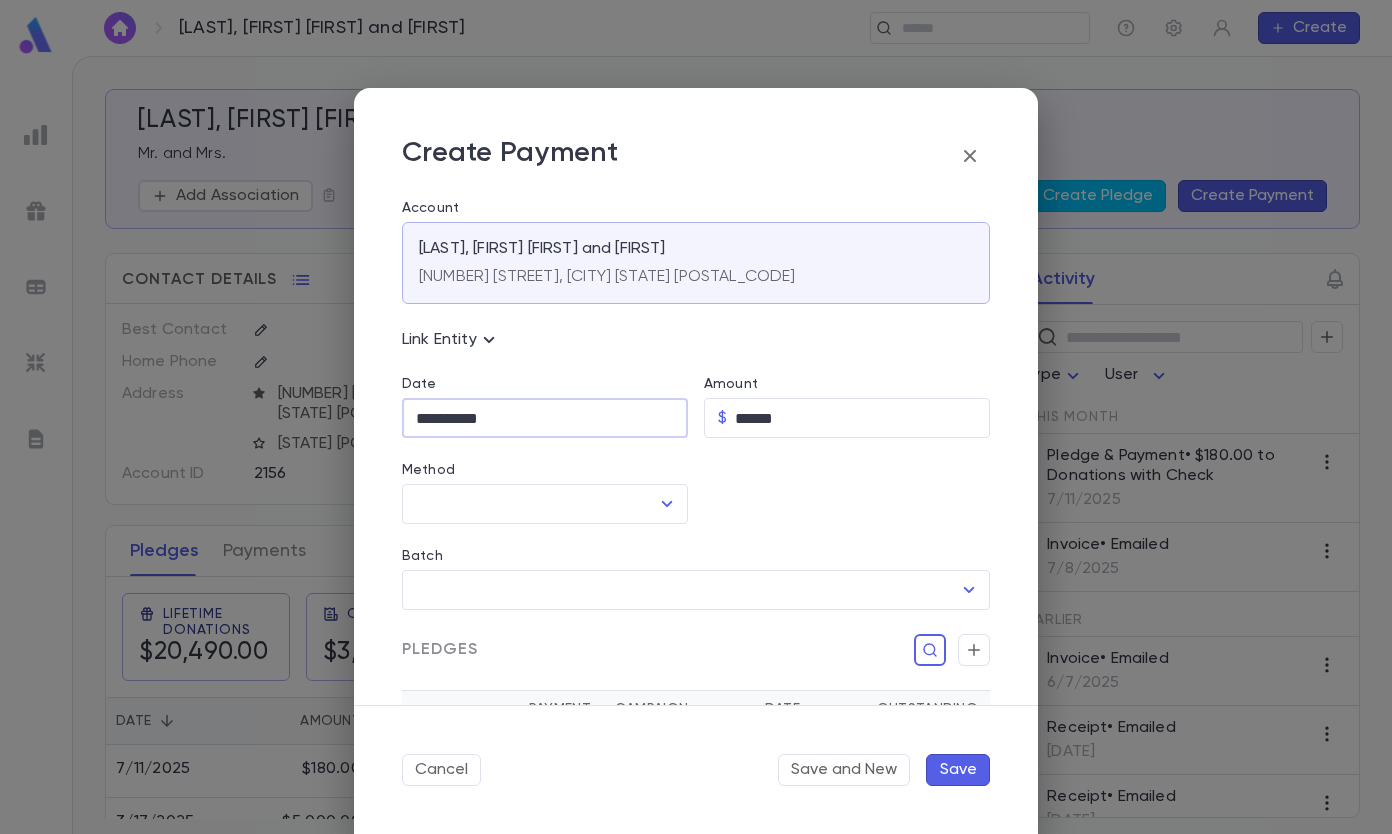 click on "Method" at bounding box center [530, 504] 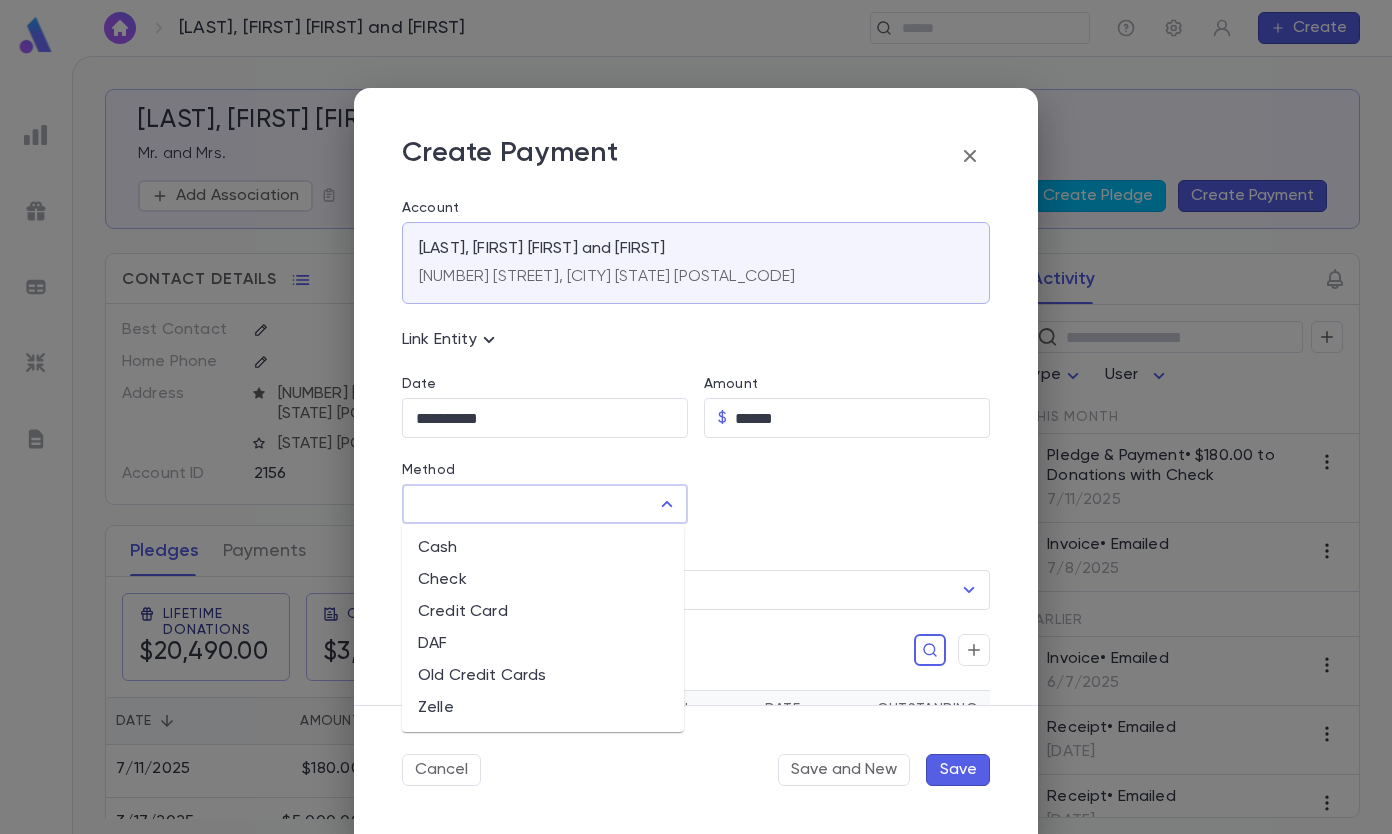 click on "Check" at bounding box center (543, 580) 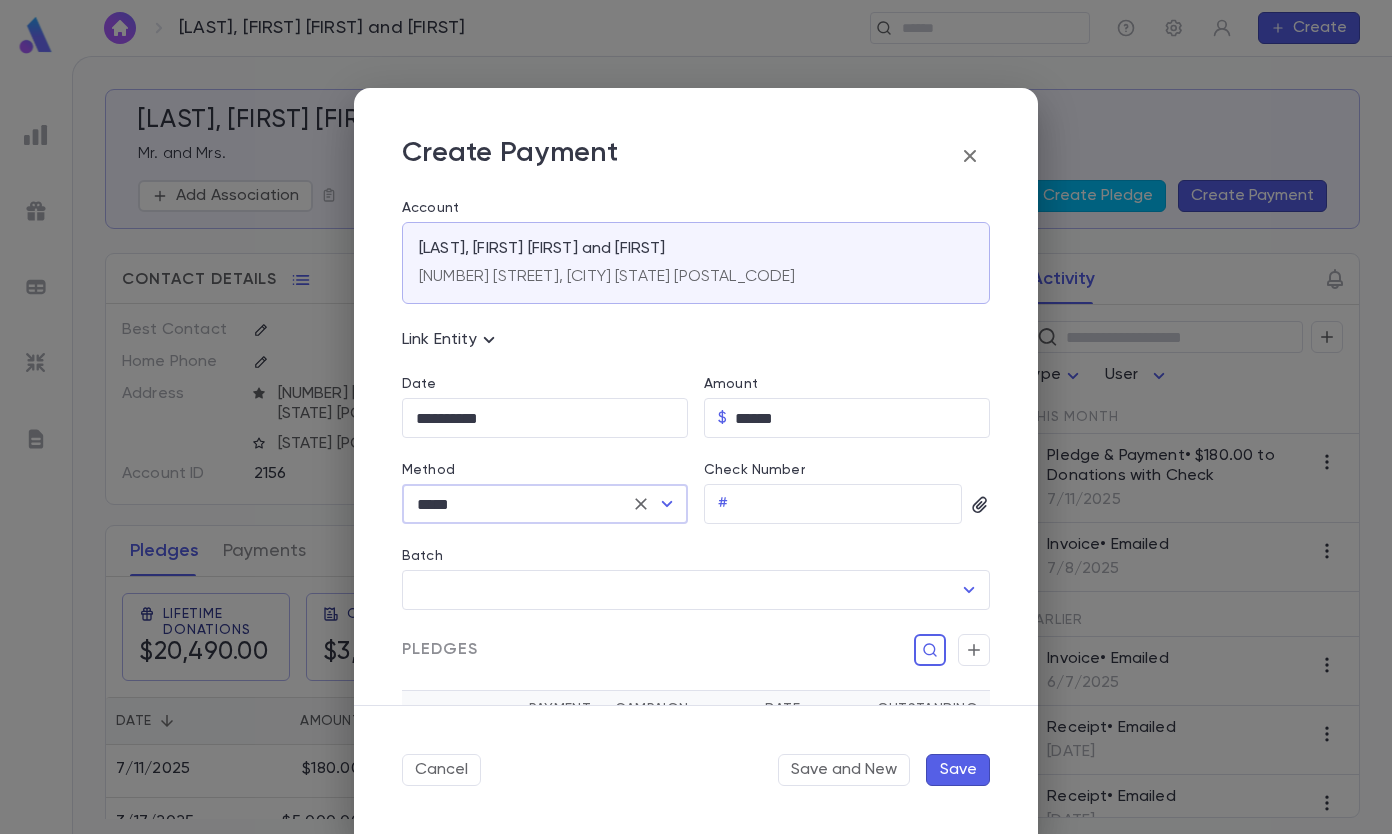 click on "Check Number" at bounding box center (849, 504) 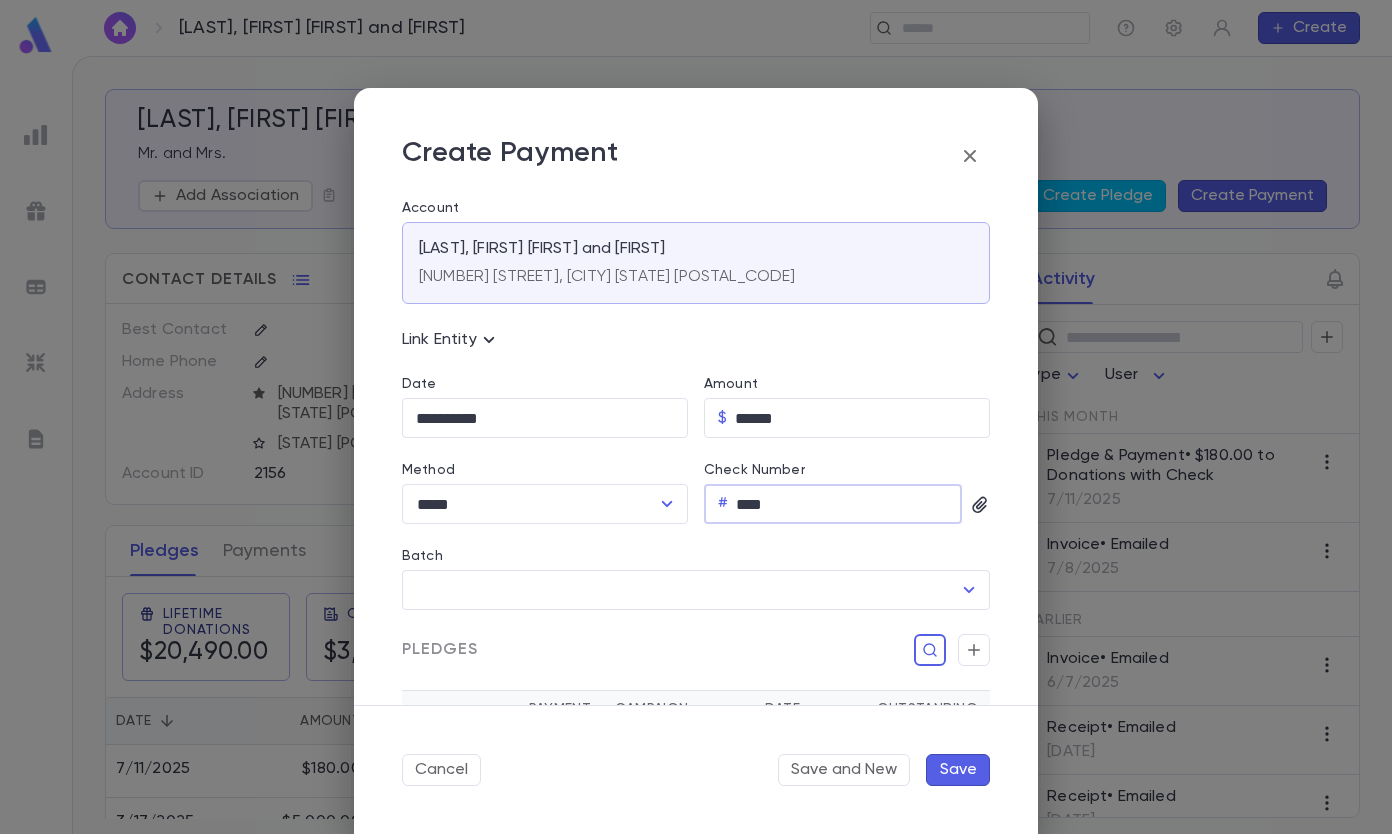 scroll, scrollTop: 272, scrollLeft: 0, axis: vertical 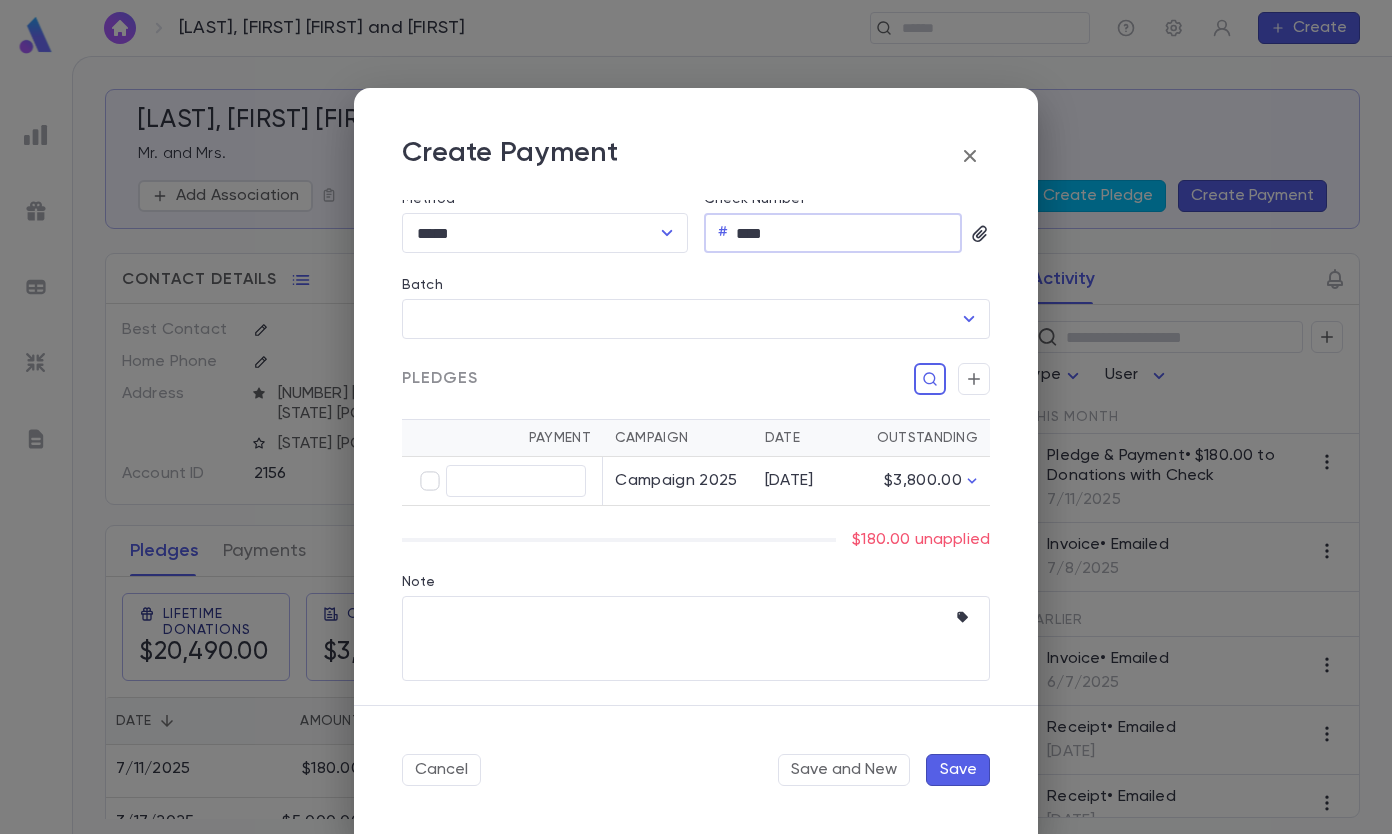 type on "****" 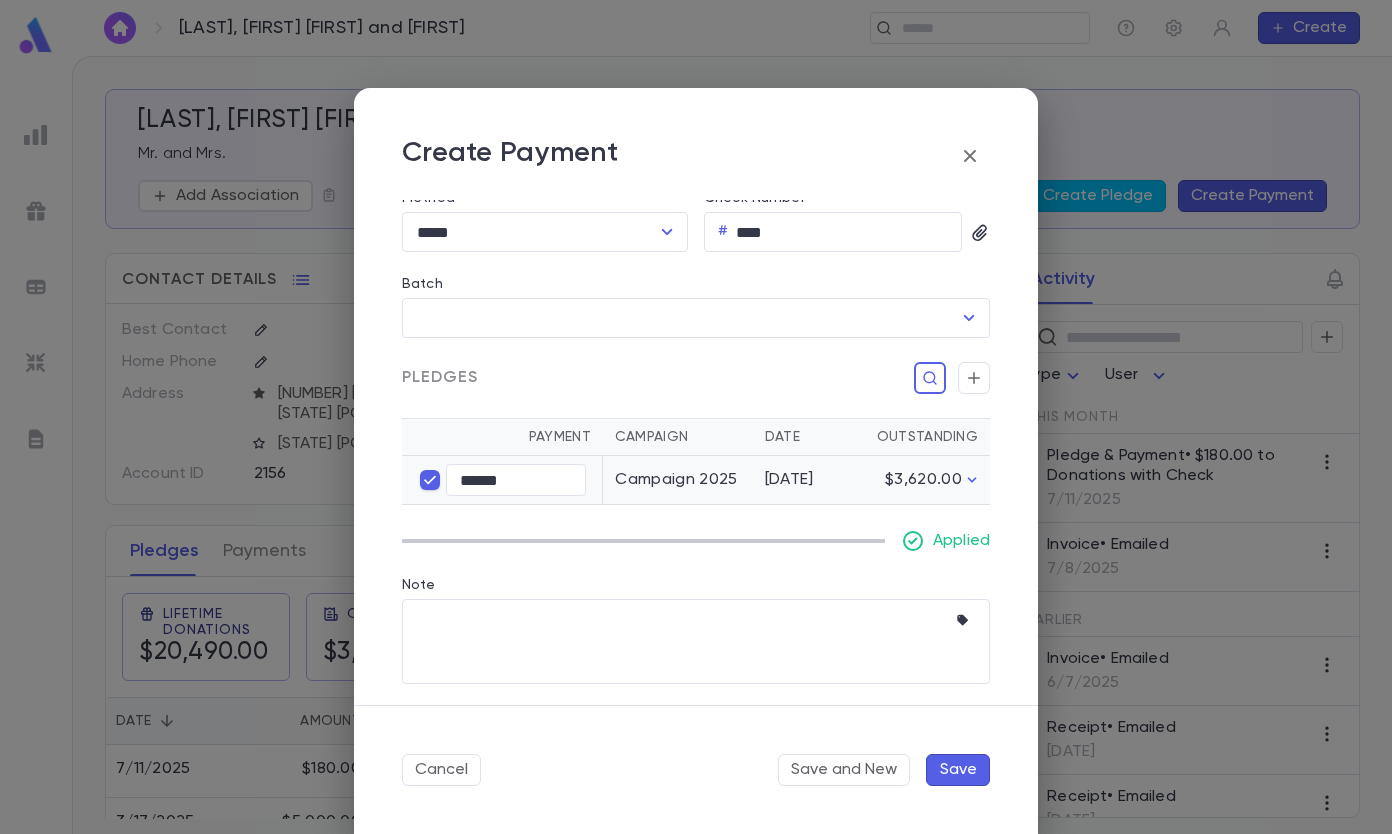 click on "Save" at bounding box center (958, 770) 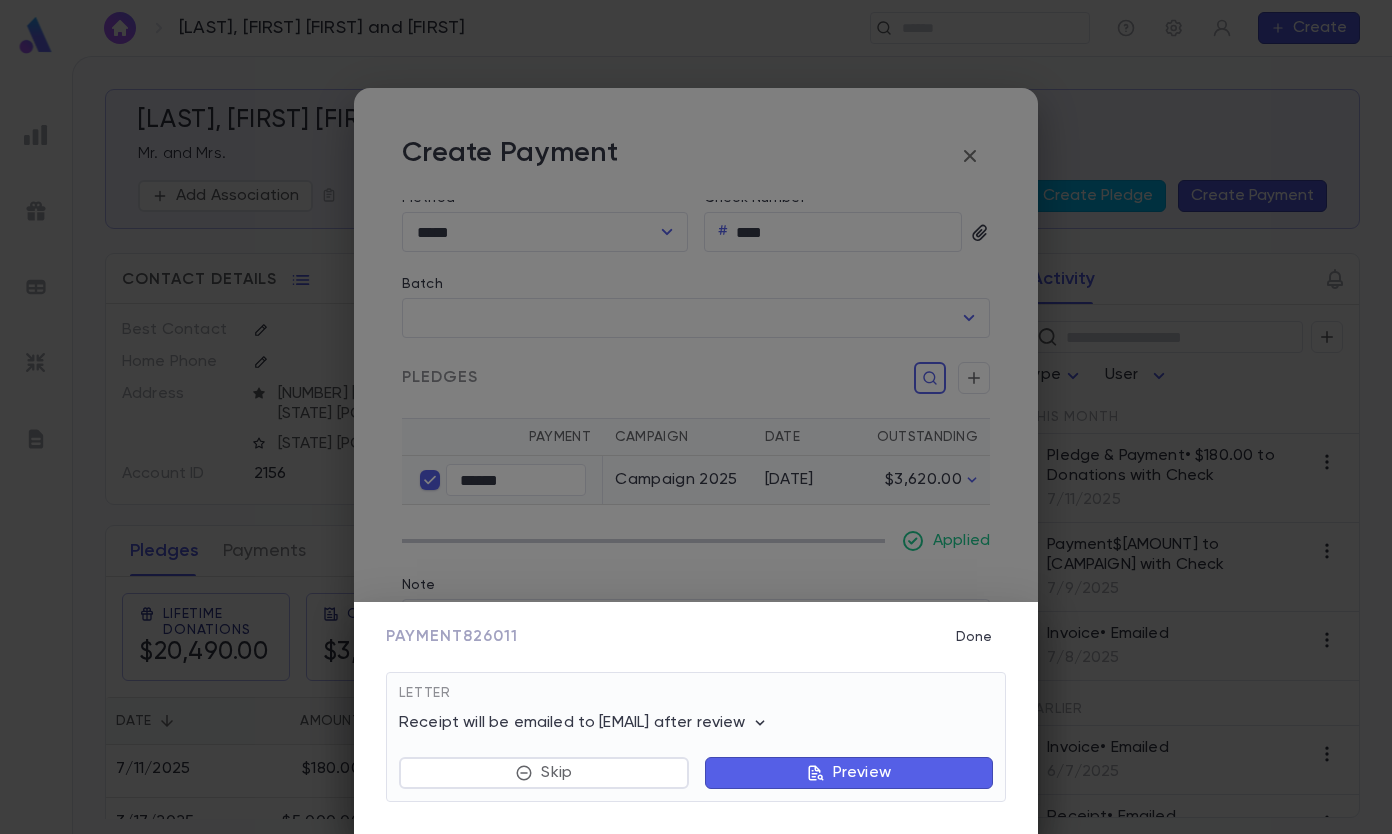 click on "Done" at bounding box center [974, 637] 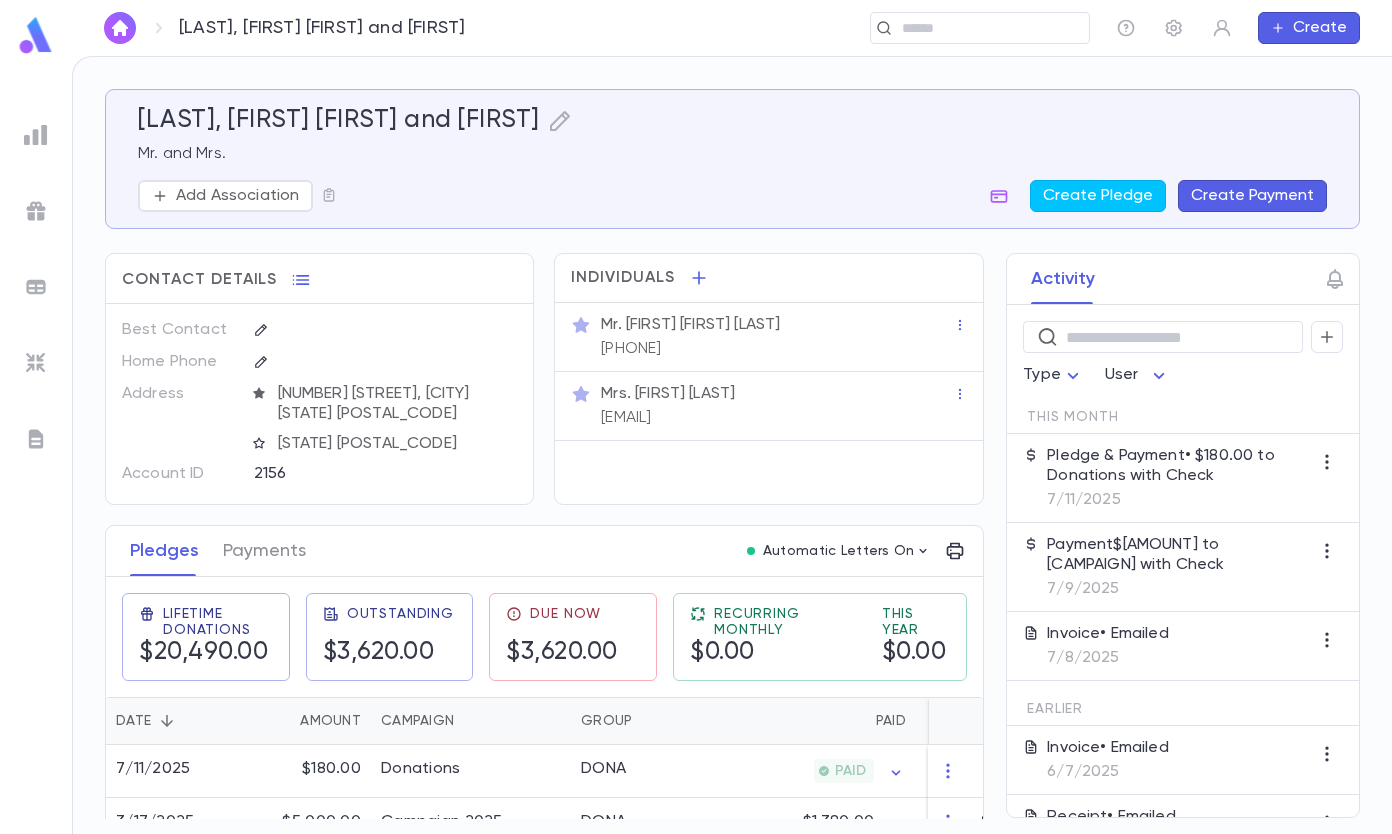 click on "Create Payment" at bounding box center (1252, 196) 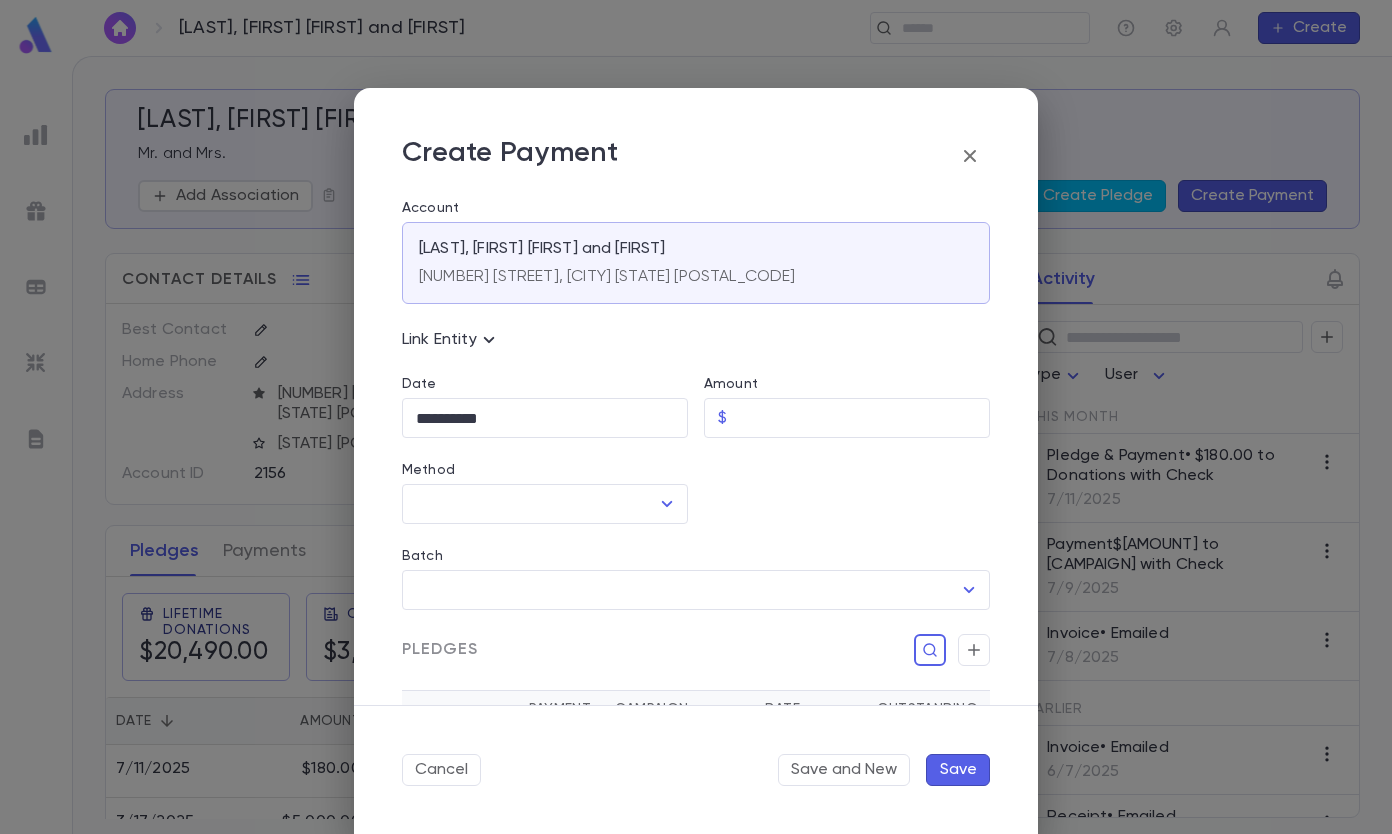 click on "Amount" at bounding box center [862, 418] 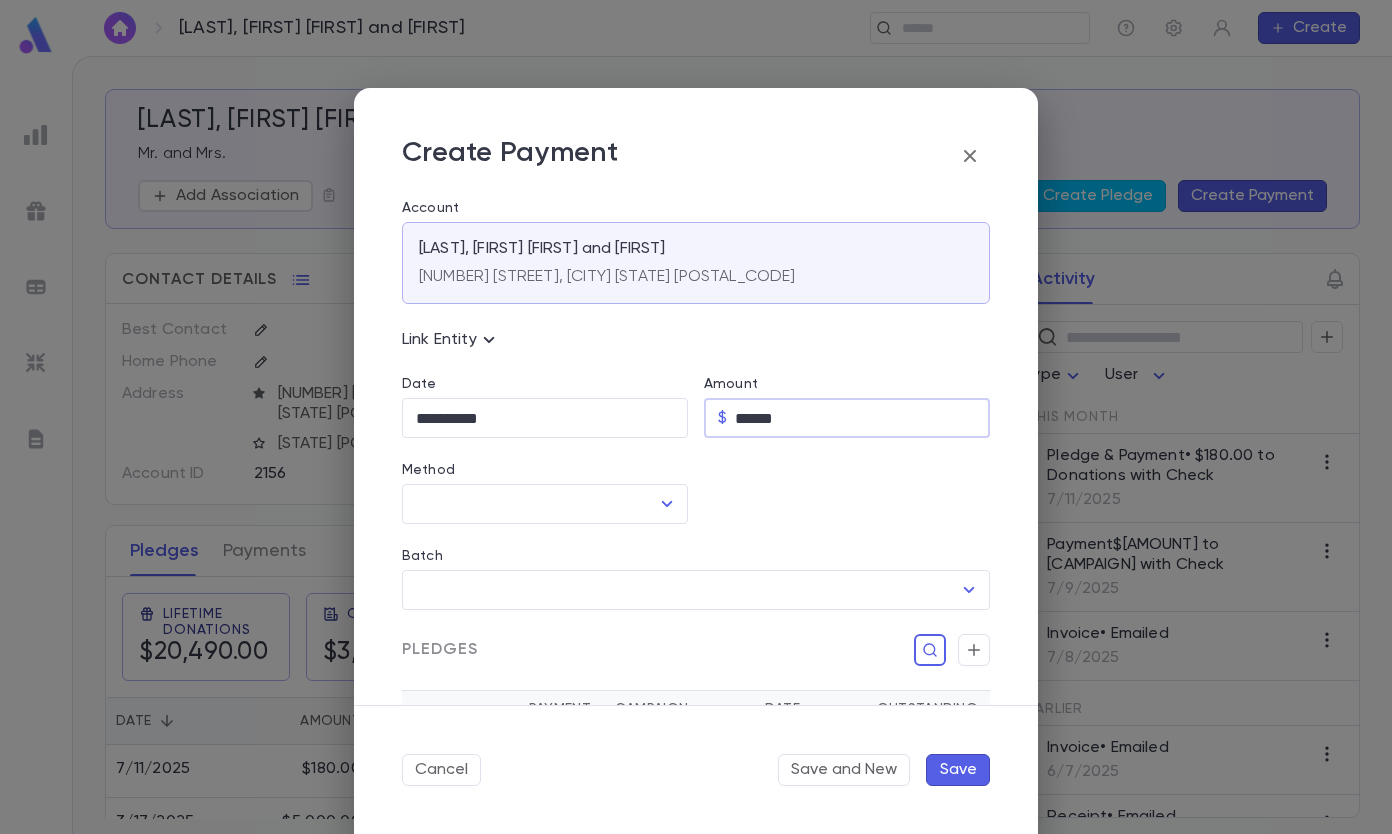 type on "******" 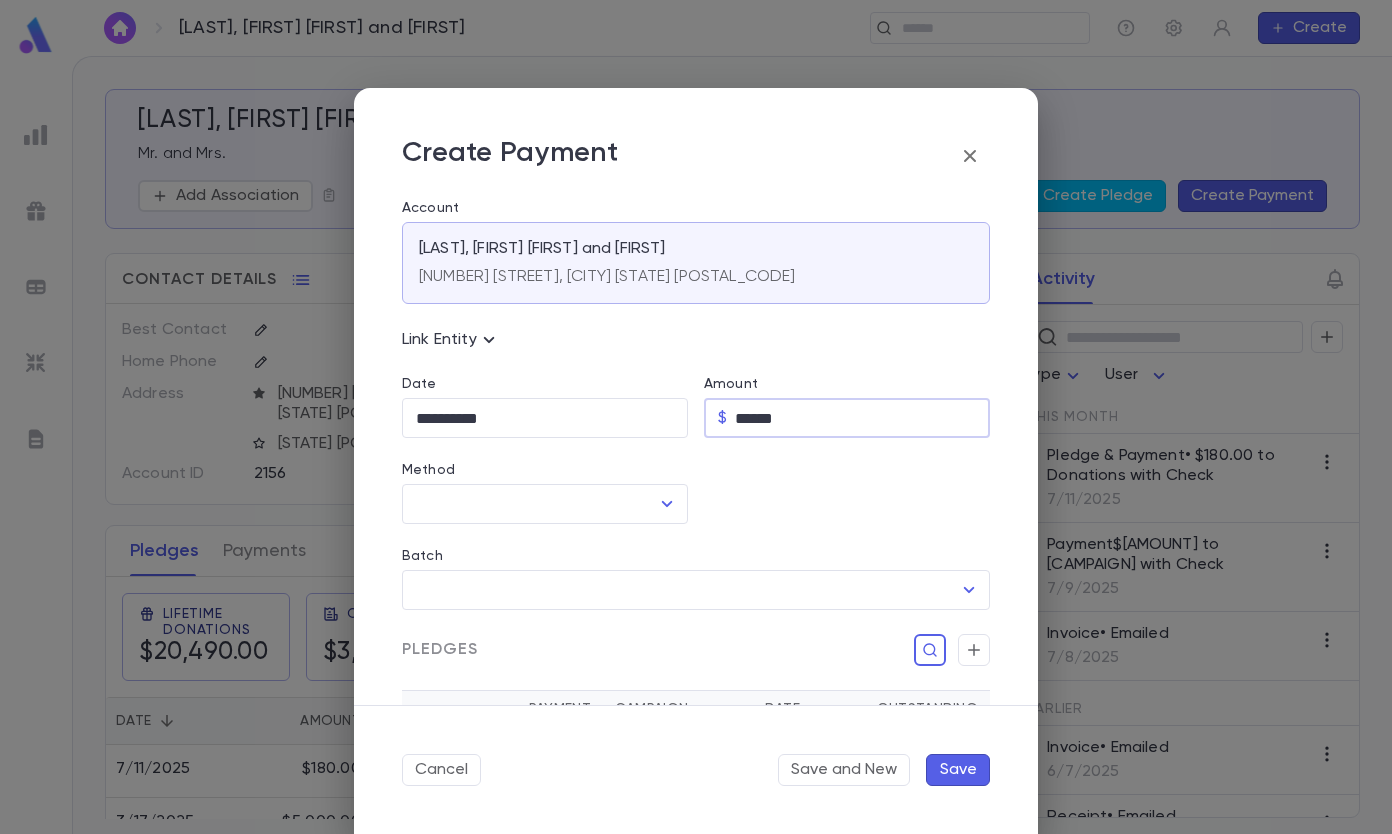 click on "**********" at bounding box center (545, 418) 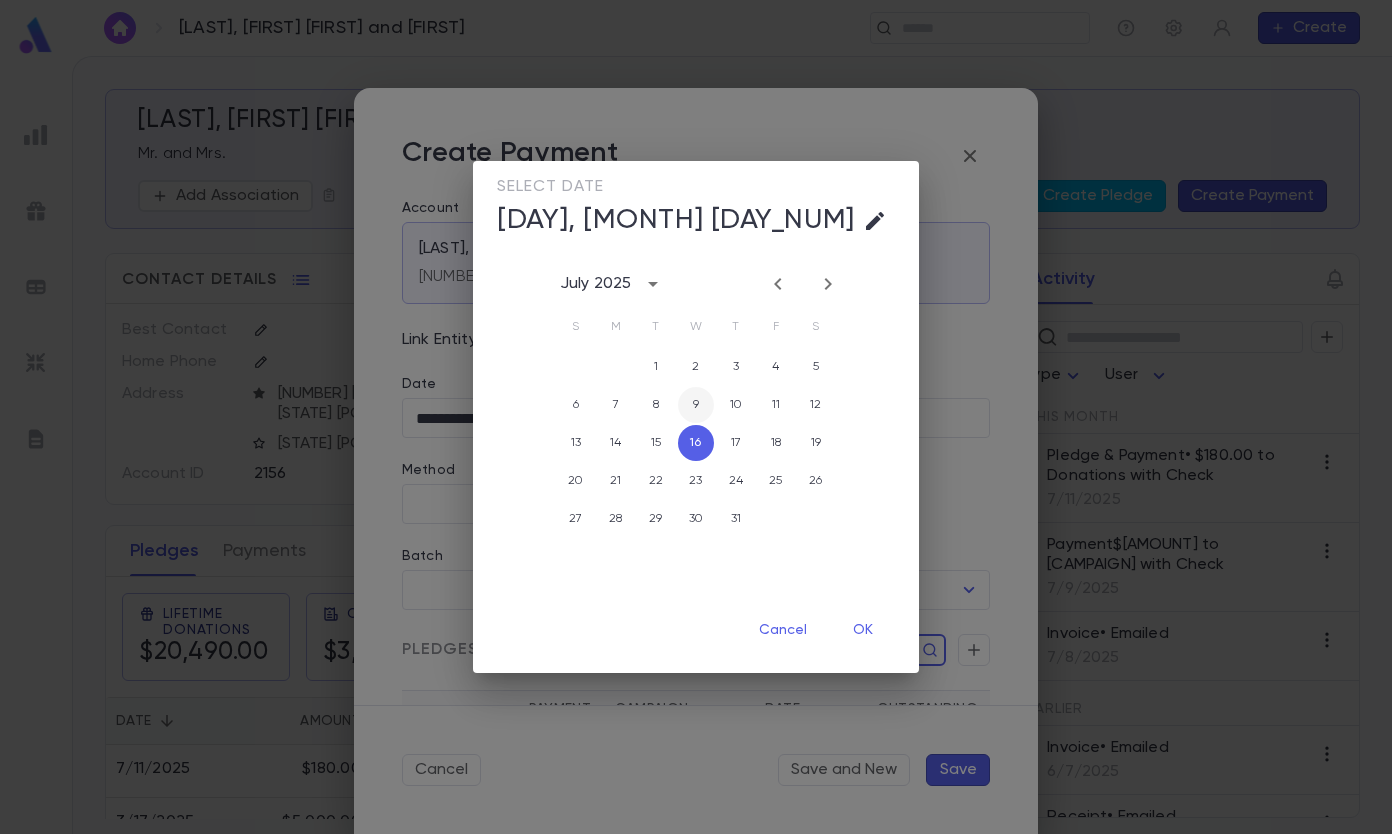 click on "9" at bounding box center [696, 405] 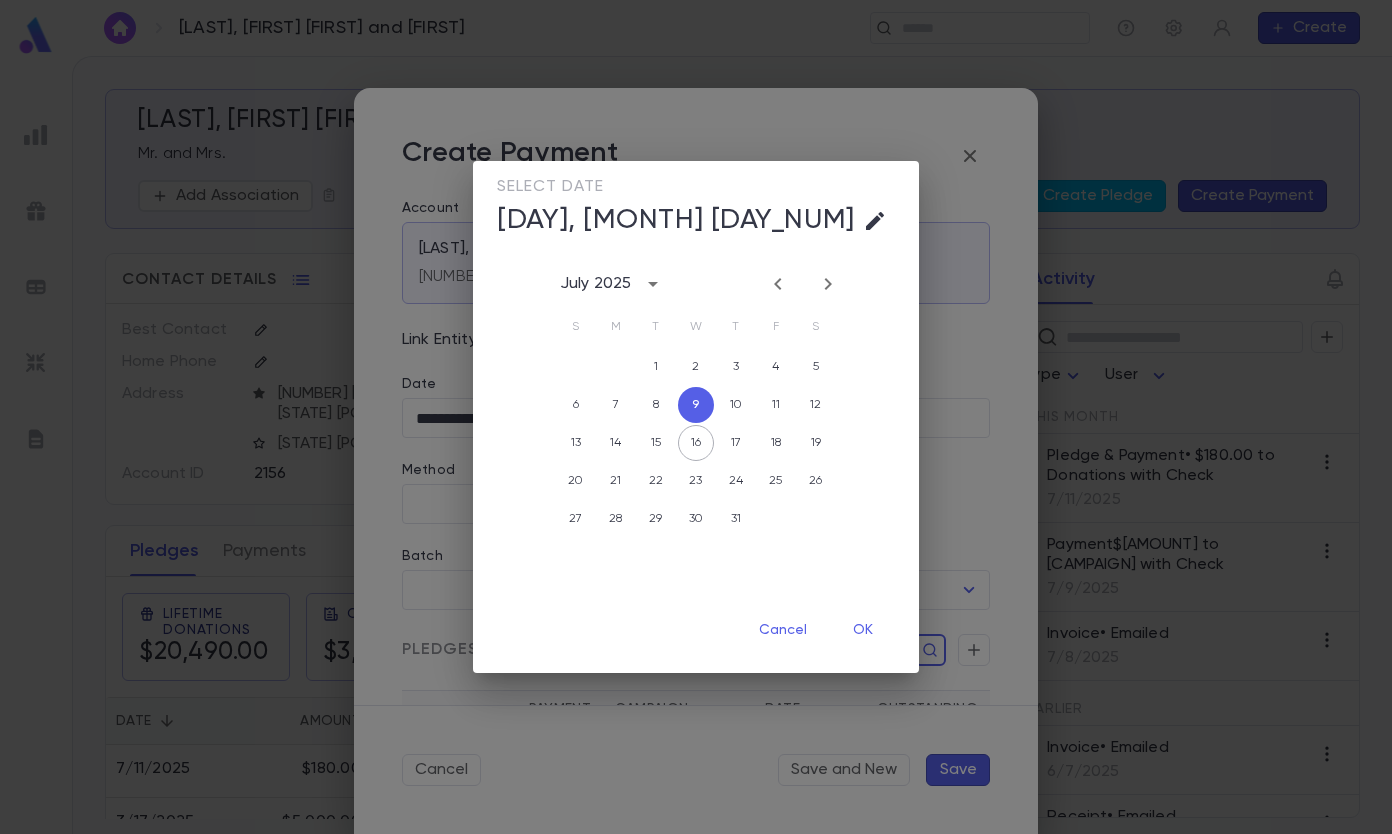 click on "OK" at bounding box center (863, 630) 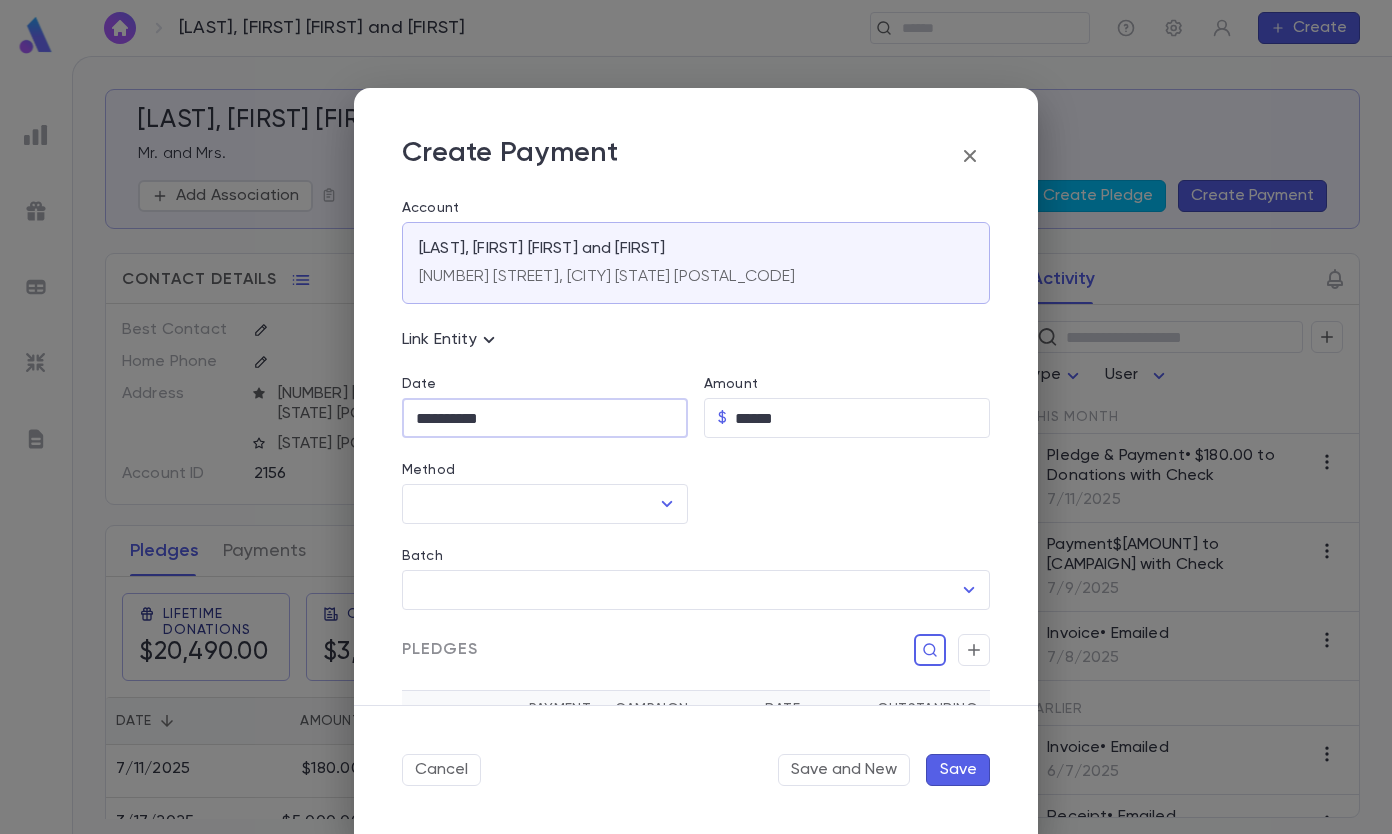 click on "Method" at bounding box center [530, 504] 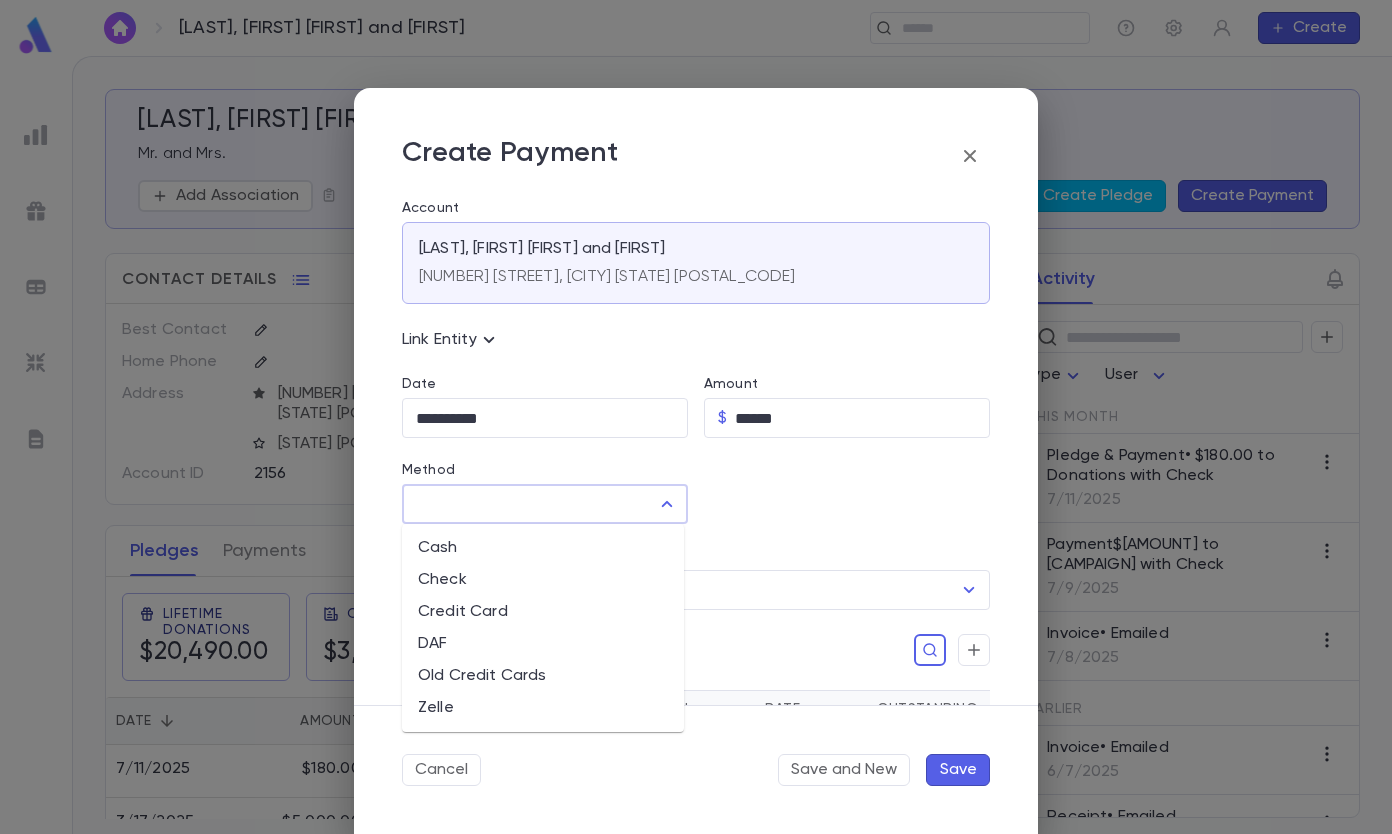 click on "Check" at bounding box center [543, 580] 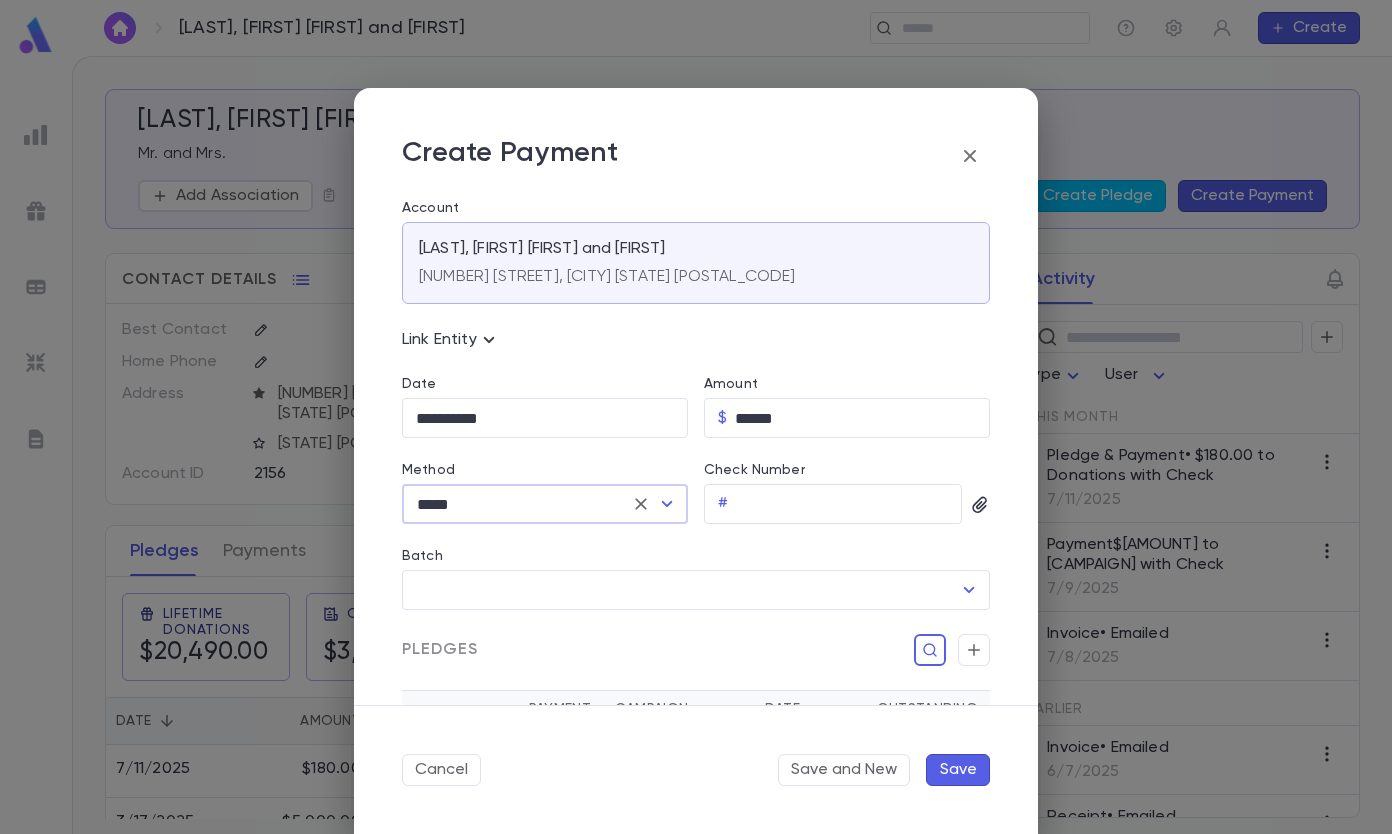 click on "Check Number" at bounding box center (849, 504) 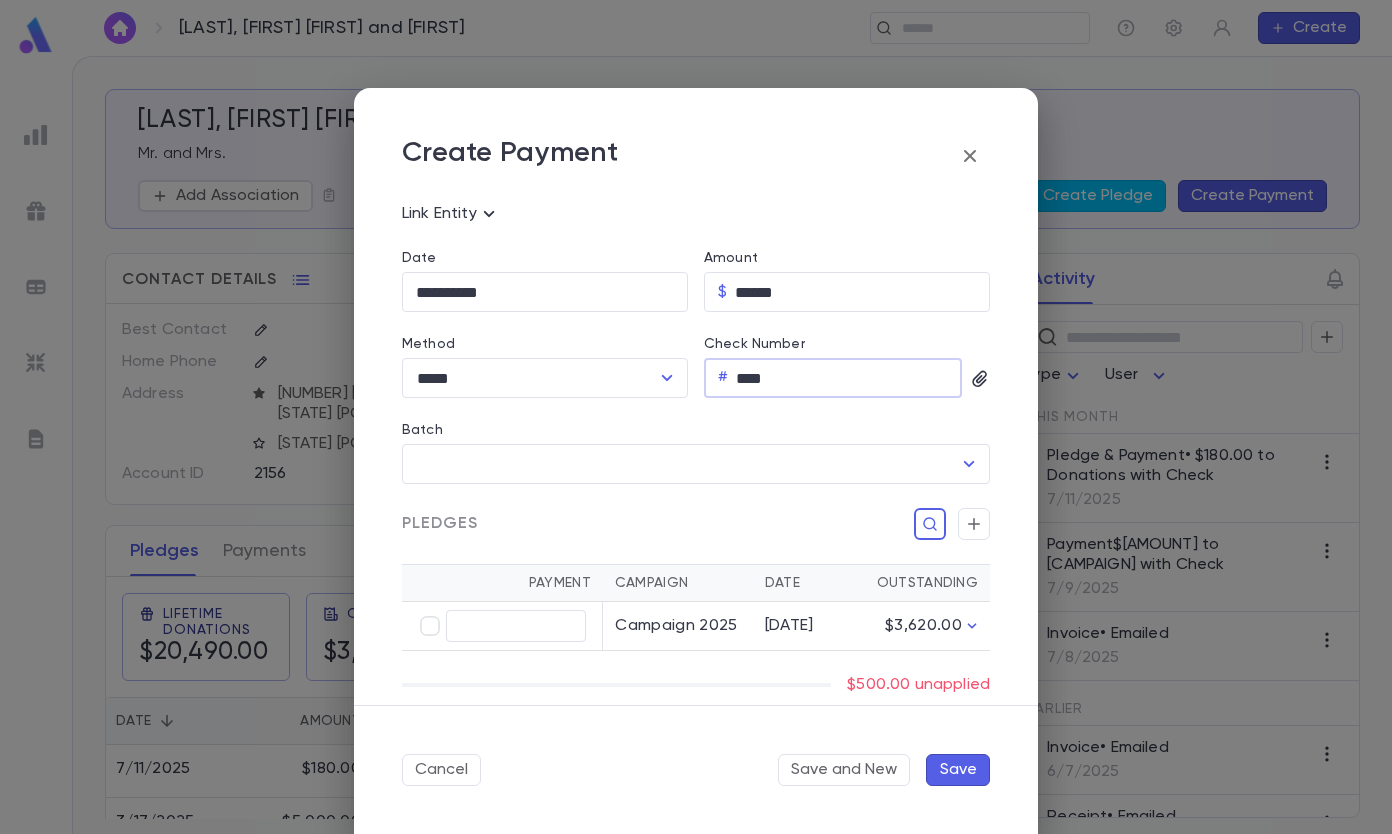 scroll, scrollTop: 200, scrollLeft: 0, axis: vertical 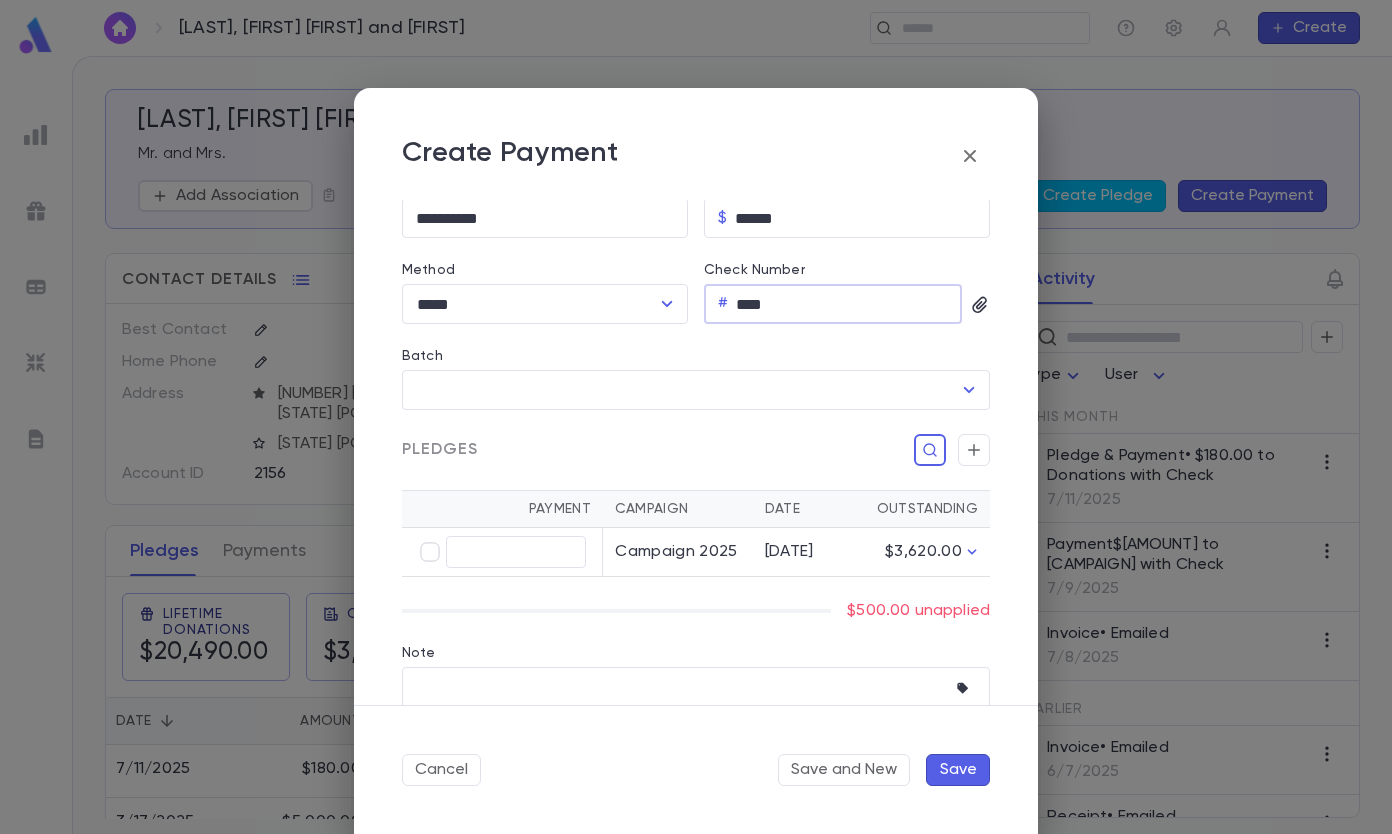 type on "****" 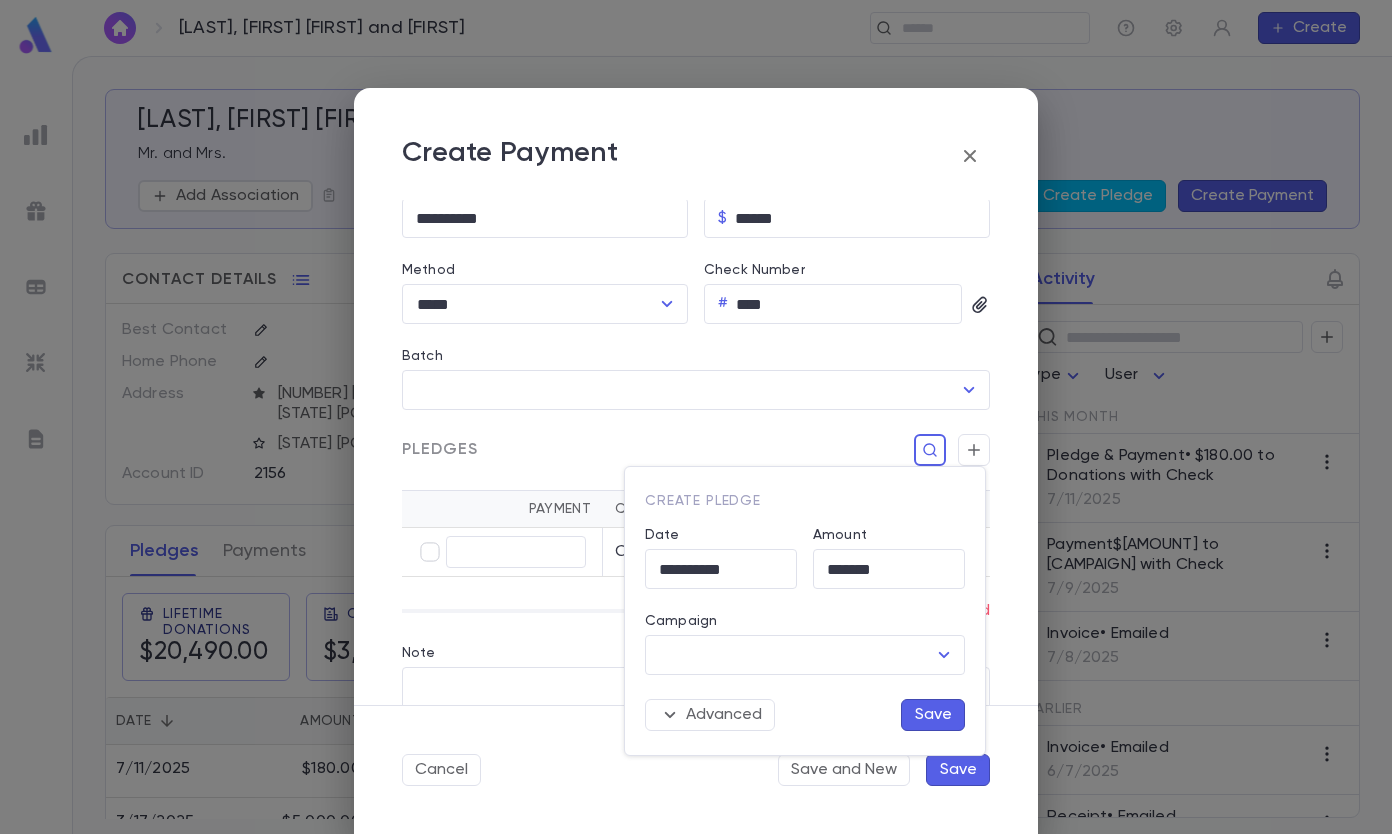 click on "Campaign" at bounding box center (790, 655) 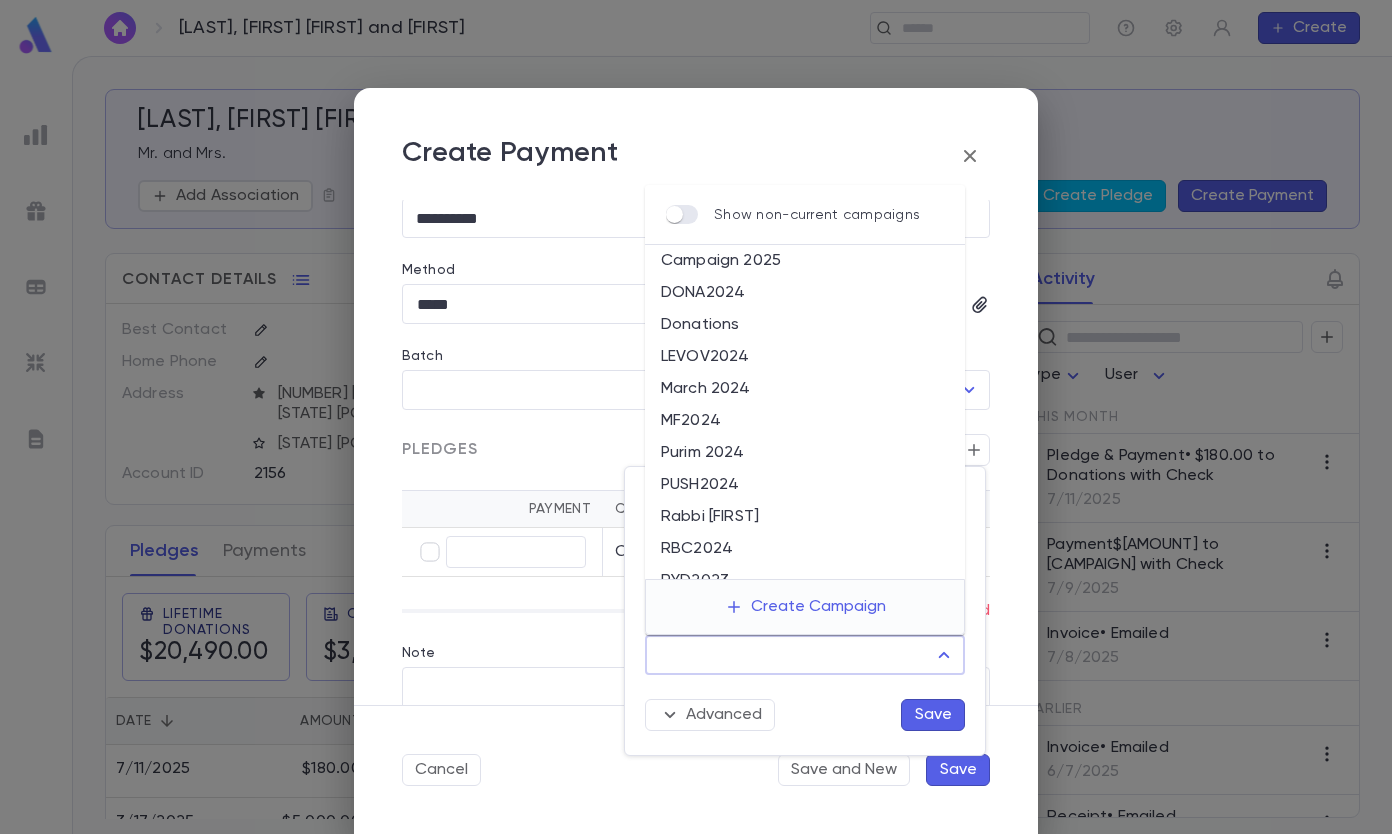 click on "Donations" at bounding box center [805, 325] 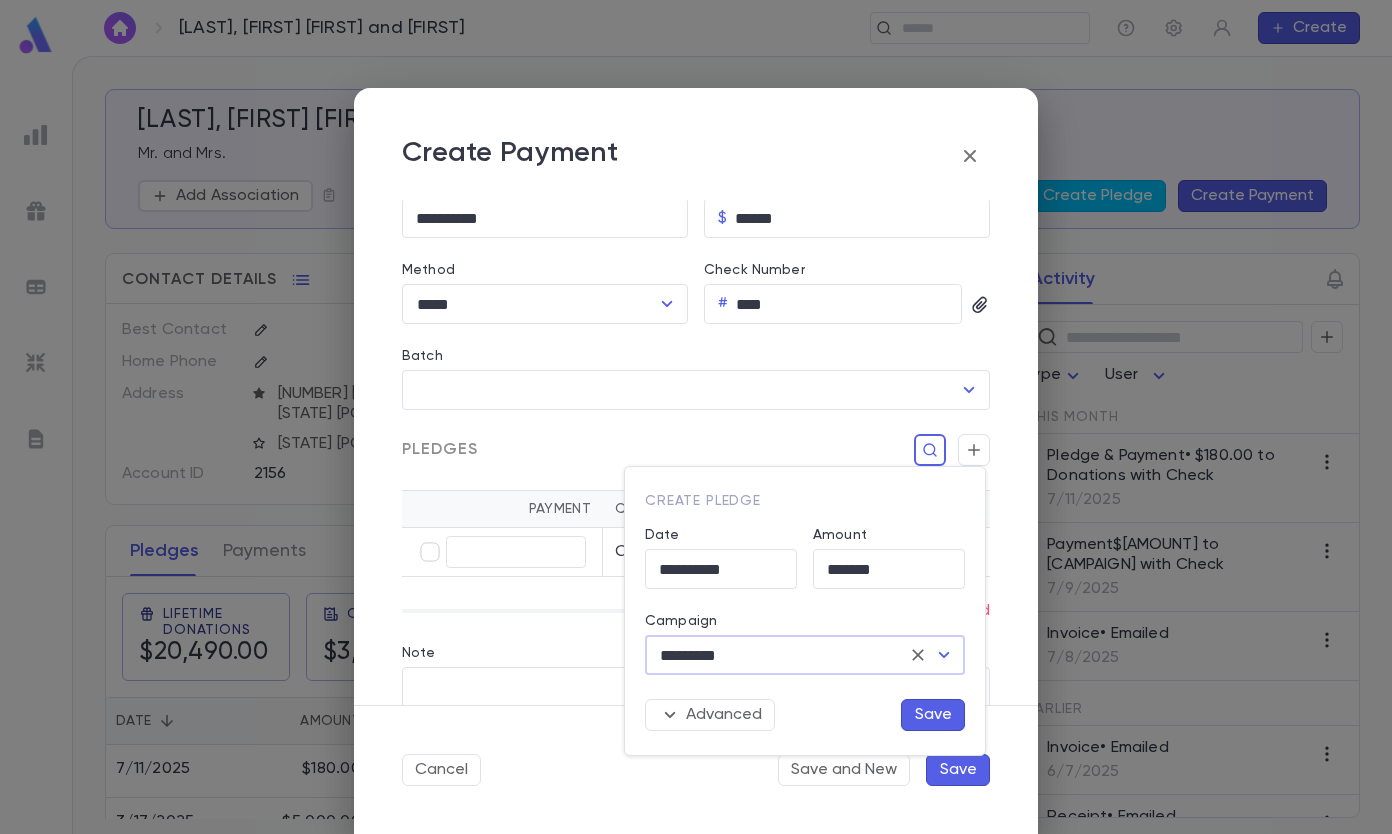 click on "Save" at bounding box center [933, 715] 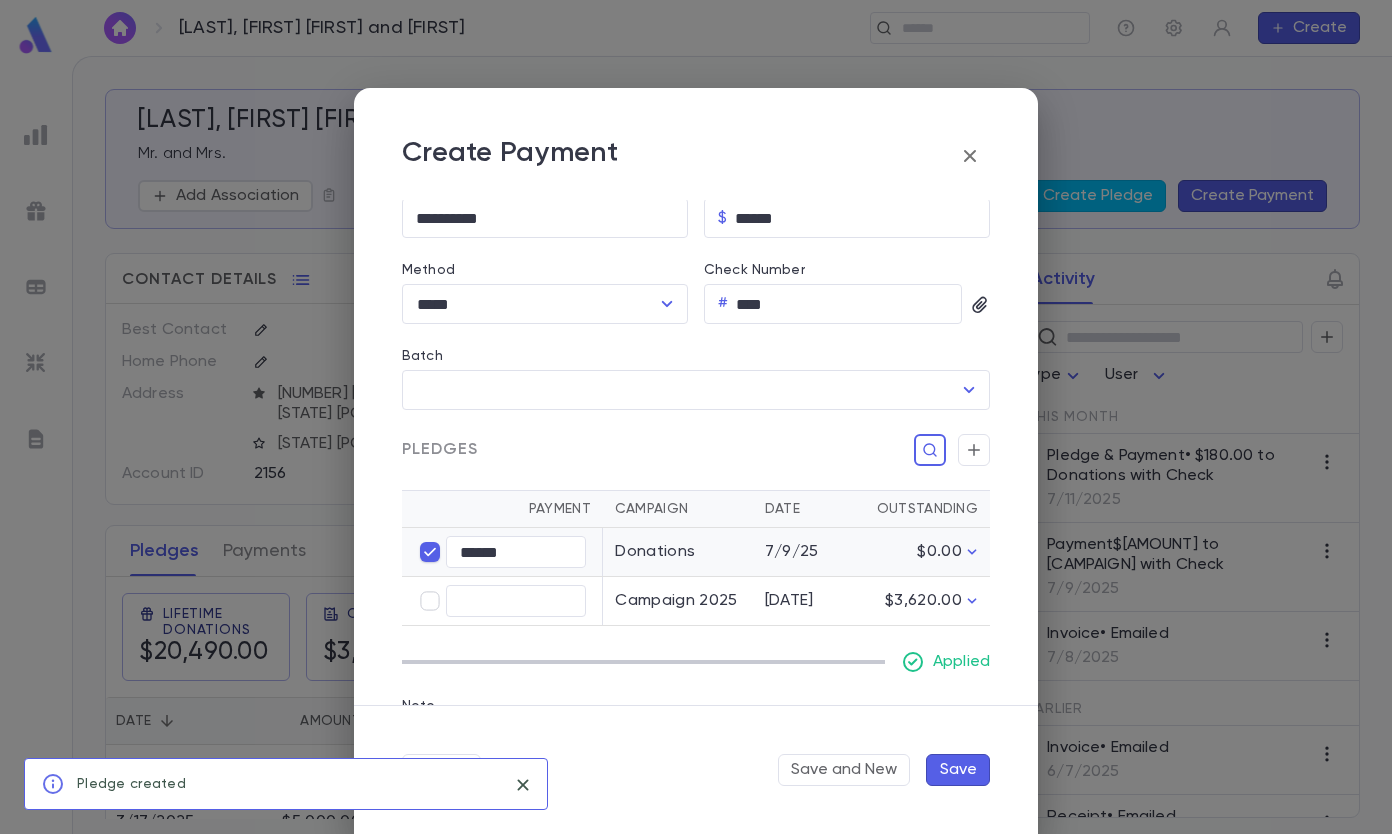 click on "Save" at bounding box center (958, 770) 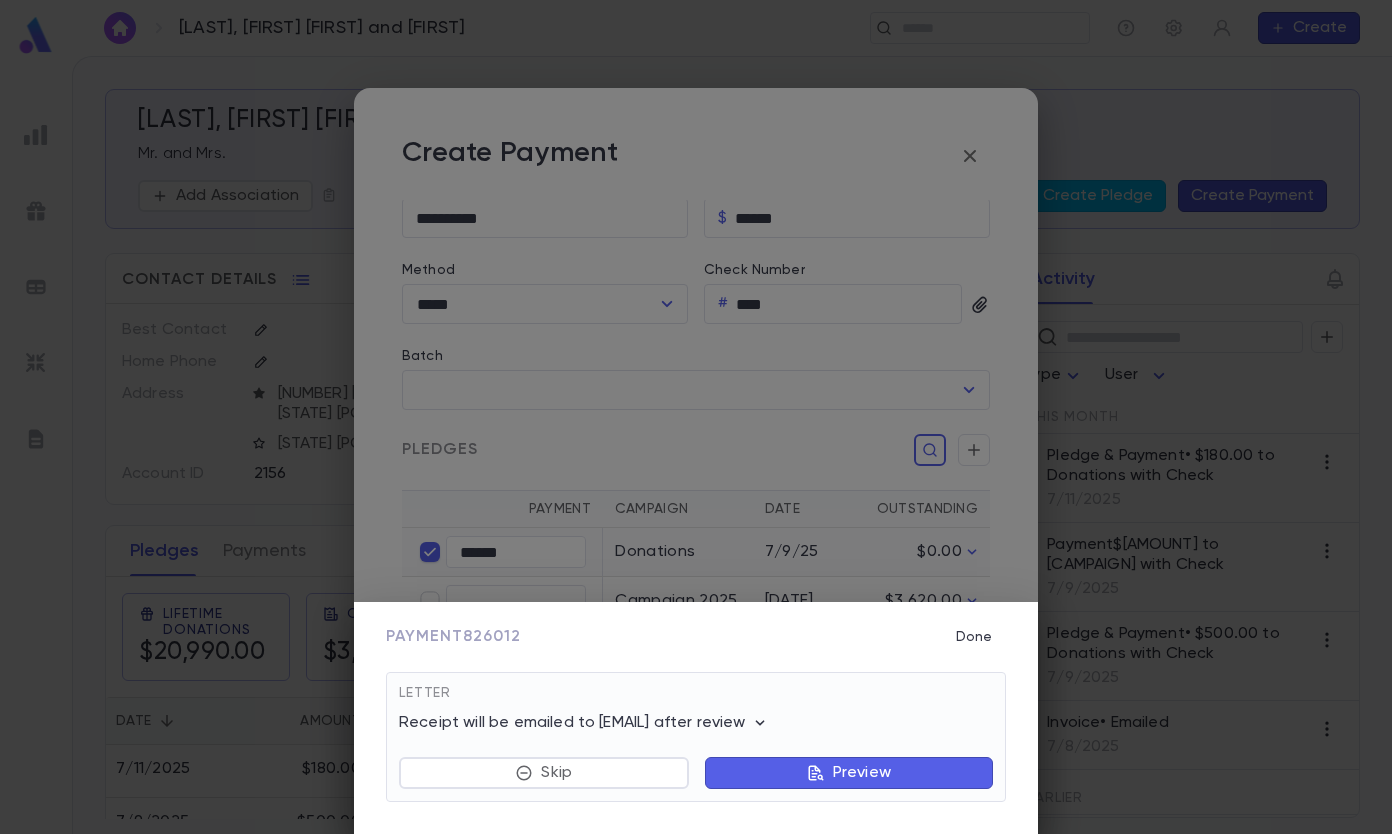 click on "Done" at bounding box center (974, 637) 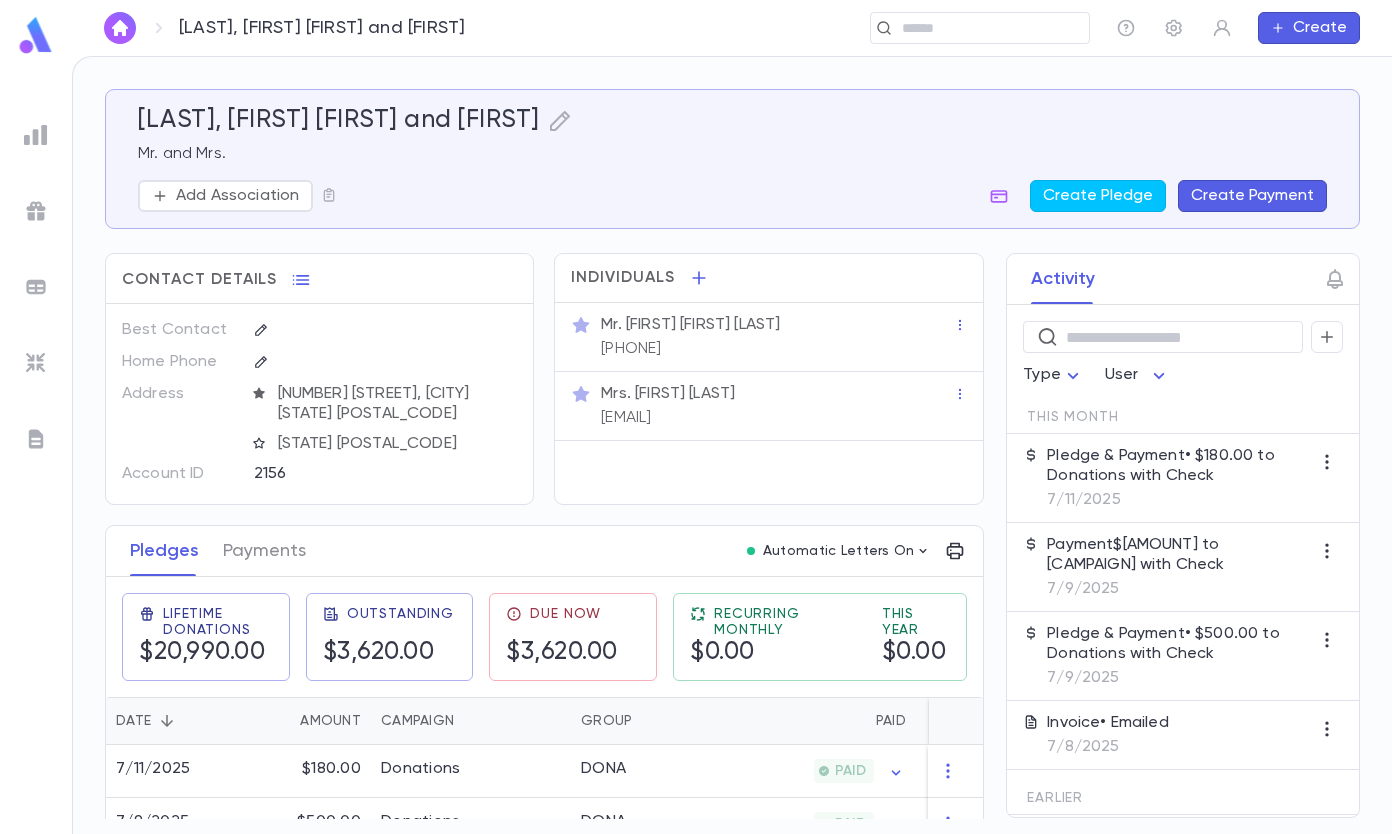 click on "​" at bounding box center [980, 28] 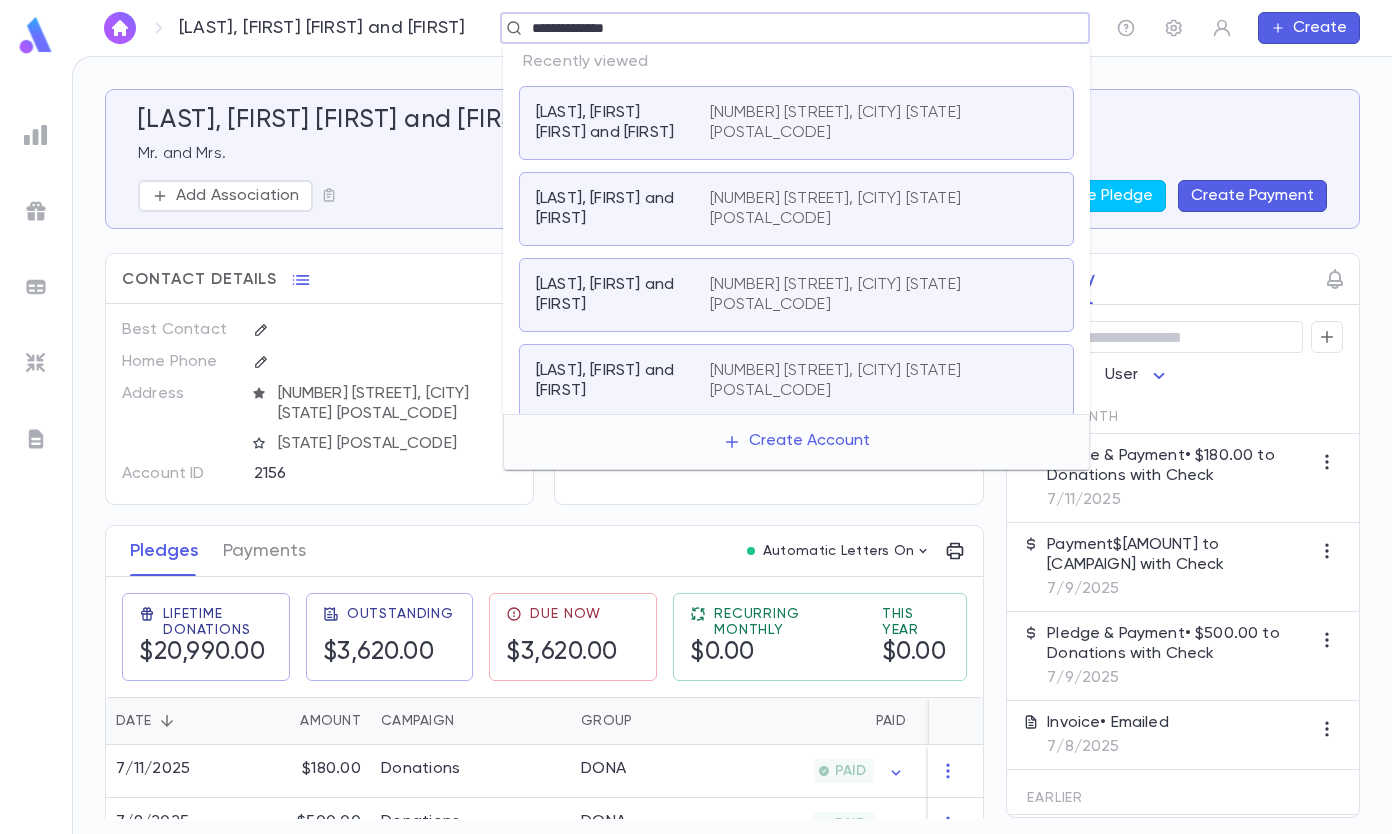 type on "**********" 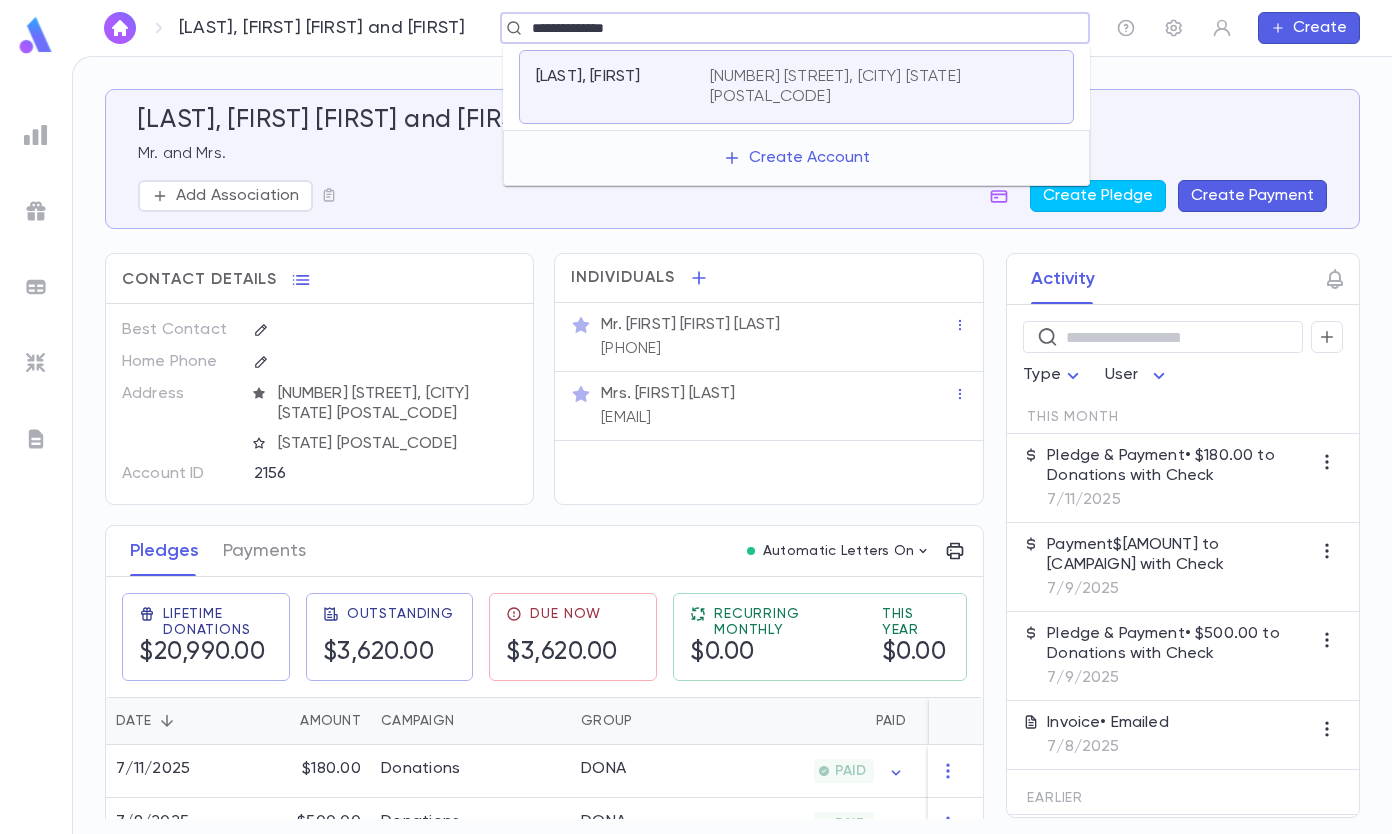 click on "[NUMBER] [STREET], [CITY] [STATE] [POSTAL_CODE]" at bounding box center [871, 87] 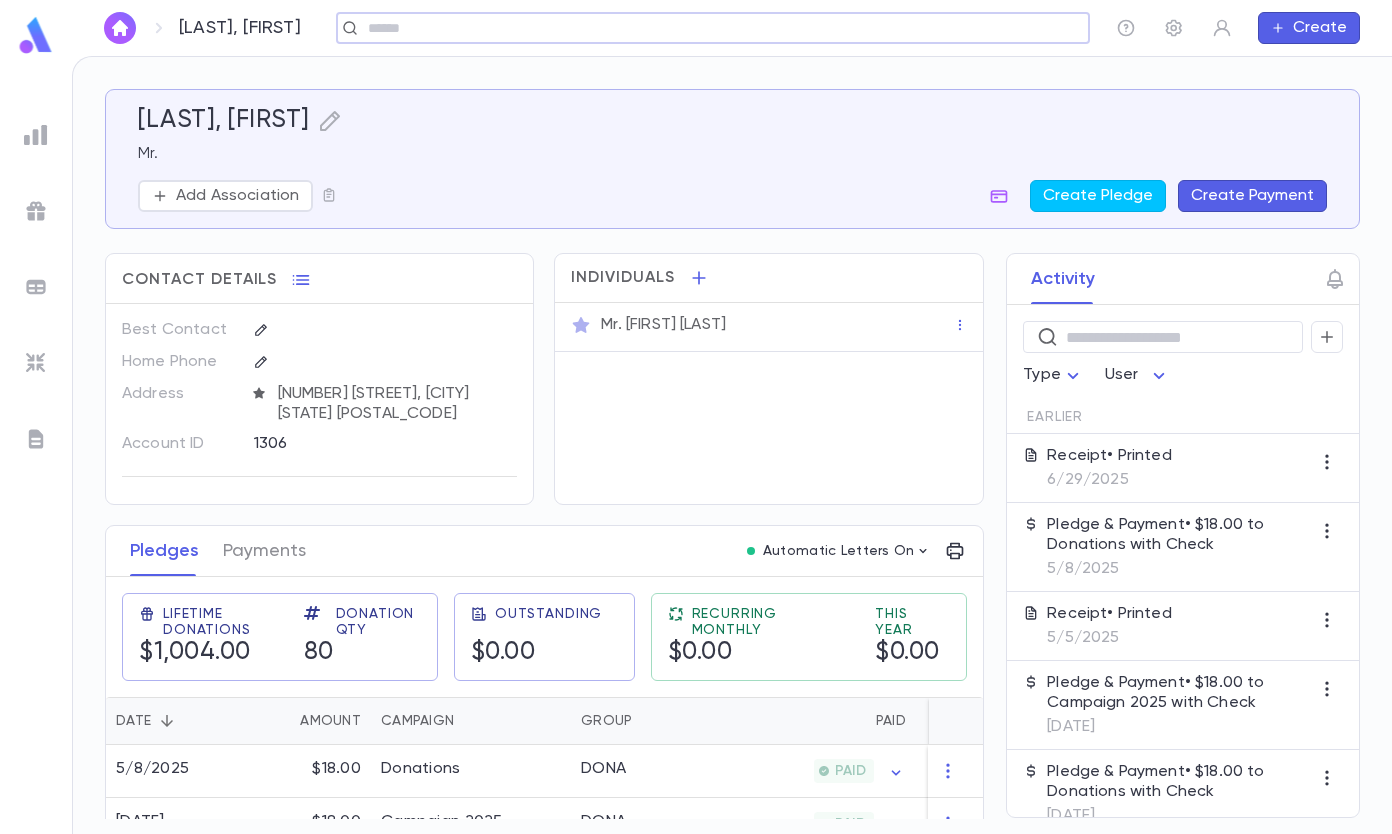 click on "Create Payment" at bounding box center (1252, 196) 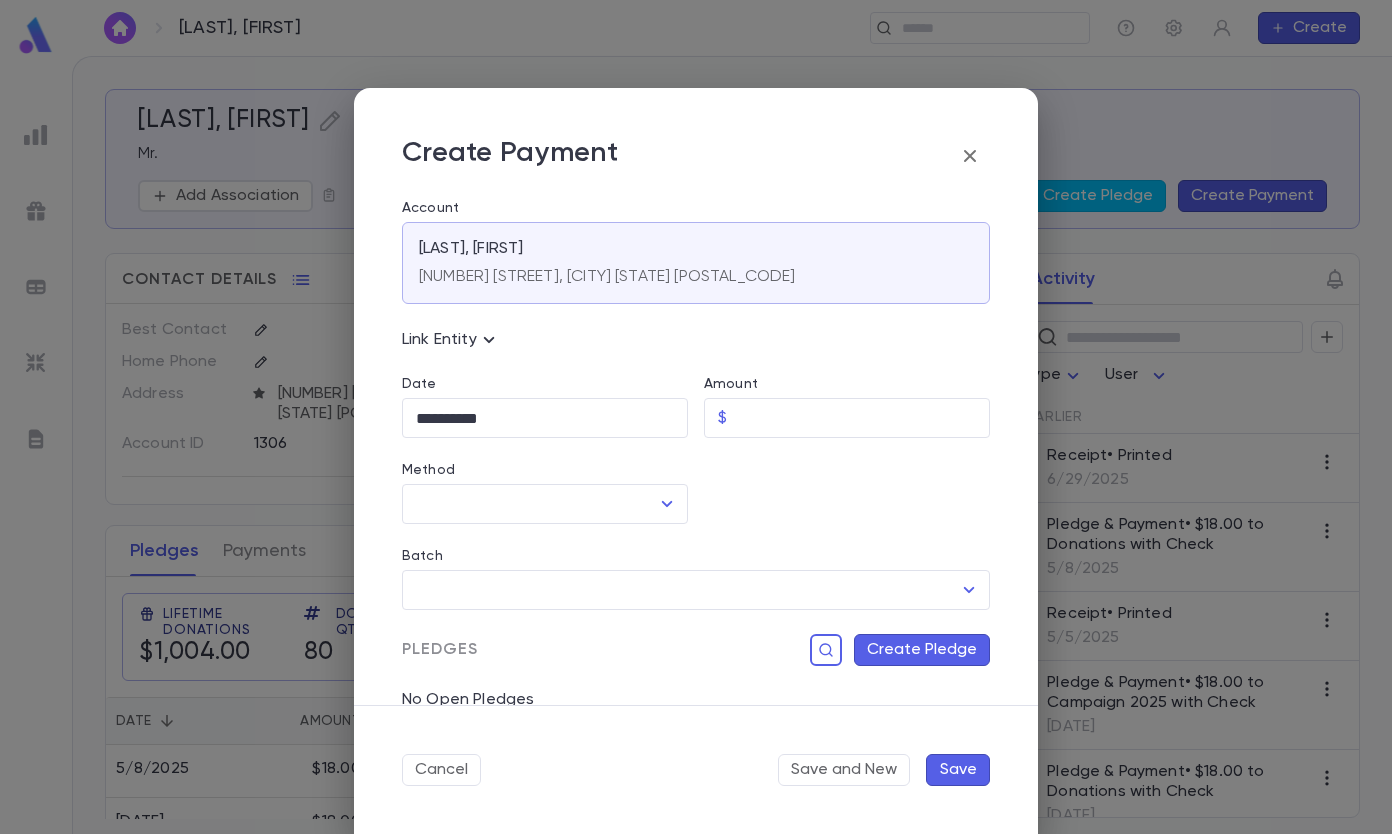 click on "Amount" at bounding box center (862, 418) 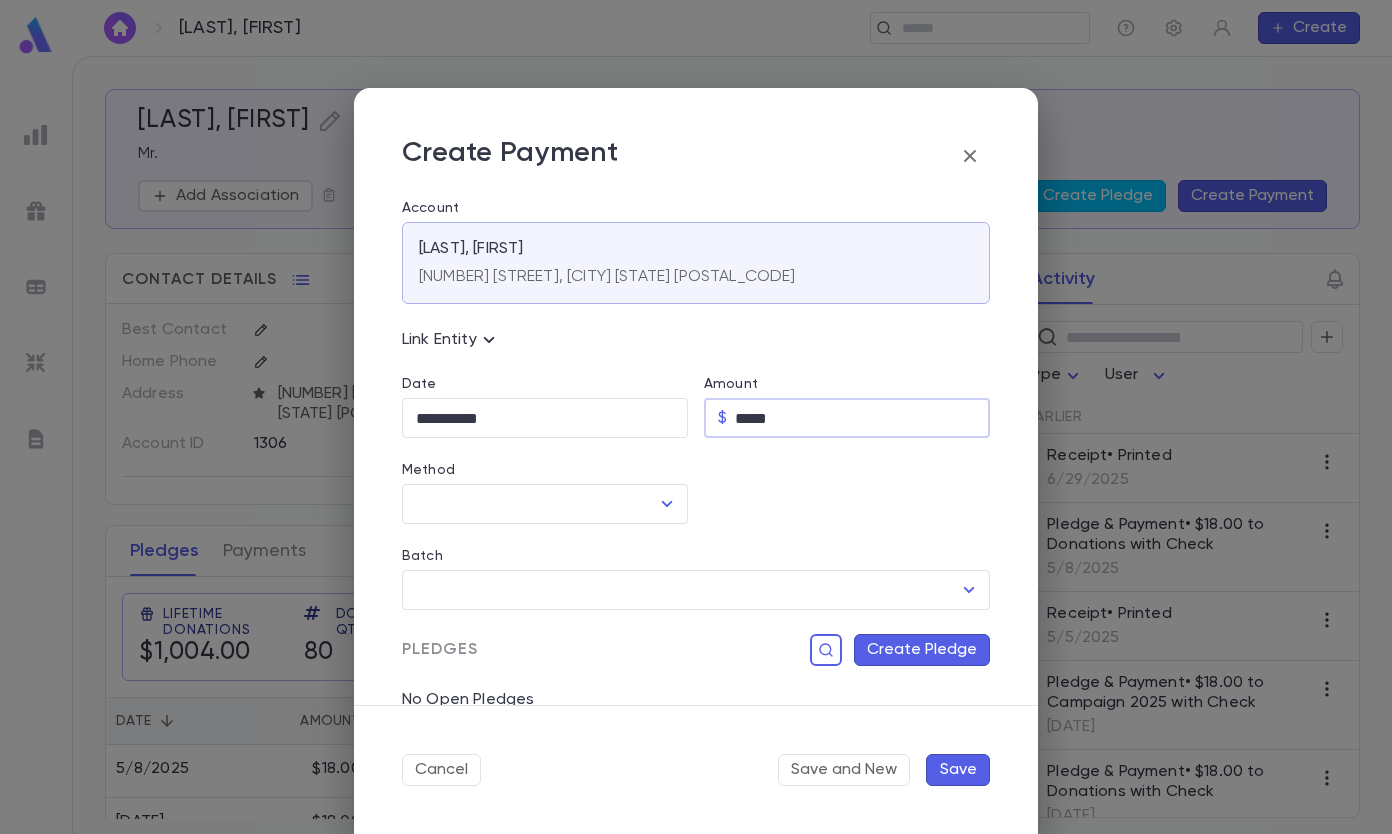 type on "*****" 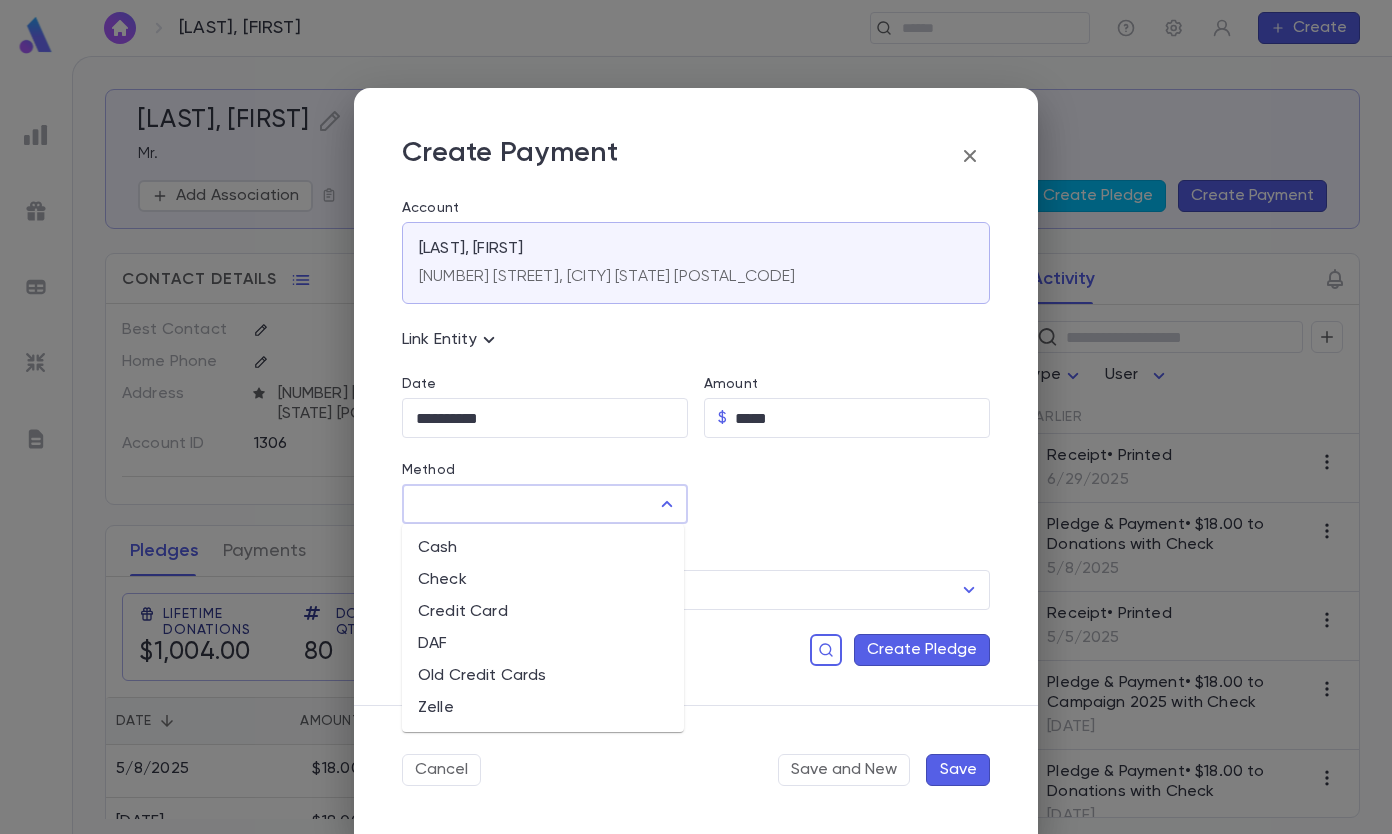 click on "Method" at bounding box center [530, 504] 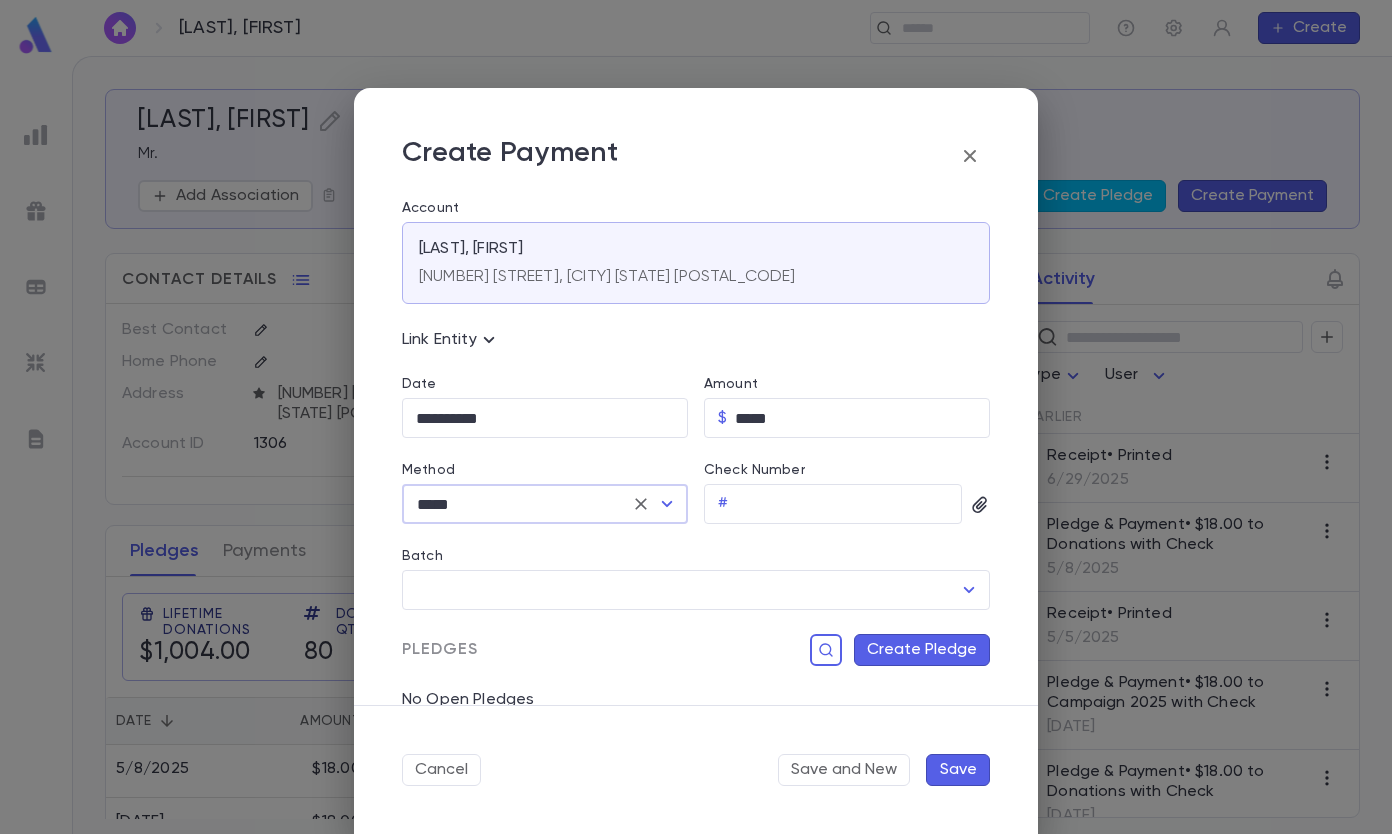 click on "Check Number" at bounding box center [849, 504] 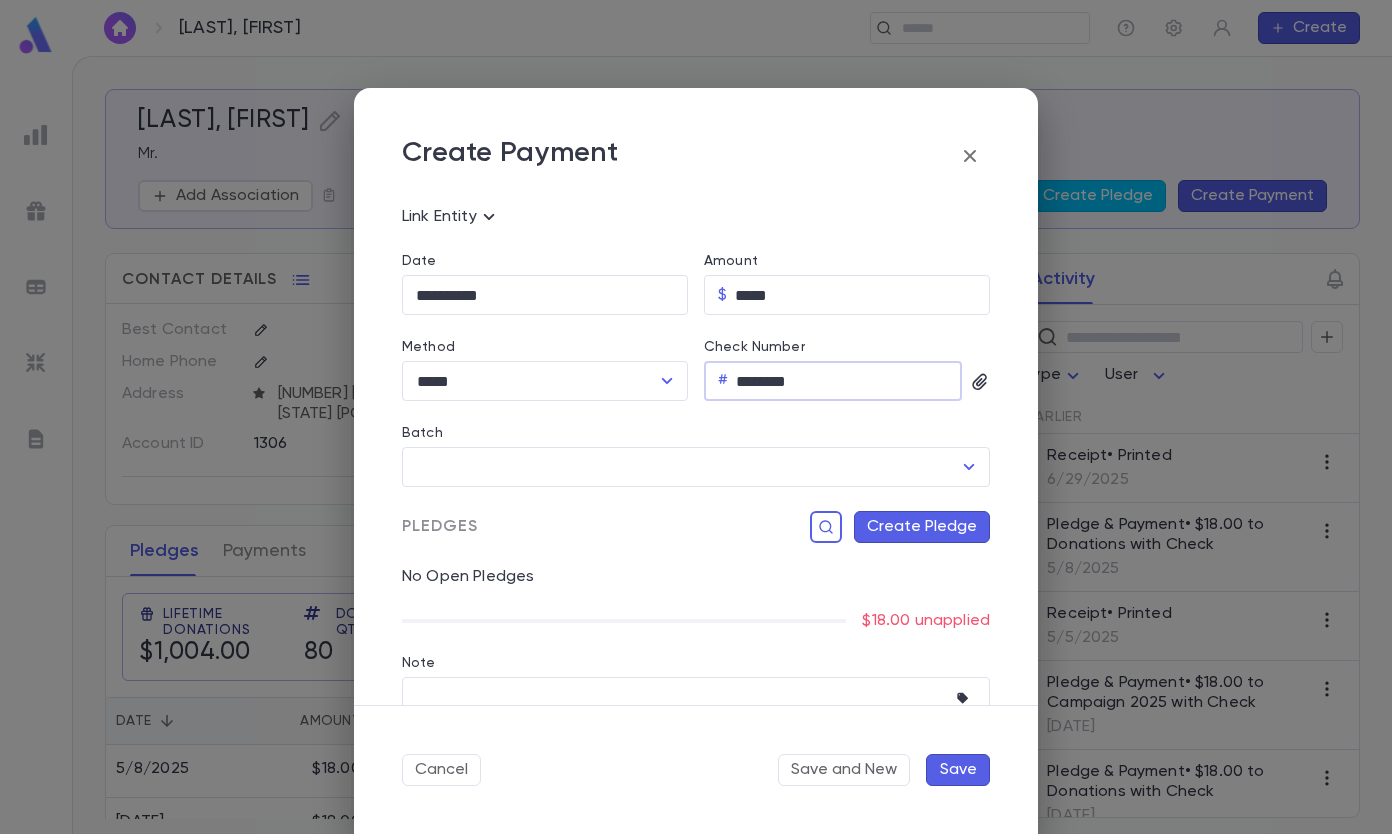 scroll, scrollTop: 204, scrollLeft: 0, axis: vertical 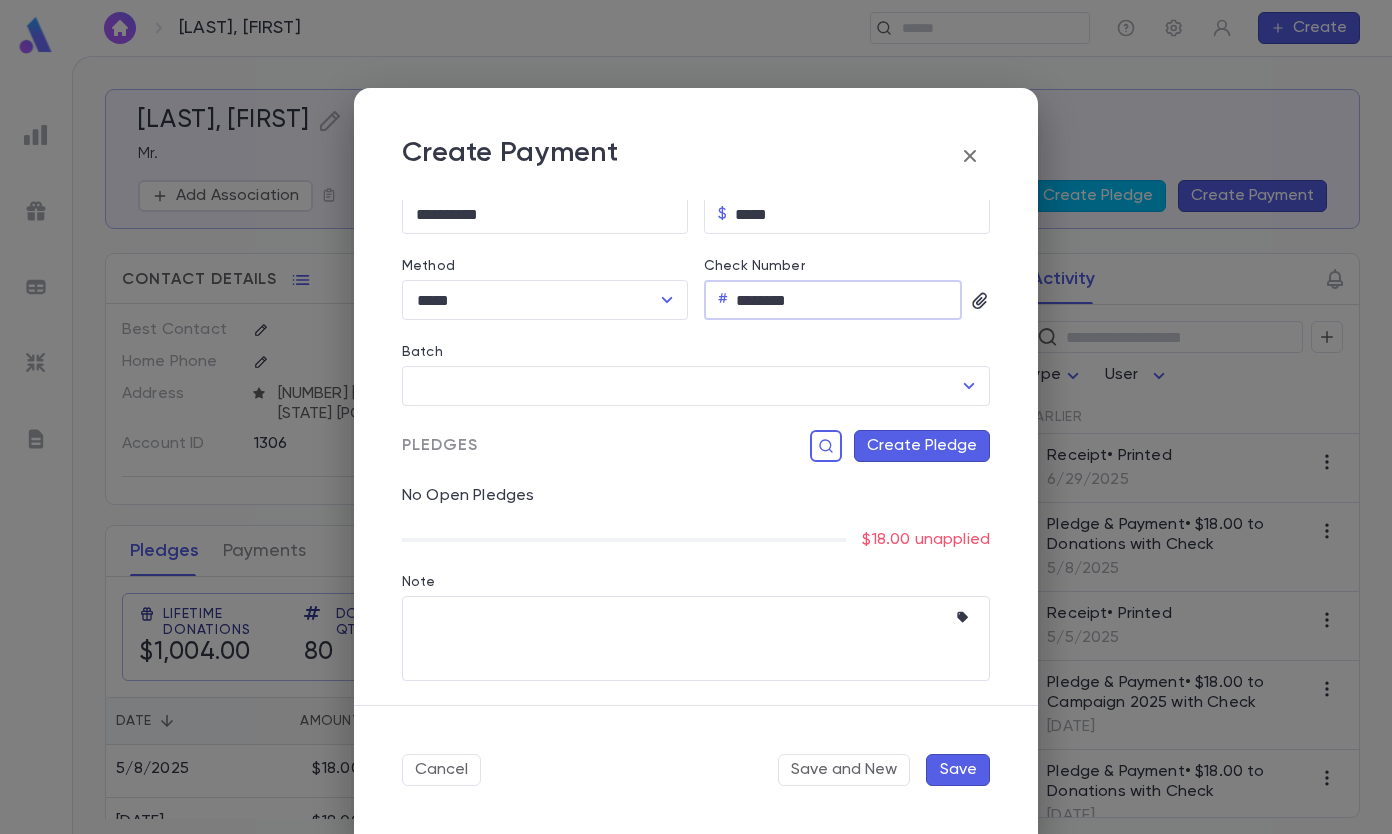 type on "********" 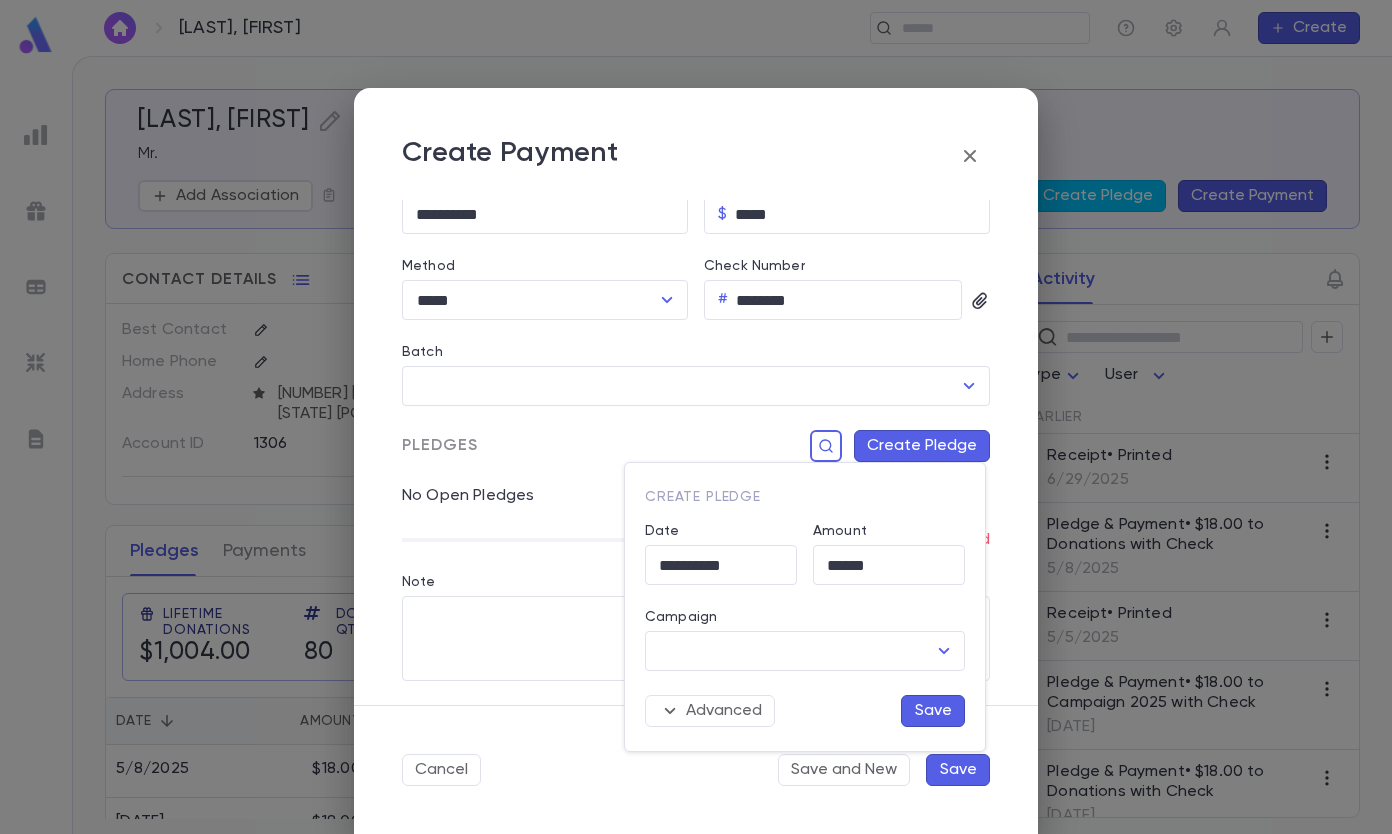 click on "Campaign" at bounding box center [790, 651] 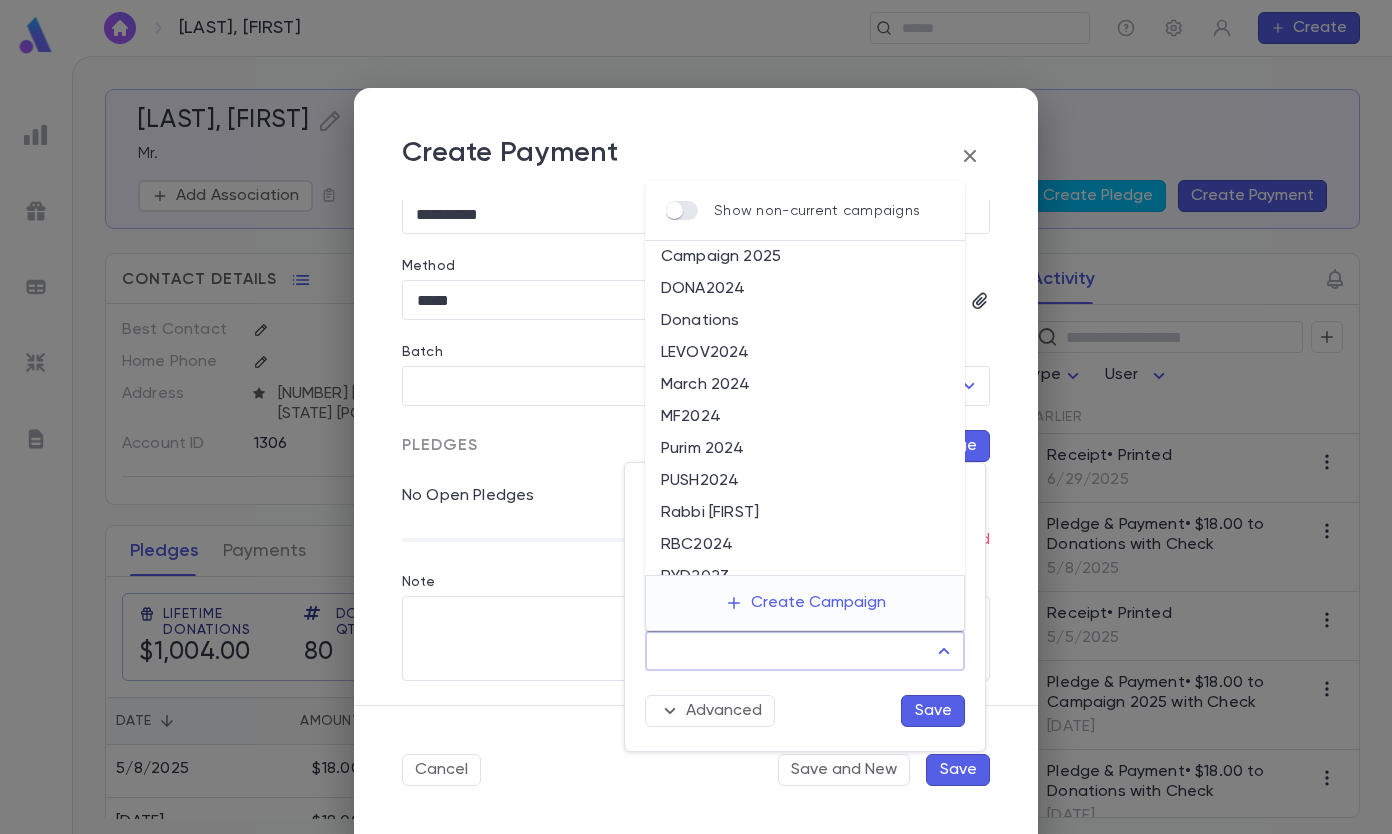 click on "Donations" at bounding box center (805, 321) 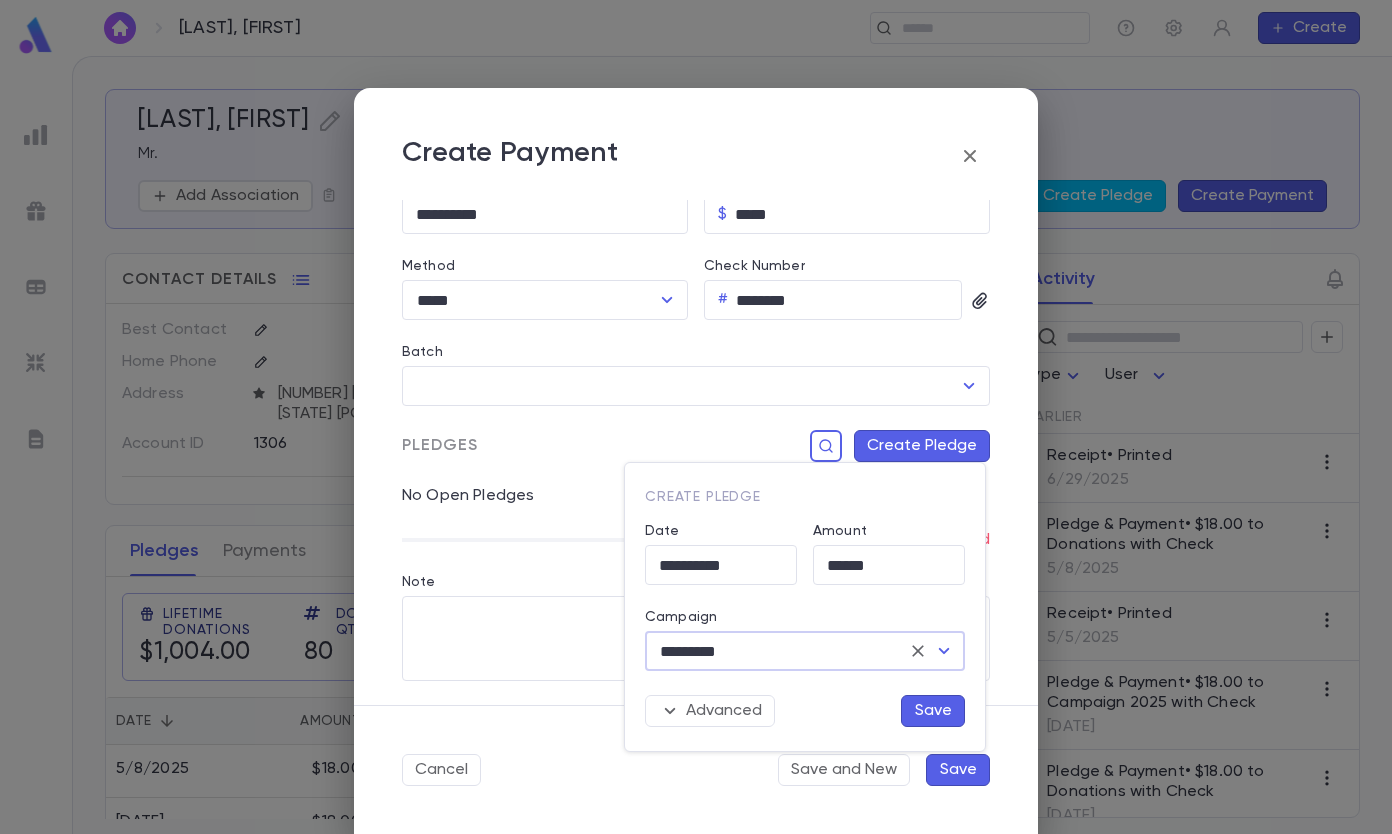 click on "Save" at bounding box center [933, 711] 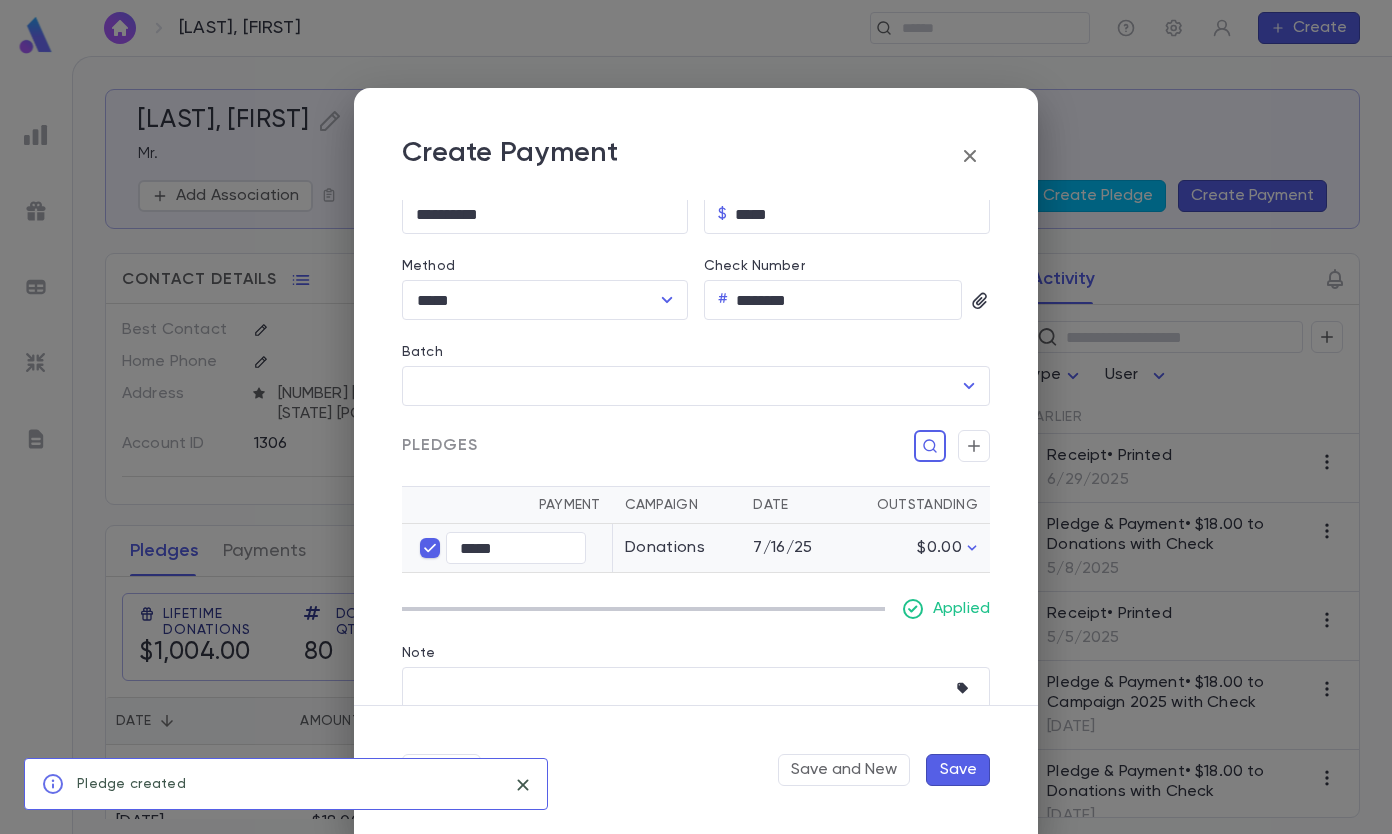 click on "Save" at bounding box center [958, 770] 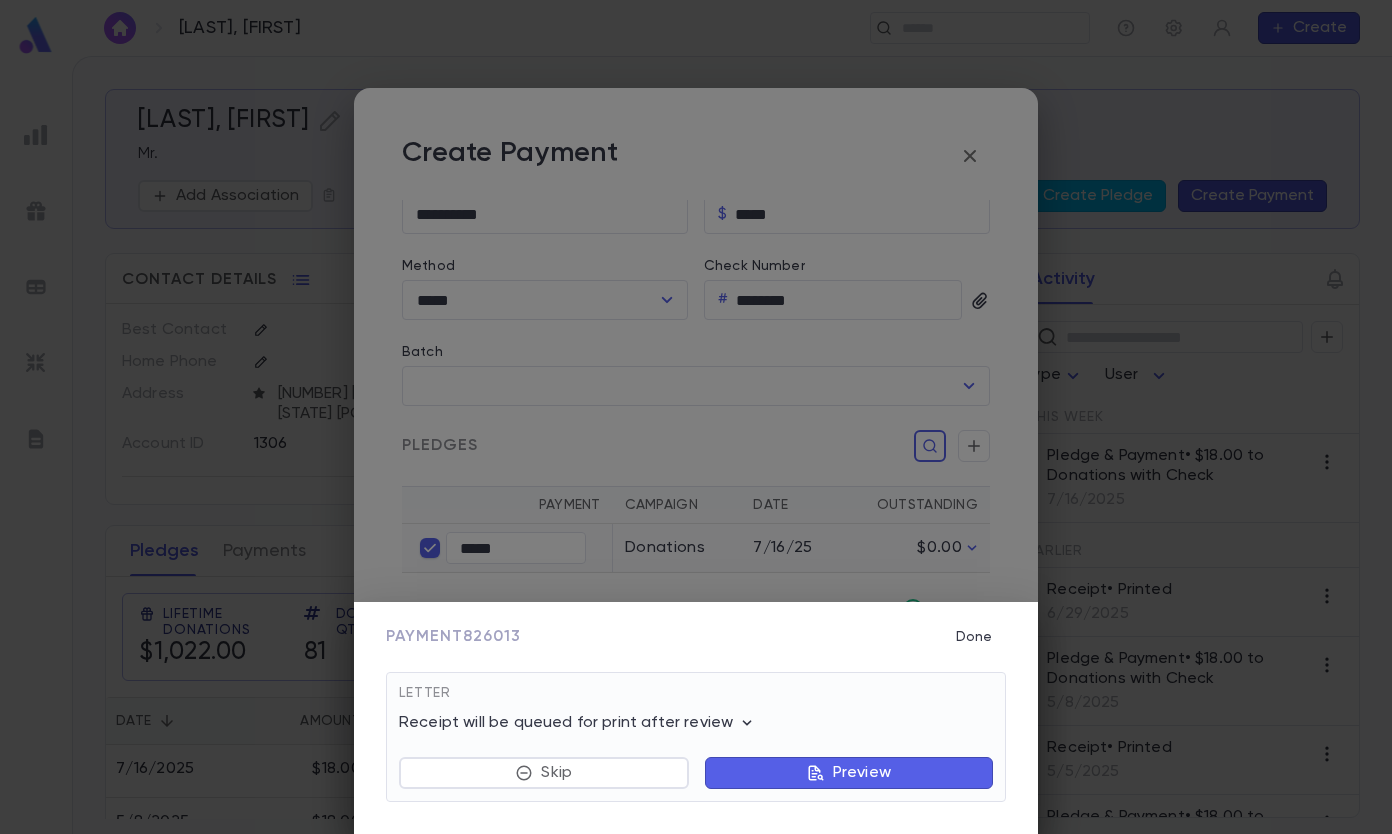click on "Done" at bounding box center [974, 637] 